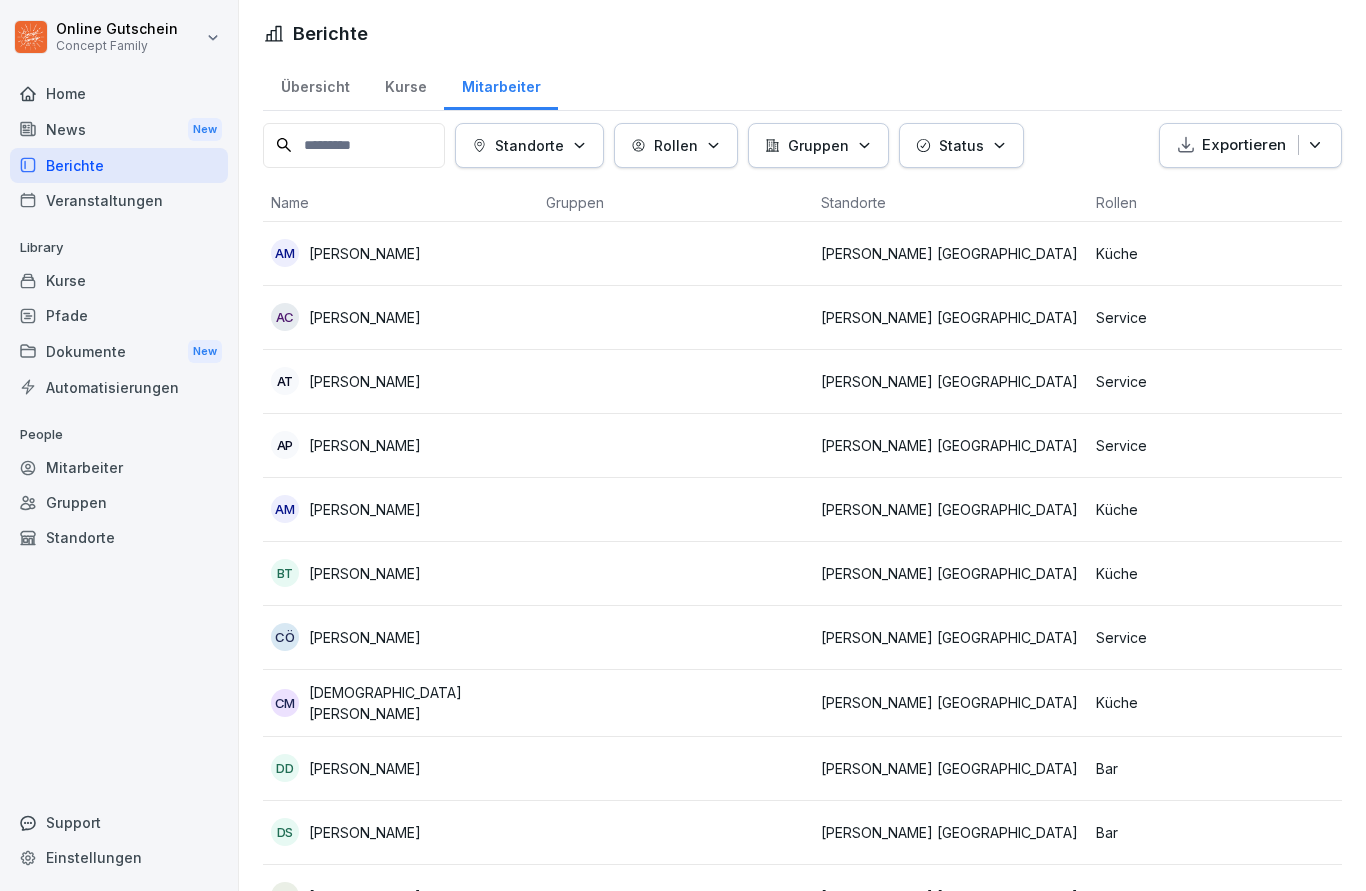 scroll, scrollTop: 0, scrollLeft: 0, axis: both 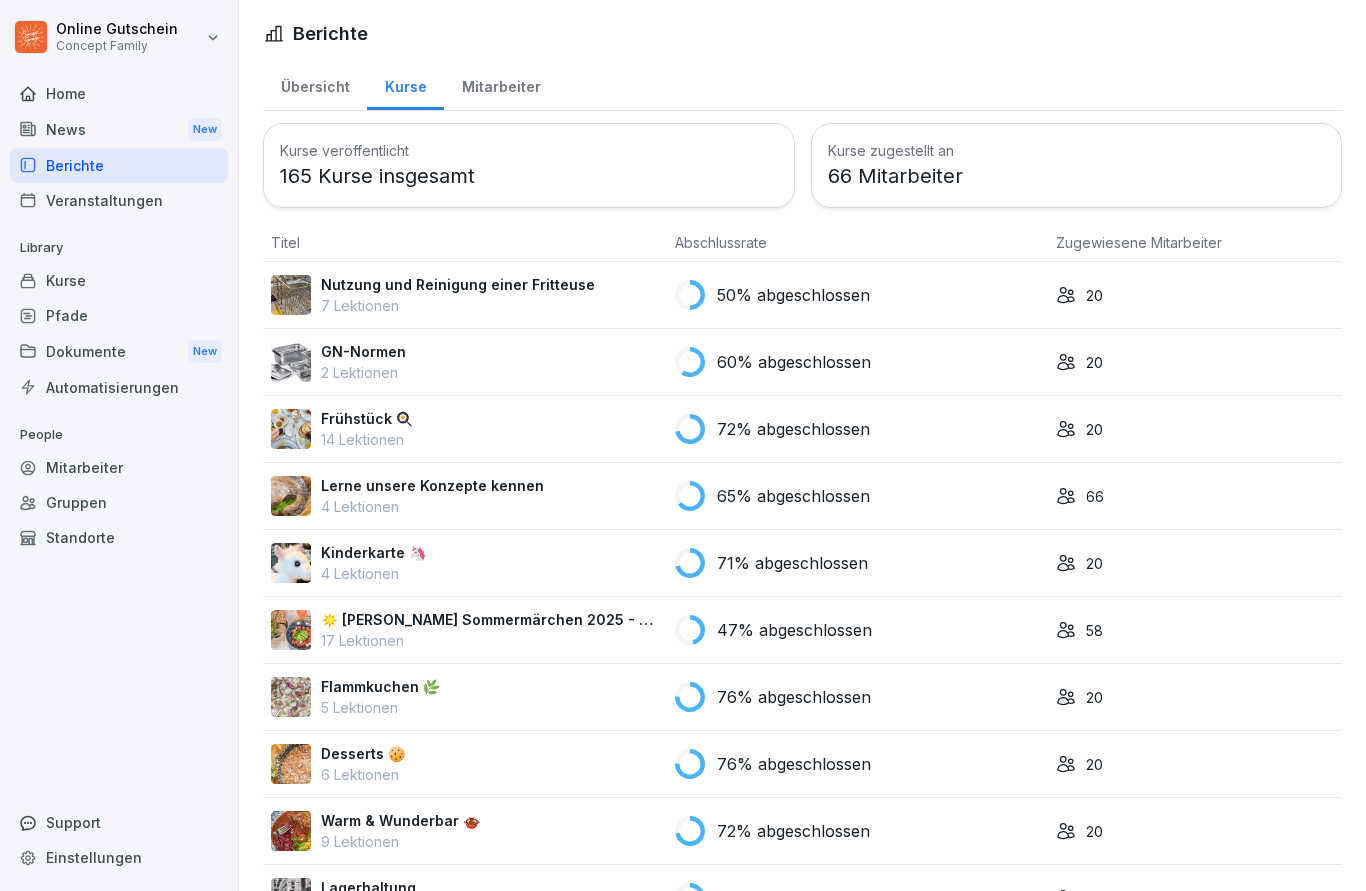 click on "Mitarbeiter" at bounding box center [501, 84] 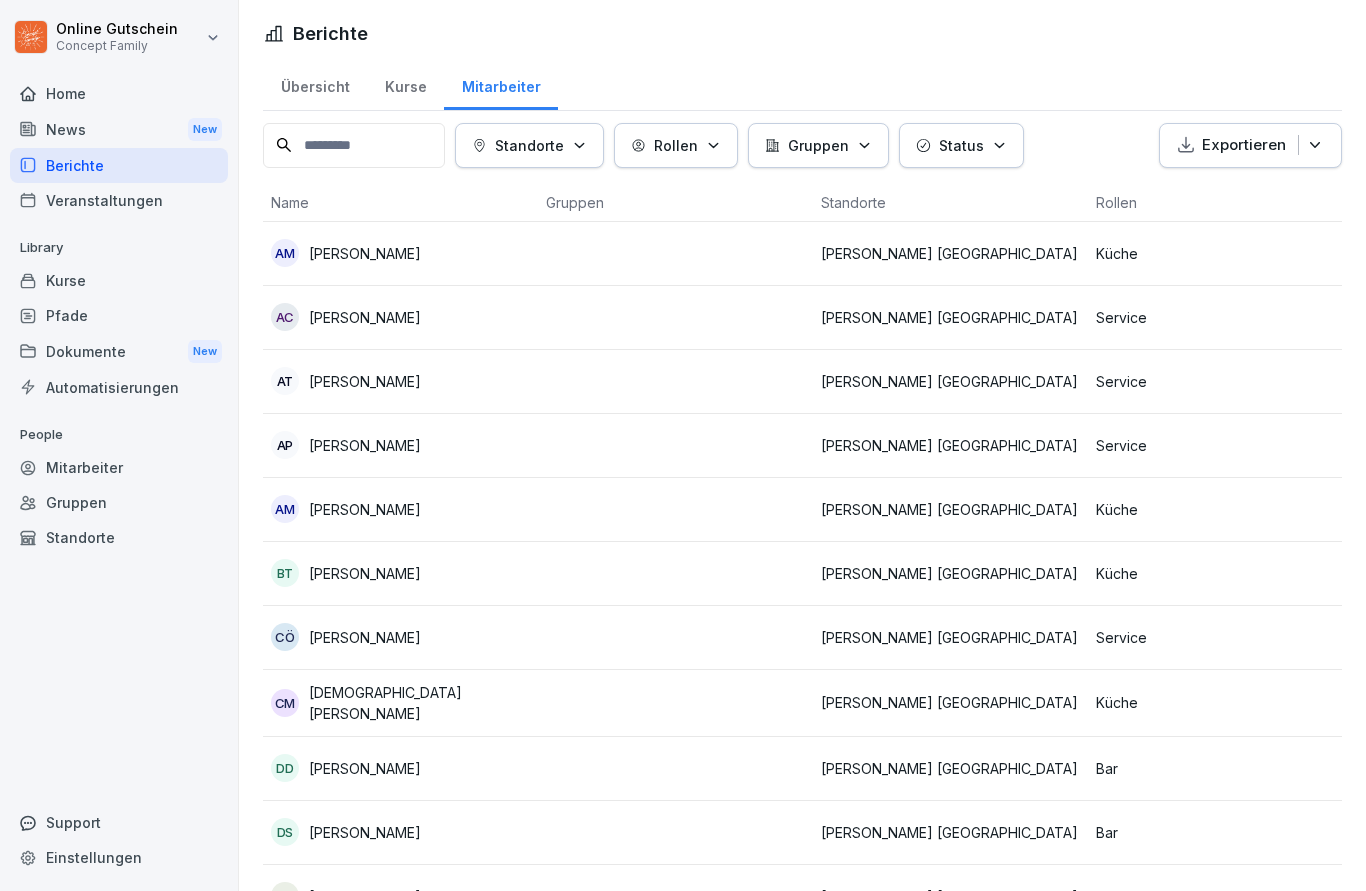 click on "Service" at bounding box center (1225, 317) 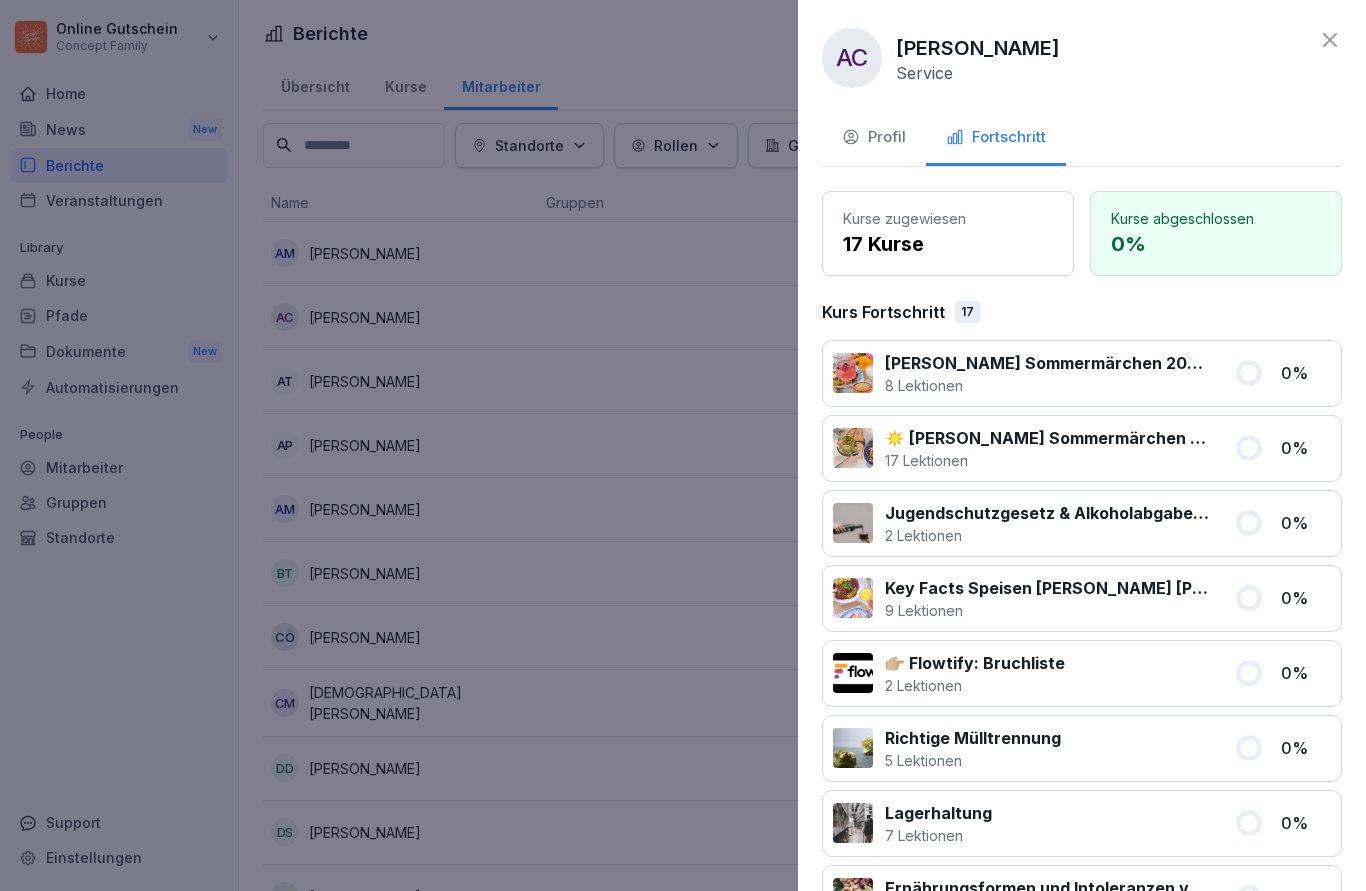 click at bounding box center (683, 445) 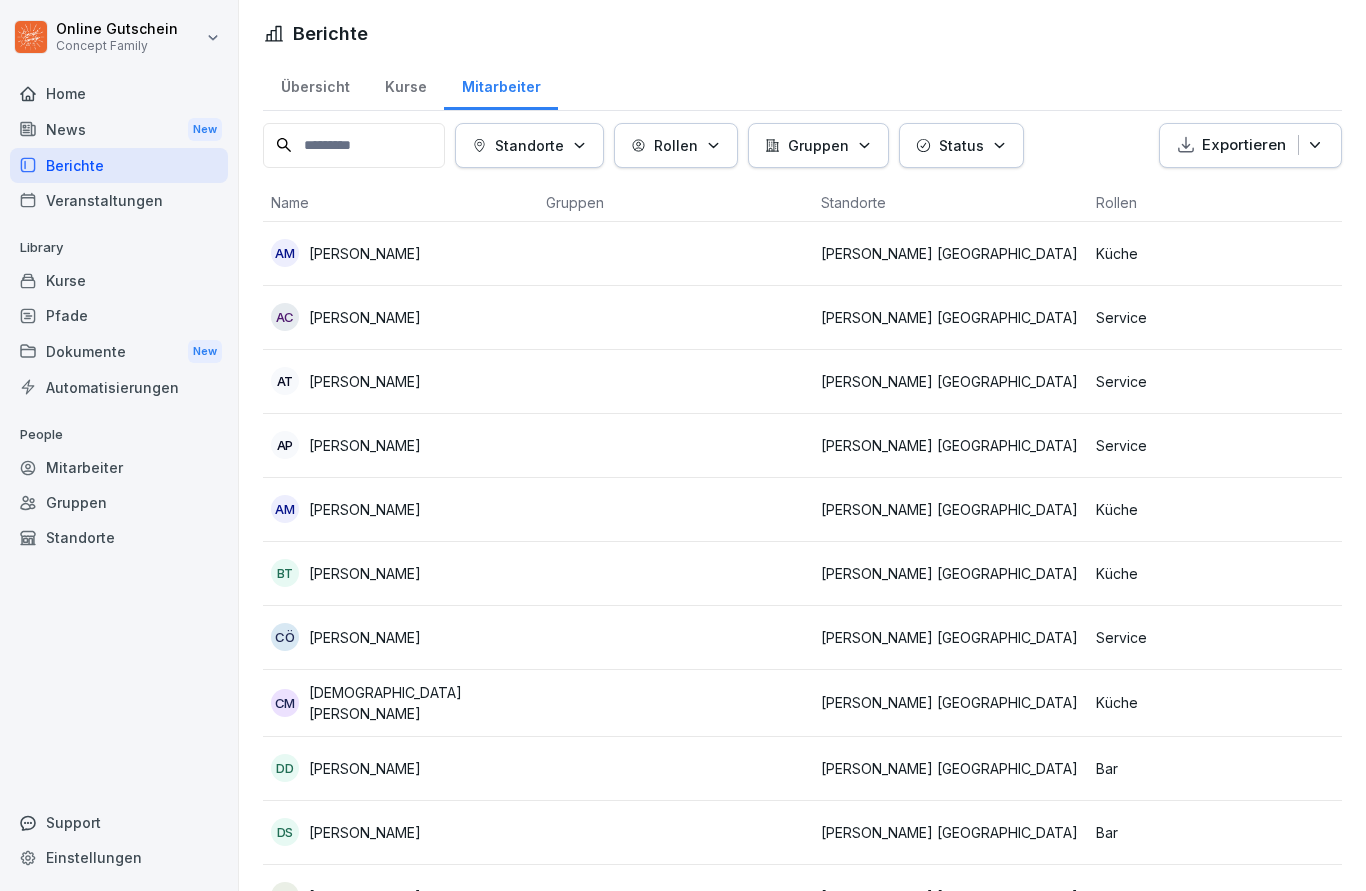 click on "Service" at bounding box center [1225, 381] 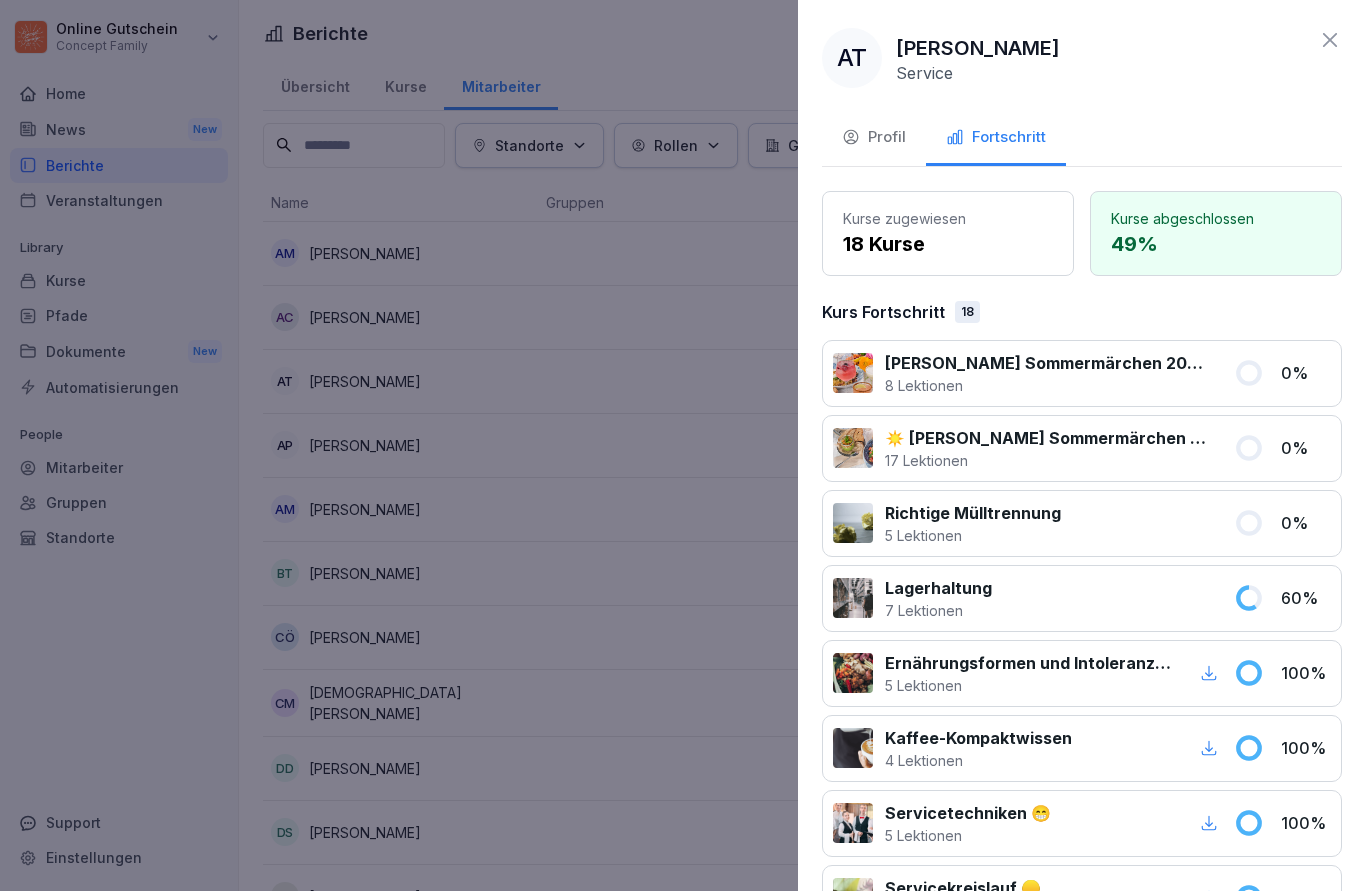 click at bounding box center [683, 445] 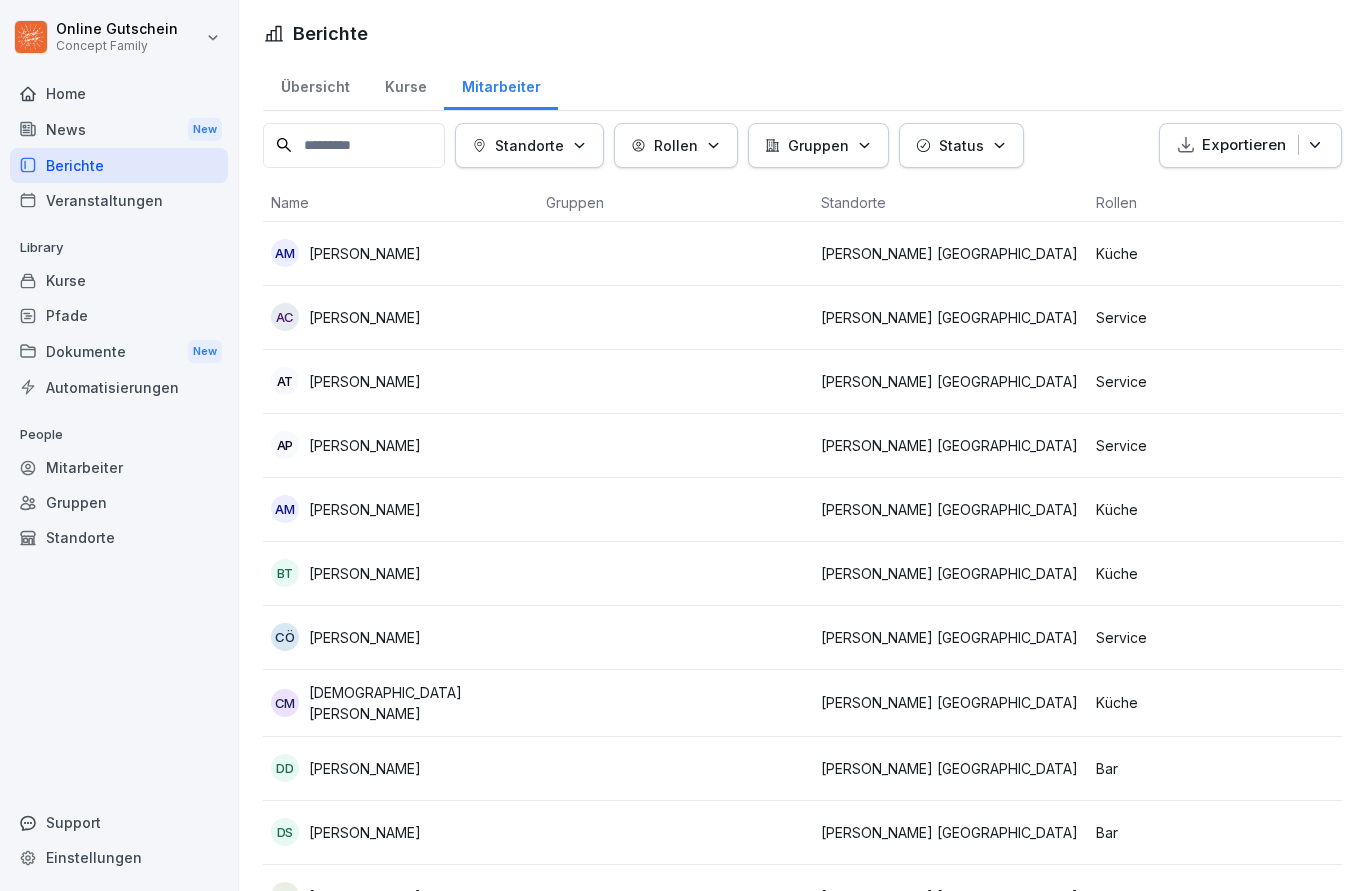 click on "Service" at bounding box center (1225, 381) 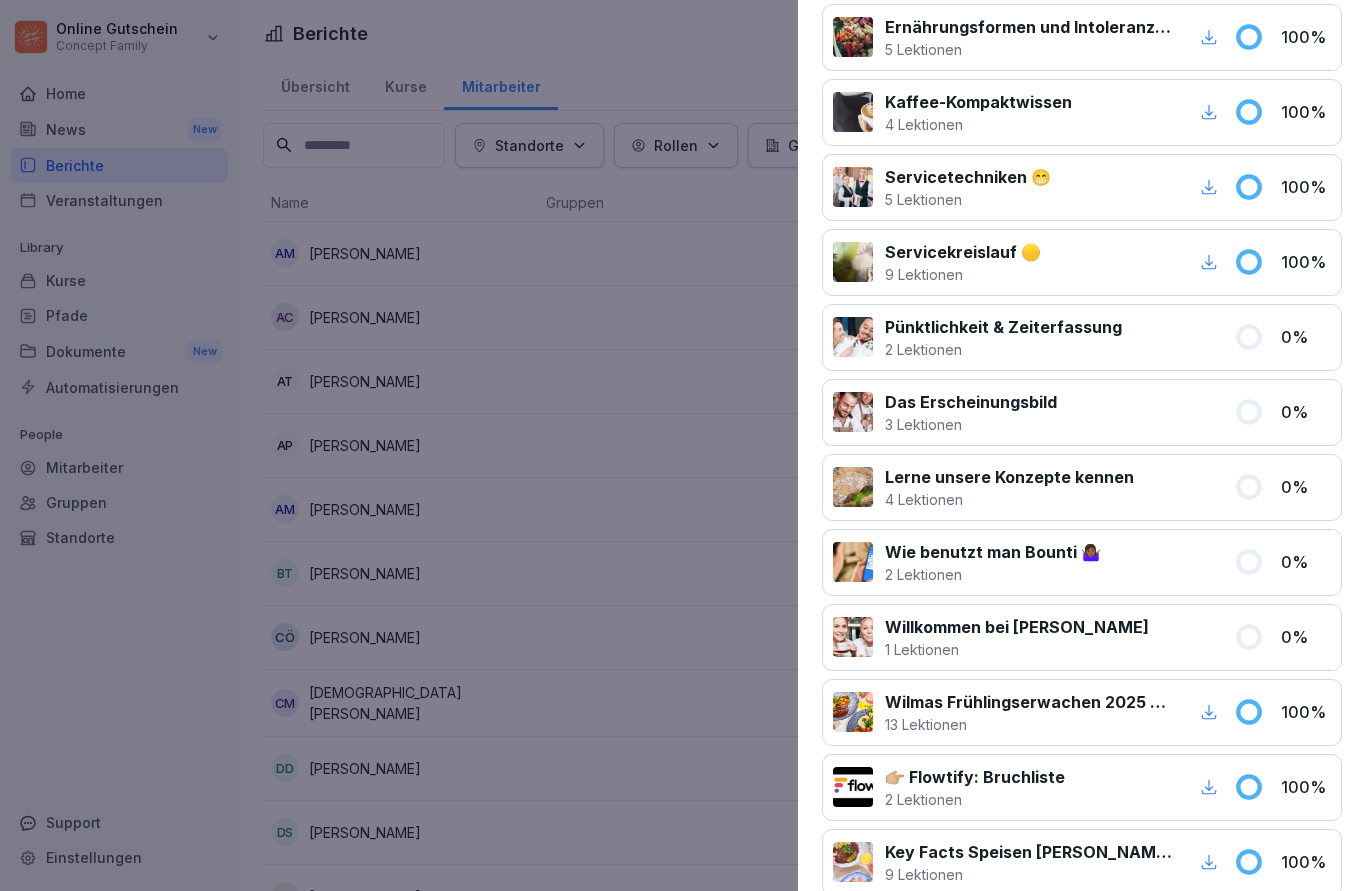 scroll, scrollTop: 634, scrollLeft: 0, axis: vertical 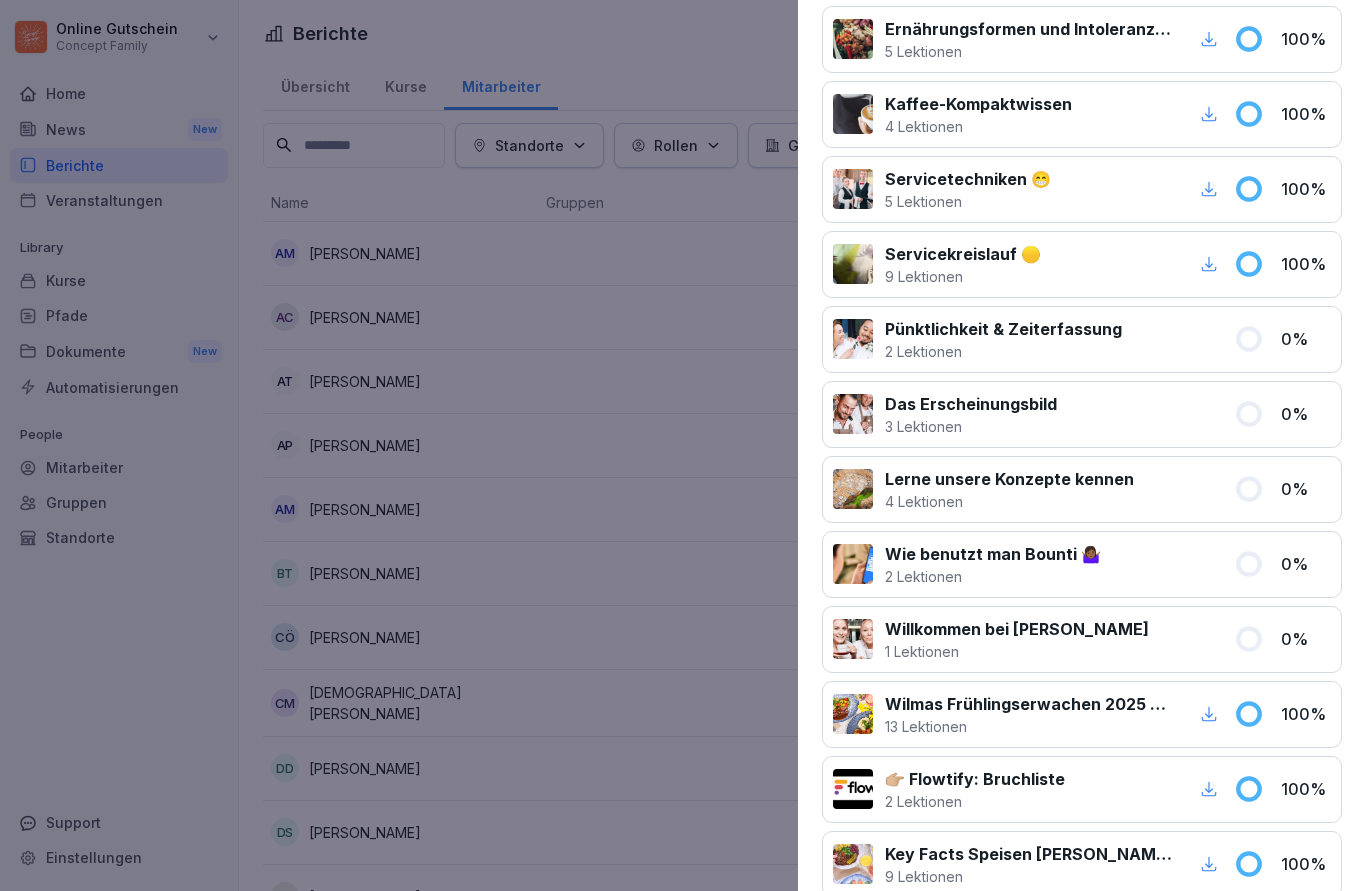 click at bounding box center [683, 445] 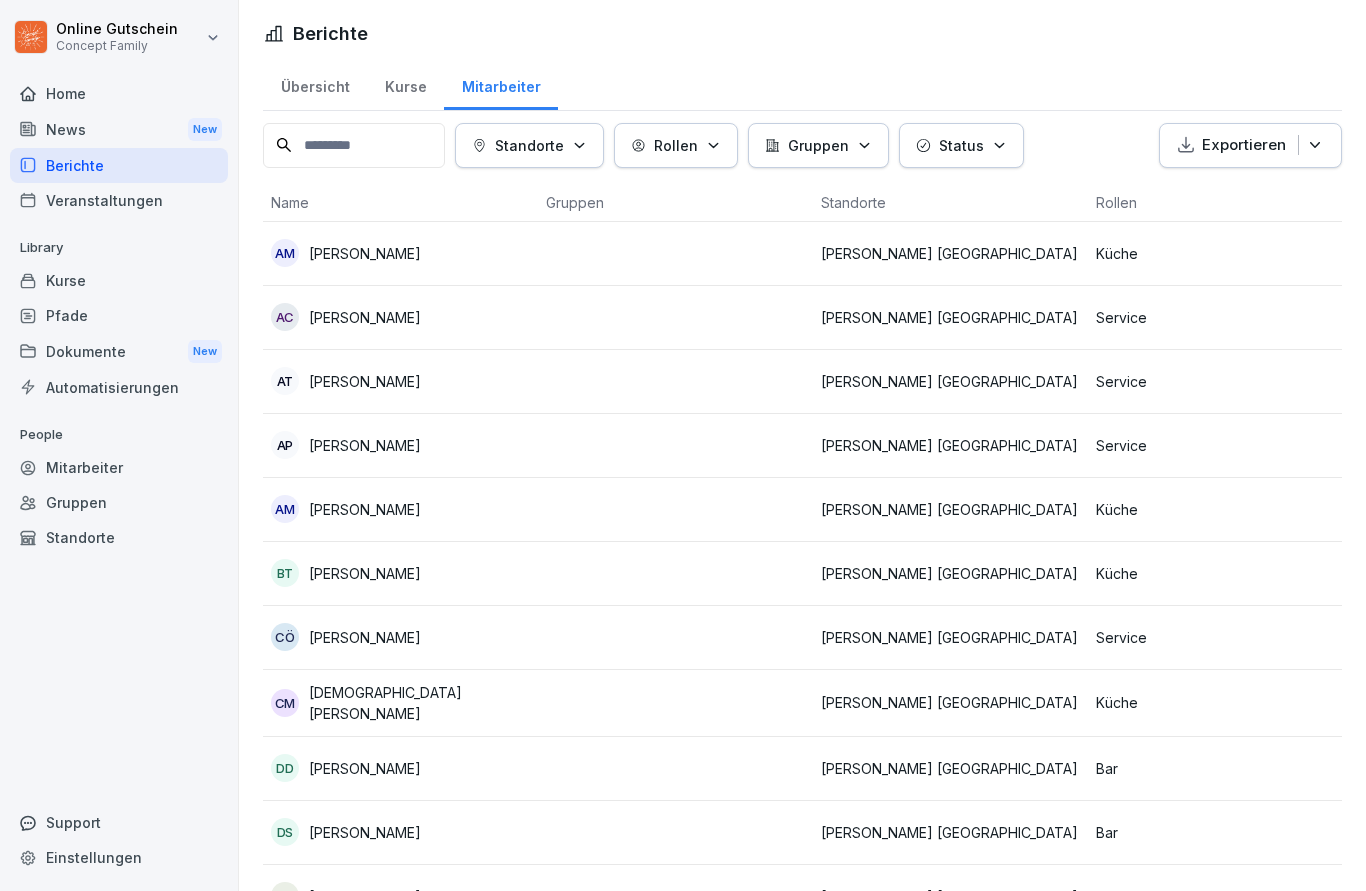 click on "Service" at bounding box center (1225, 445) 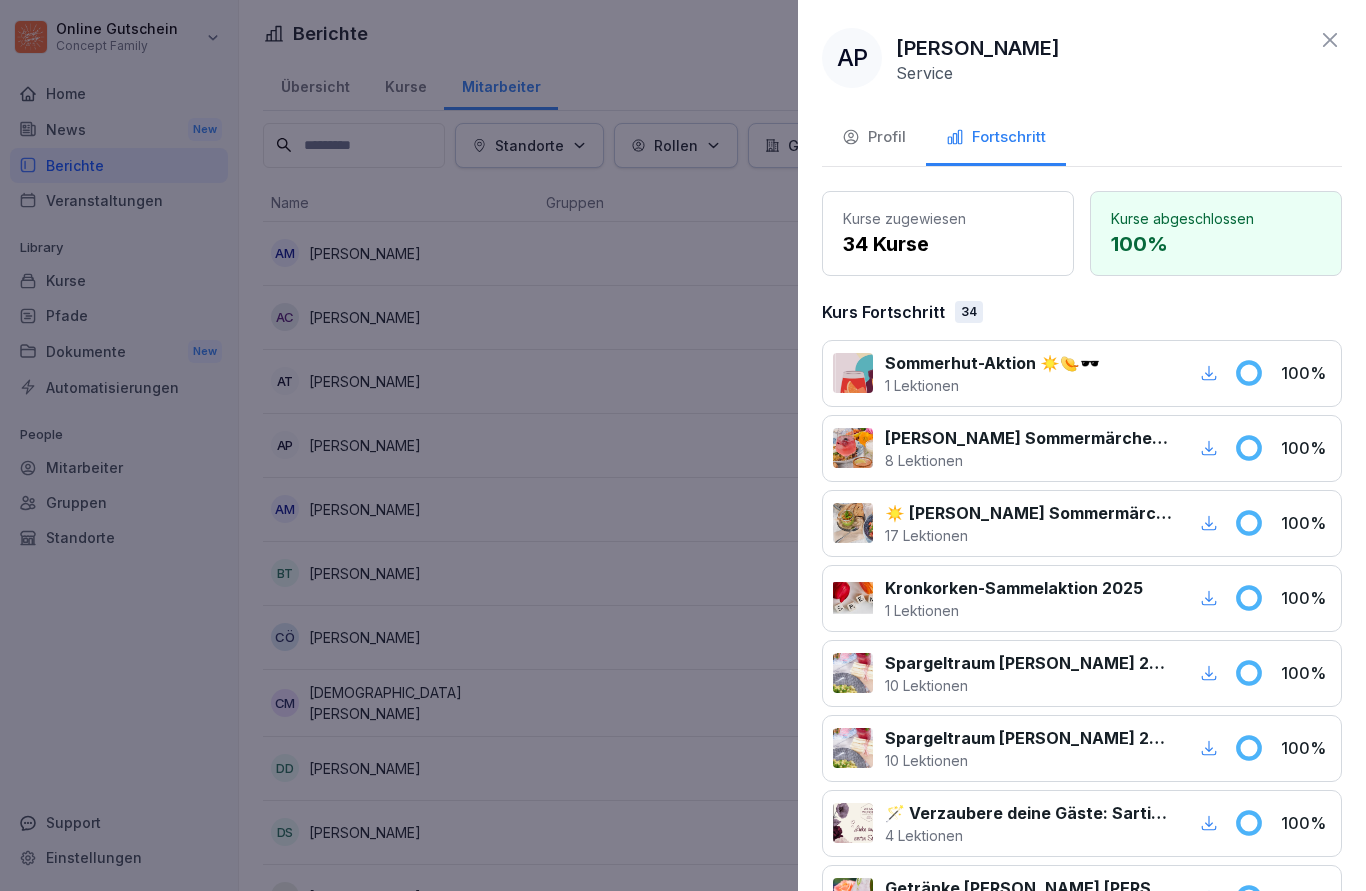 click at bounding box center [683, 445] 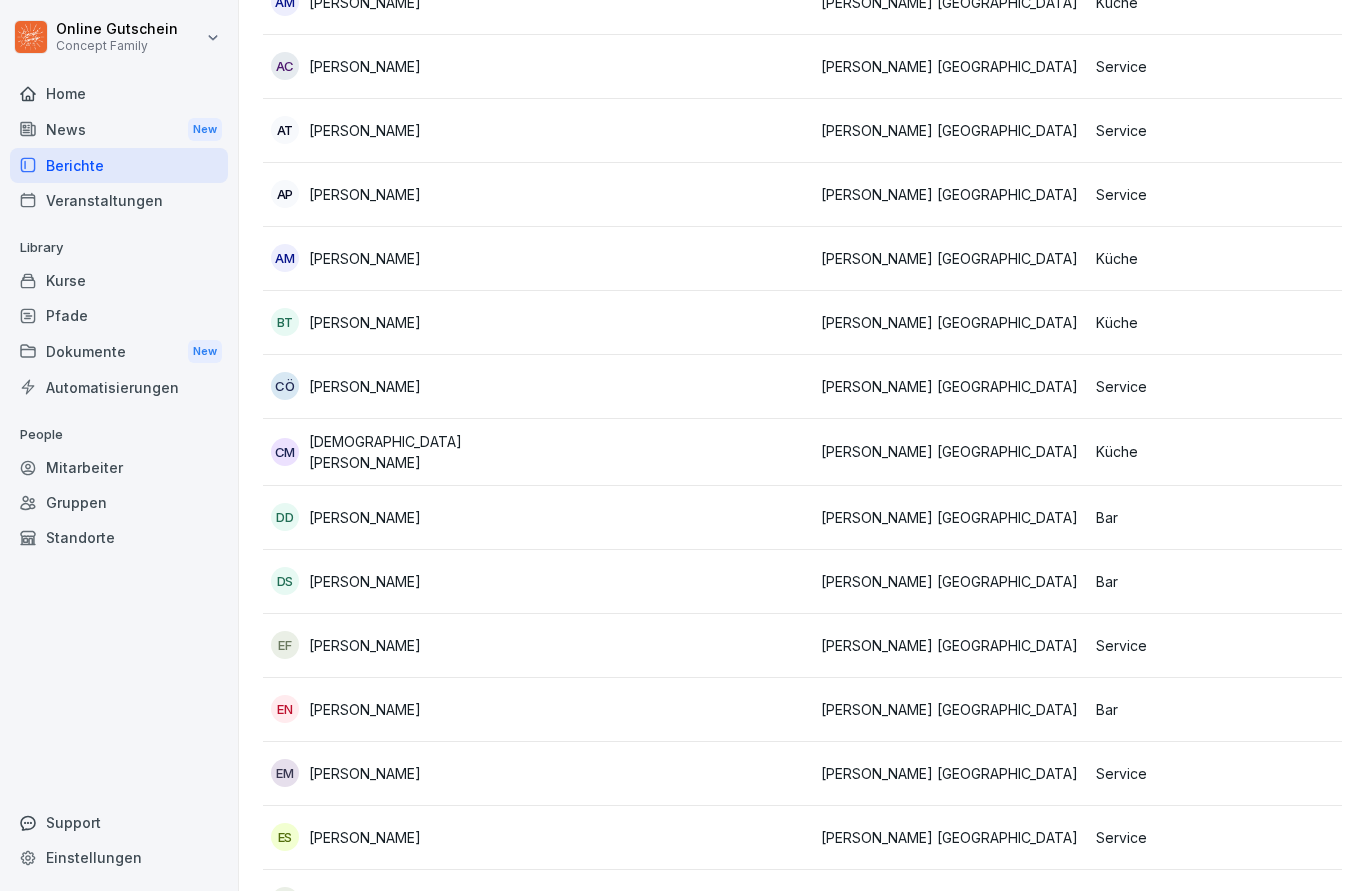 scroll, scrollTop: 253, scrollLeft: 0, axis: vertical 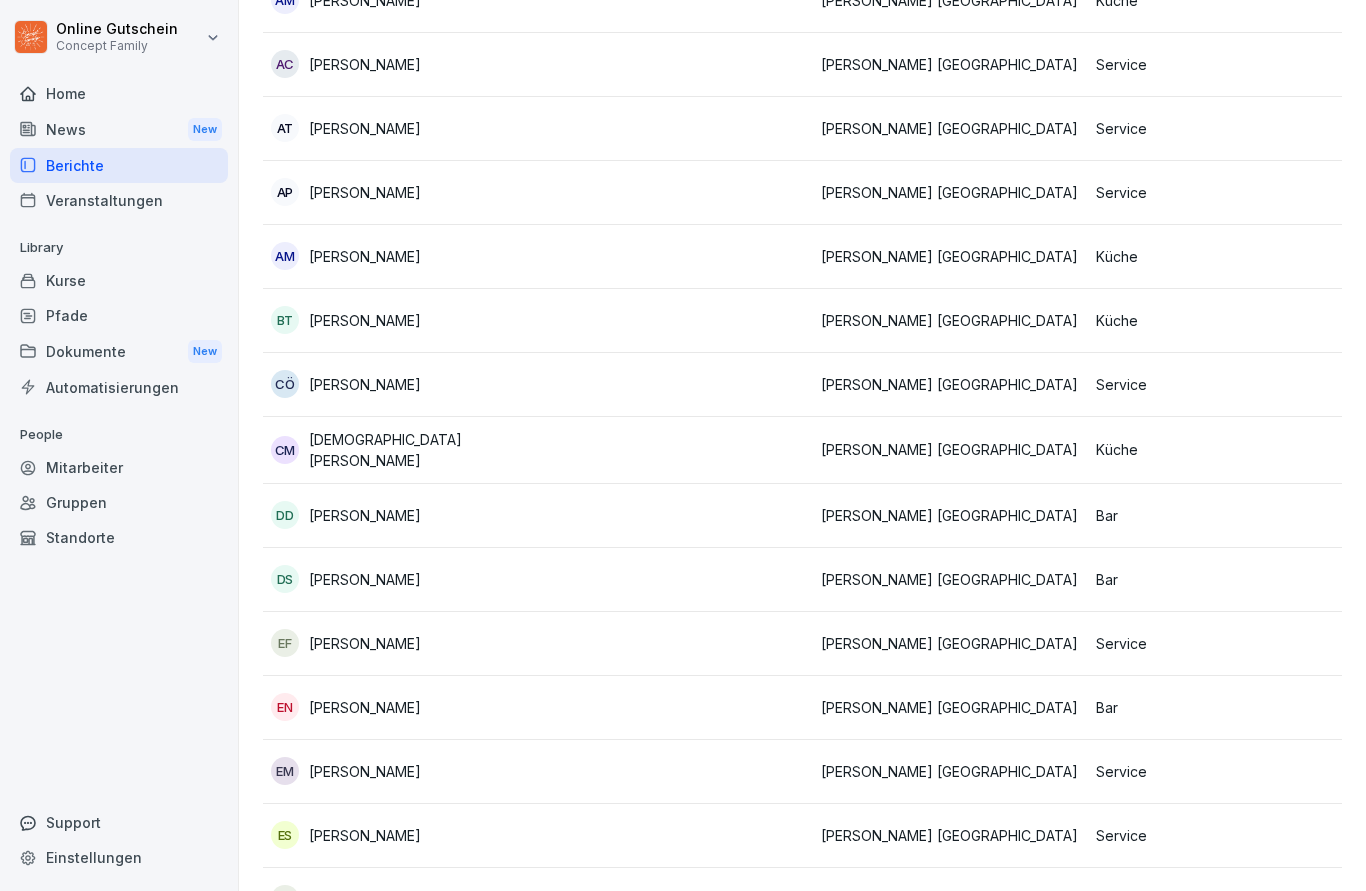 click on "Bar" at bounding box center (1225, 515) 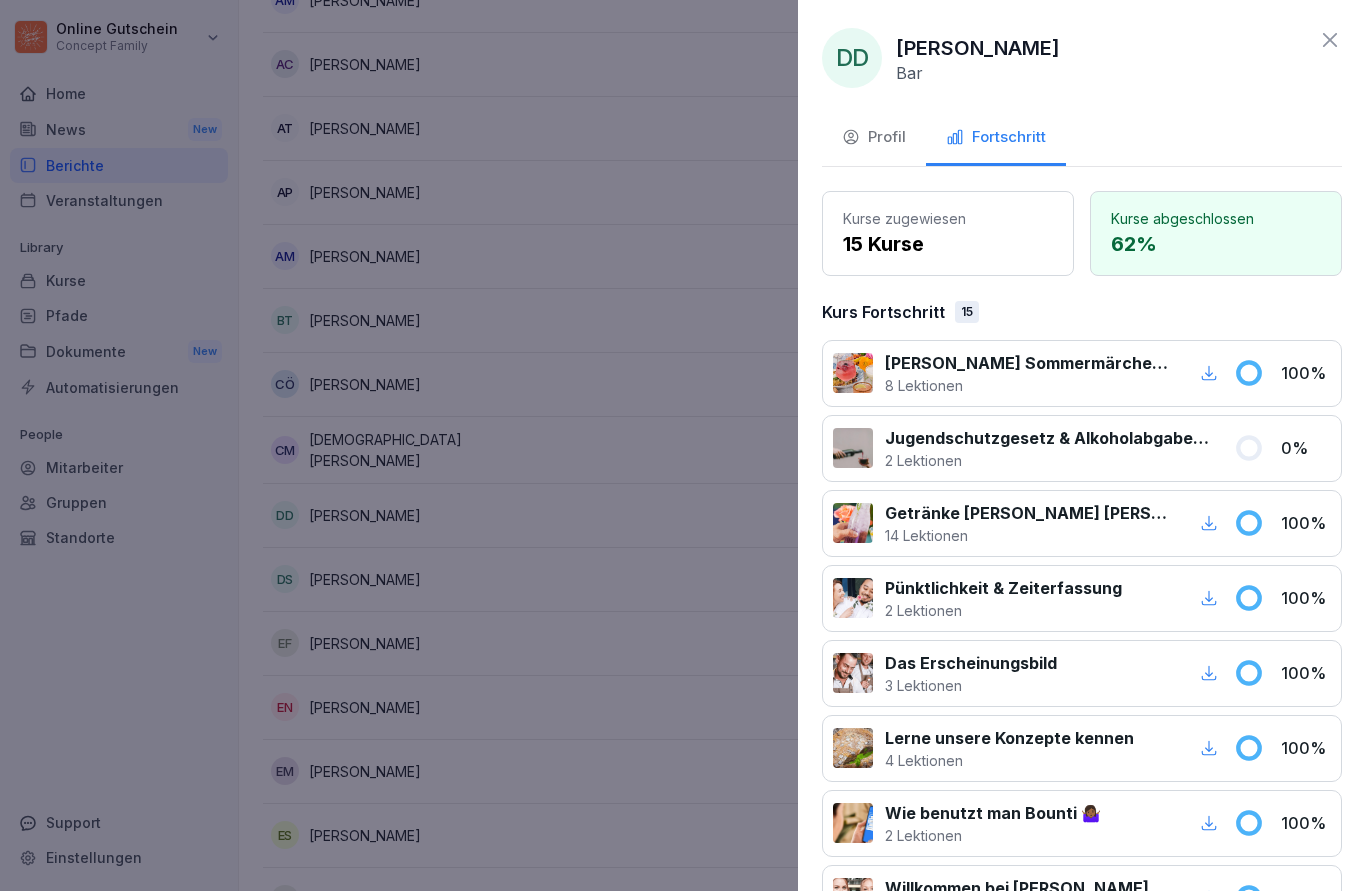 click at bounding box center (683, 445) 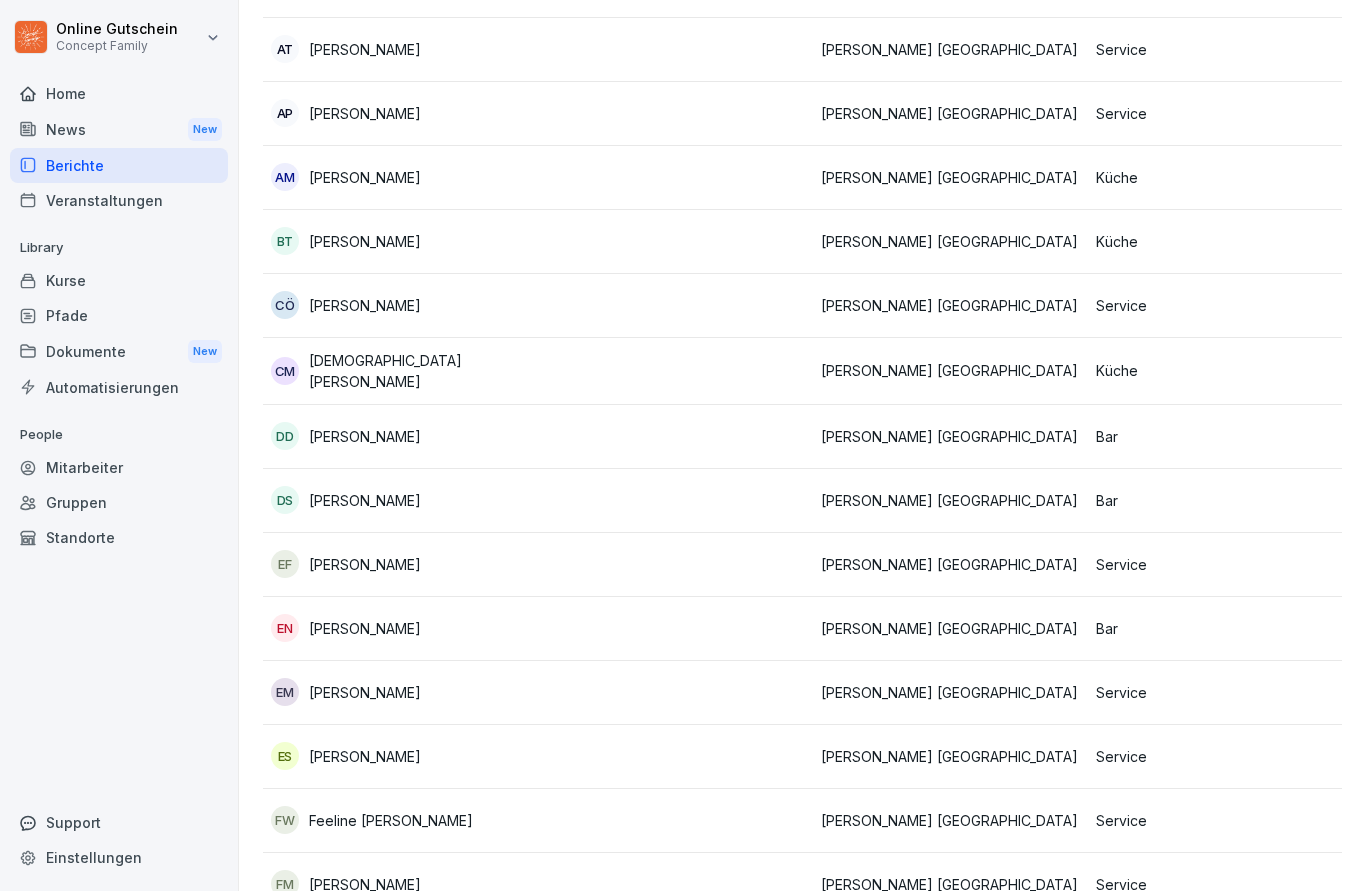 scroll, scrollTop: 336, scrollLeft: 0, axis: vertical 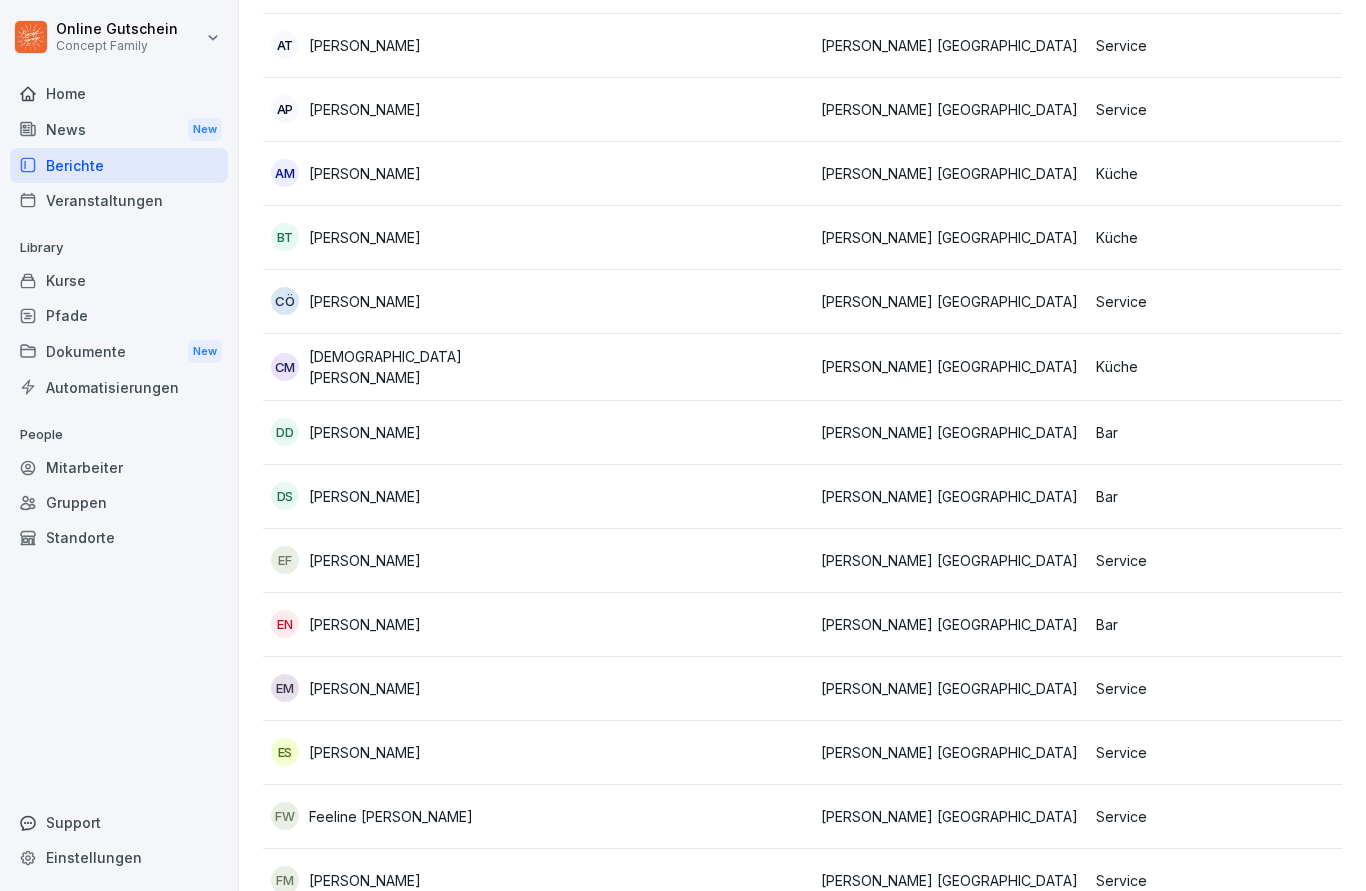 click on "Service" at bounding box center (1225, 560) 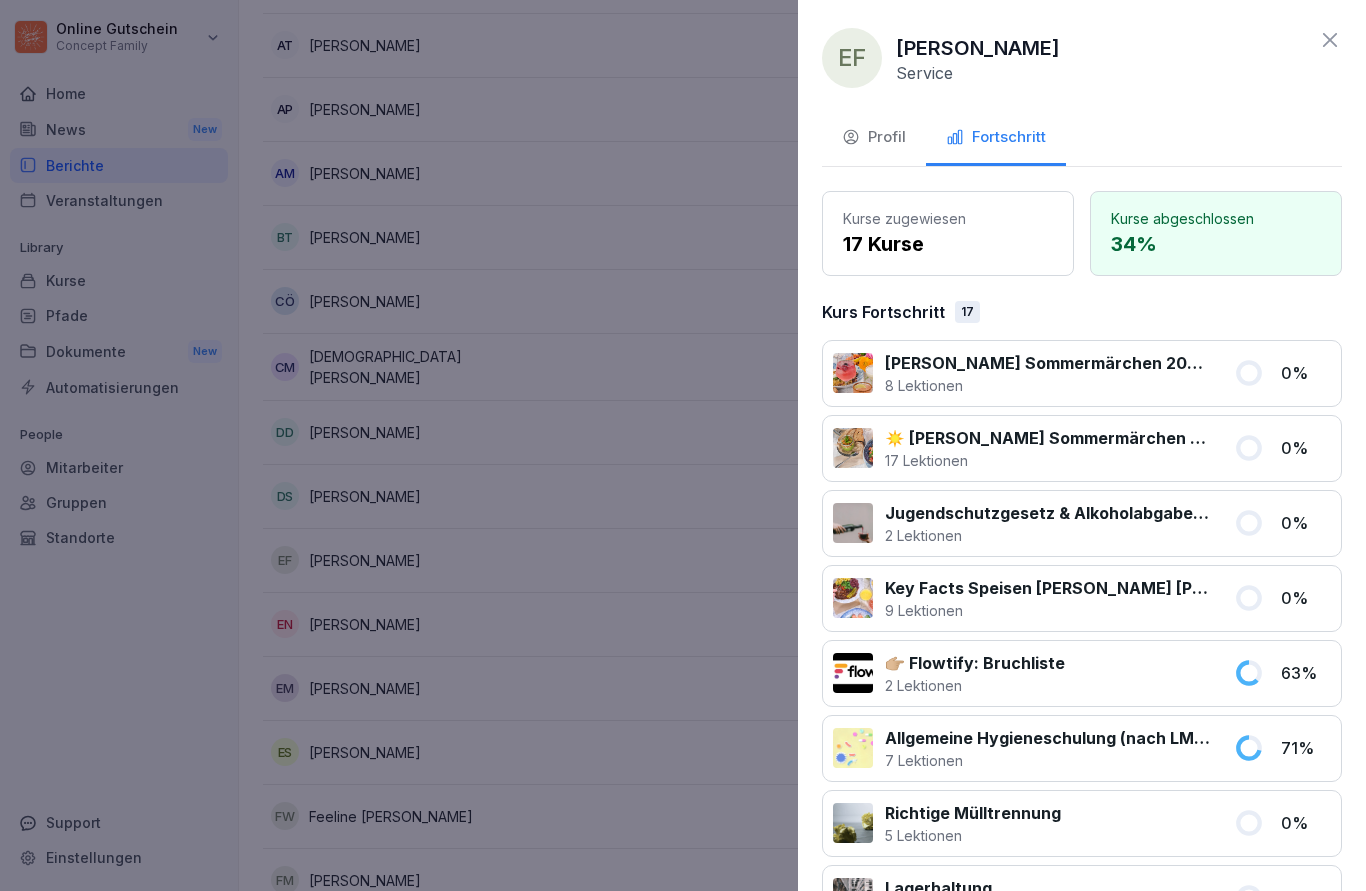 click at bounding box center [683, 445] 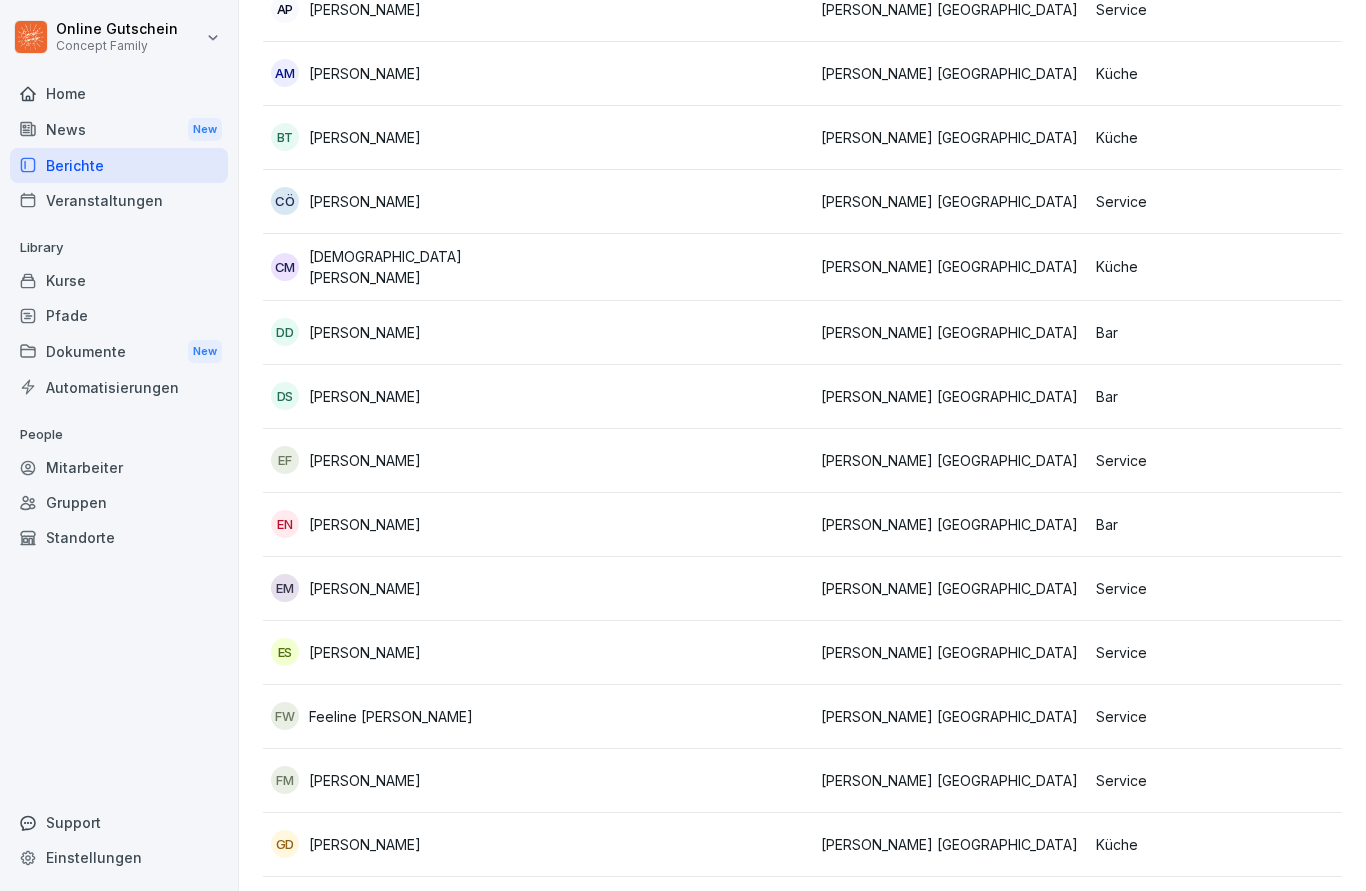 scroll, scrollTop: 438, scrollLeft: 0, axis: vertical 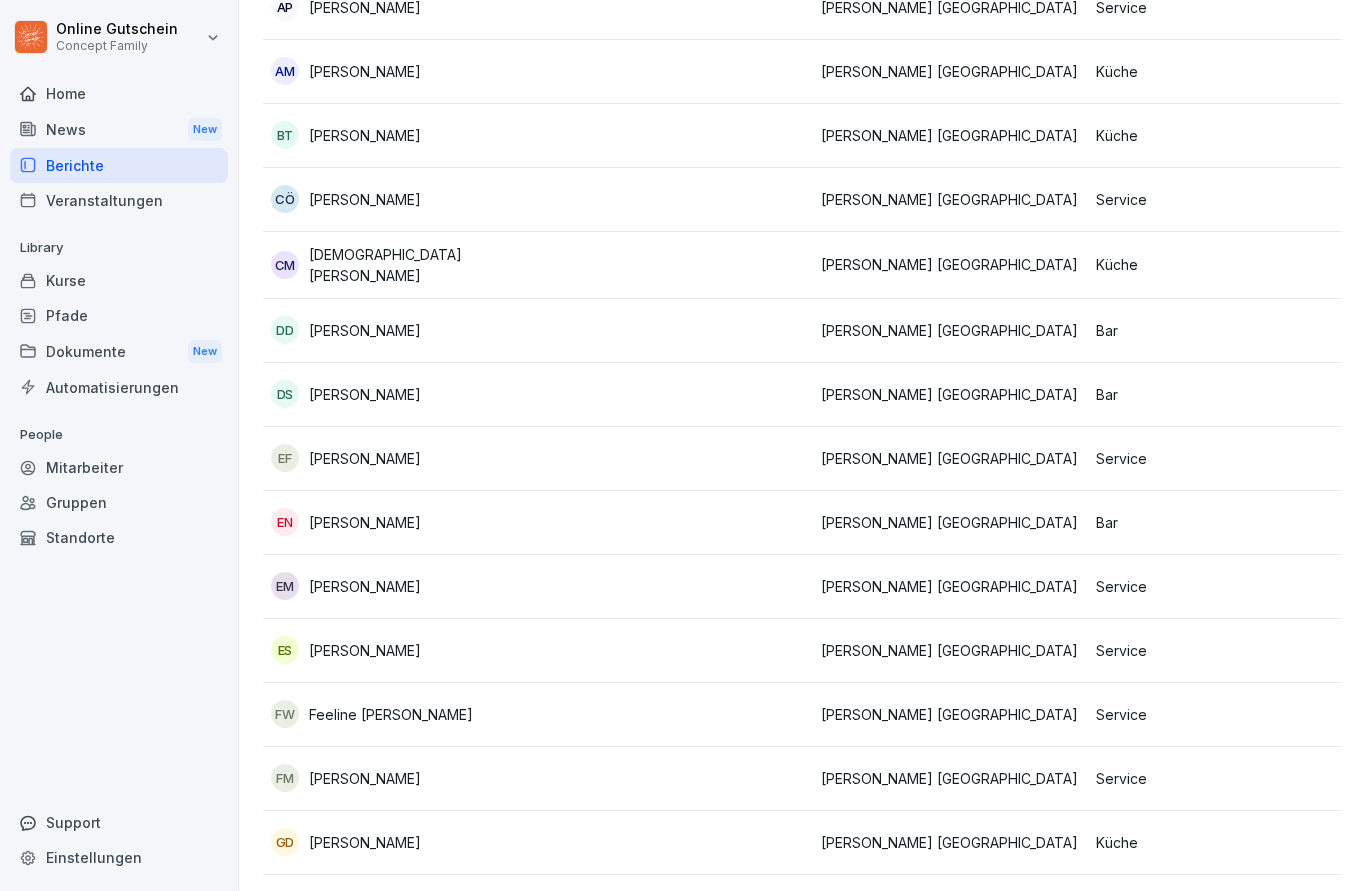 click on "Service" at bounding box center (1225, 586) 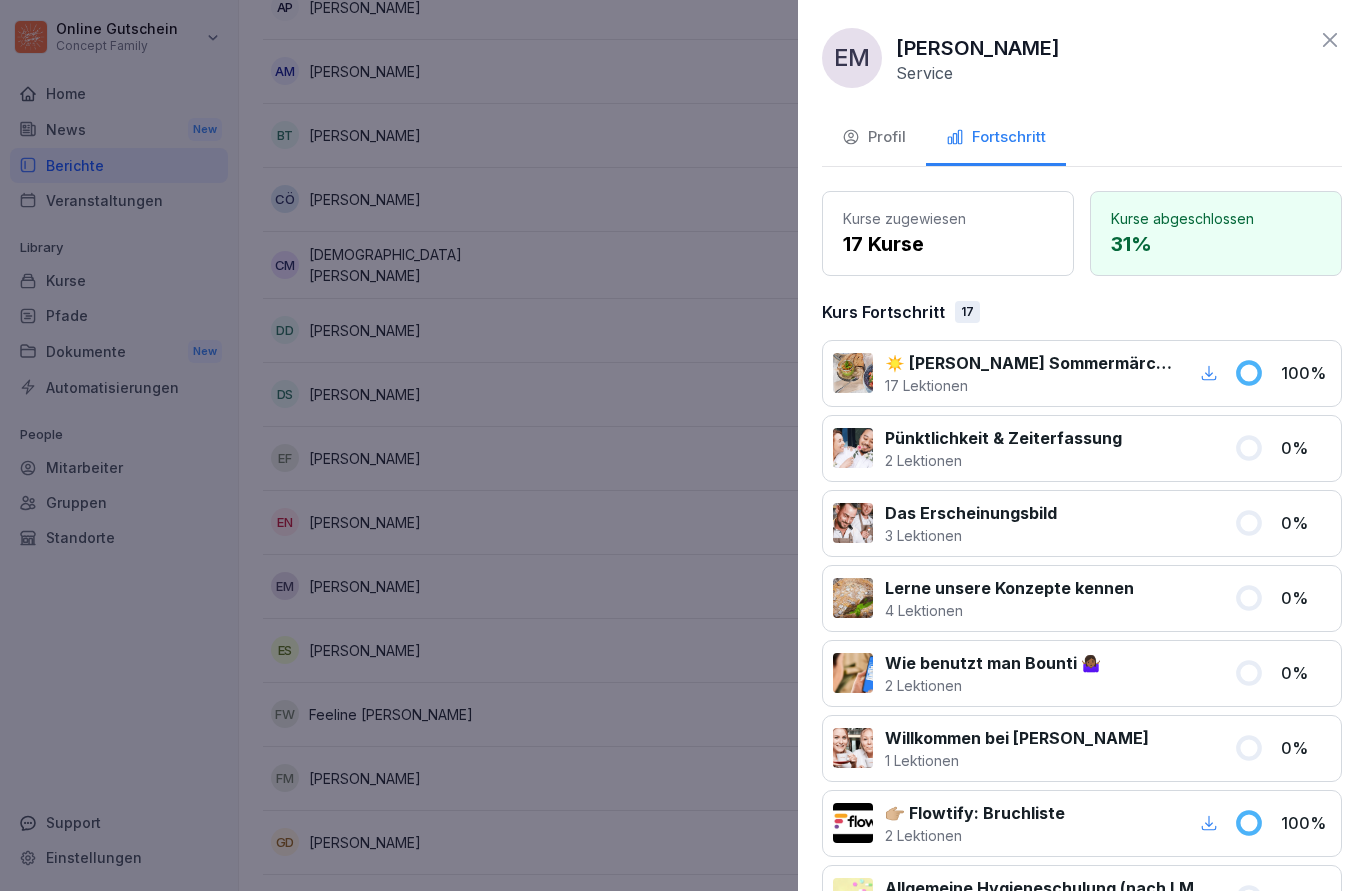 click at bounding box center (683, 445) 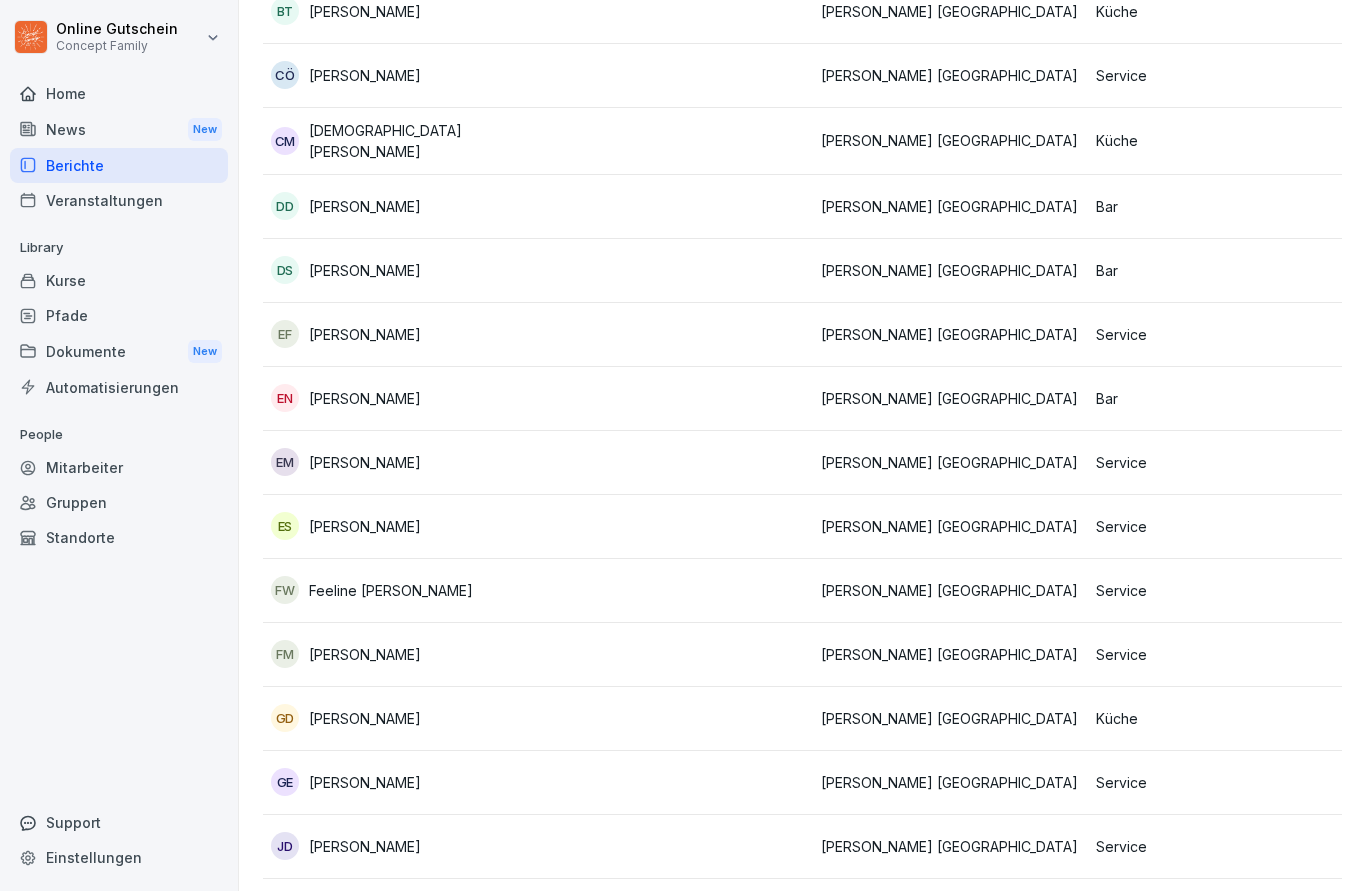 scroll, scrollTop: 561, scrollLeft: 0, axis: vertical 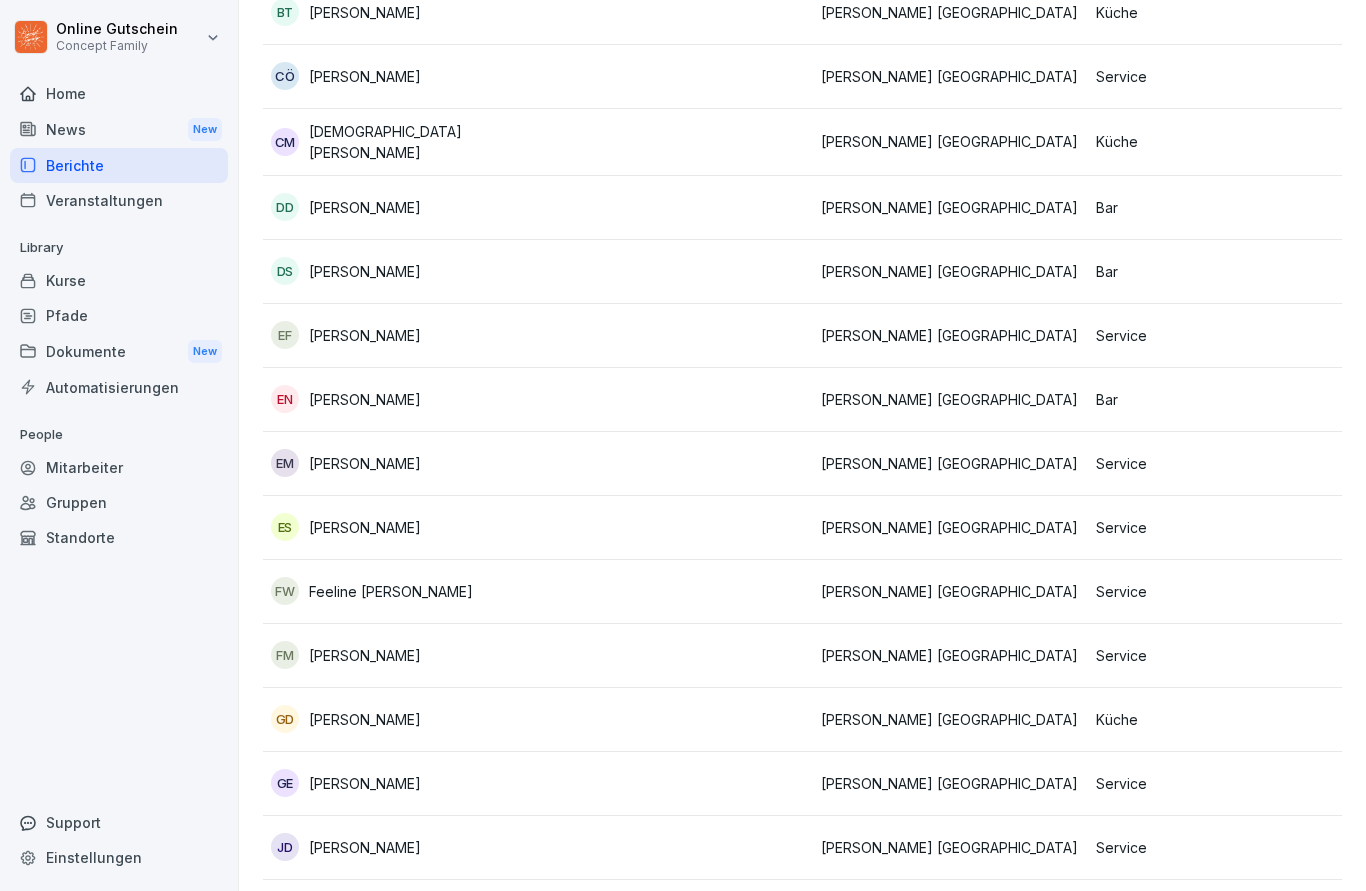 click on "Service" at bounding box center [1225, 591] 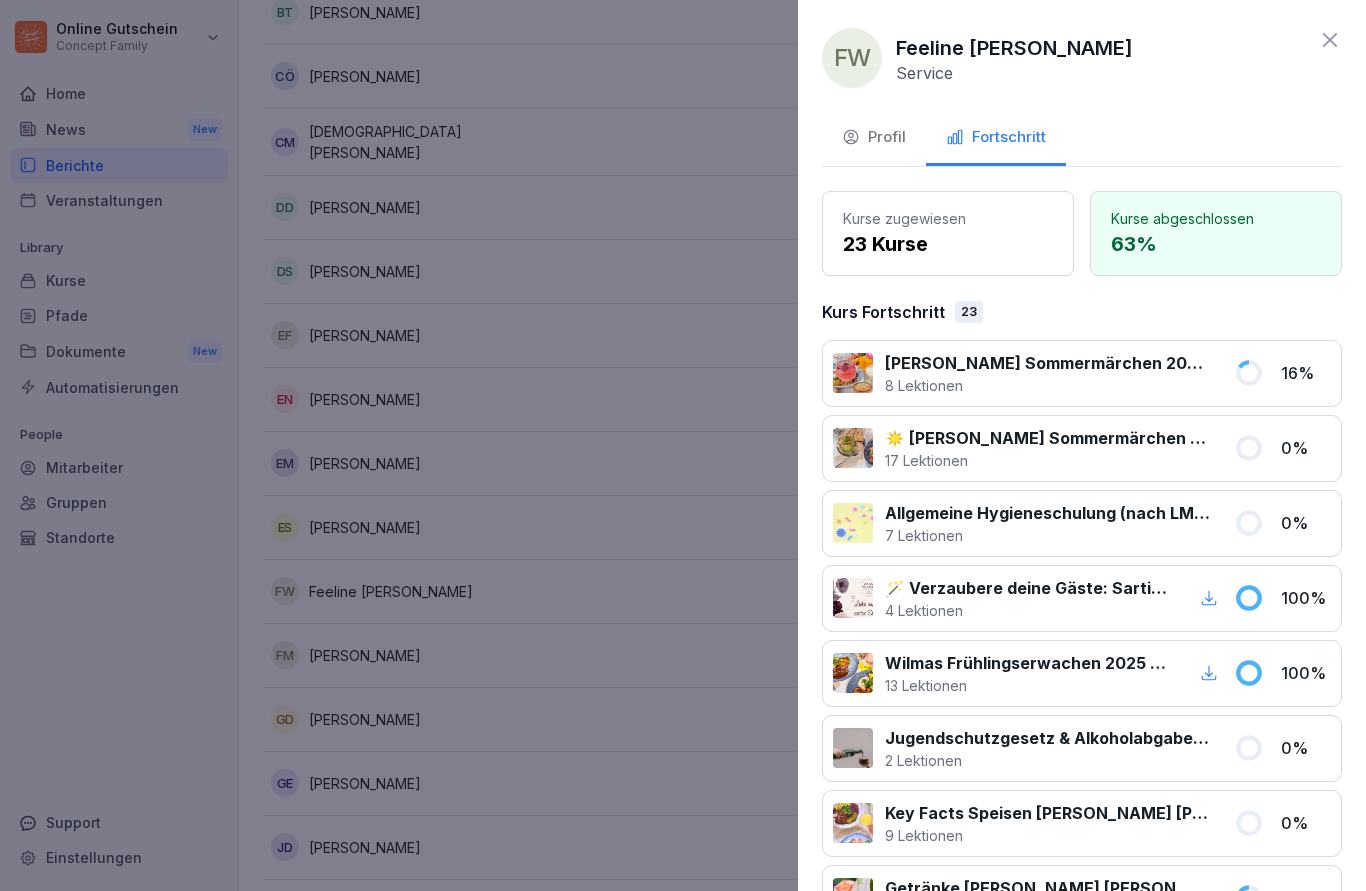 click at bounding box center (683, 445) 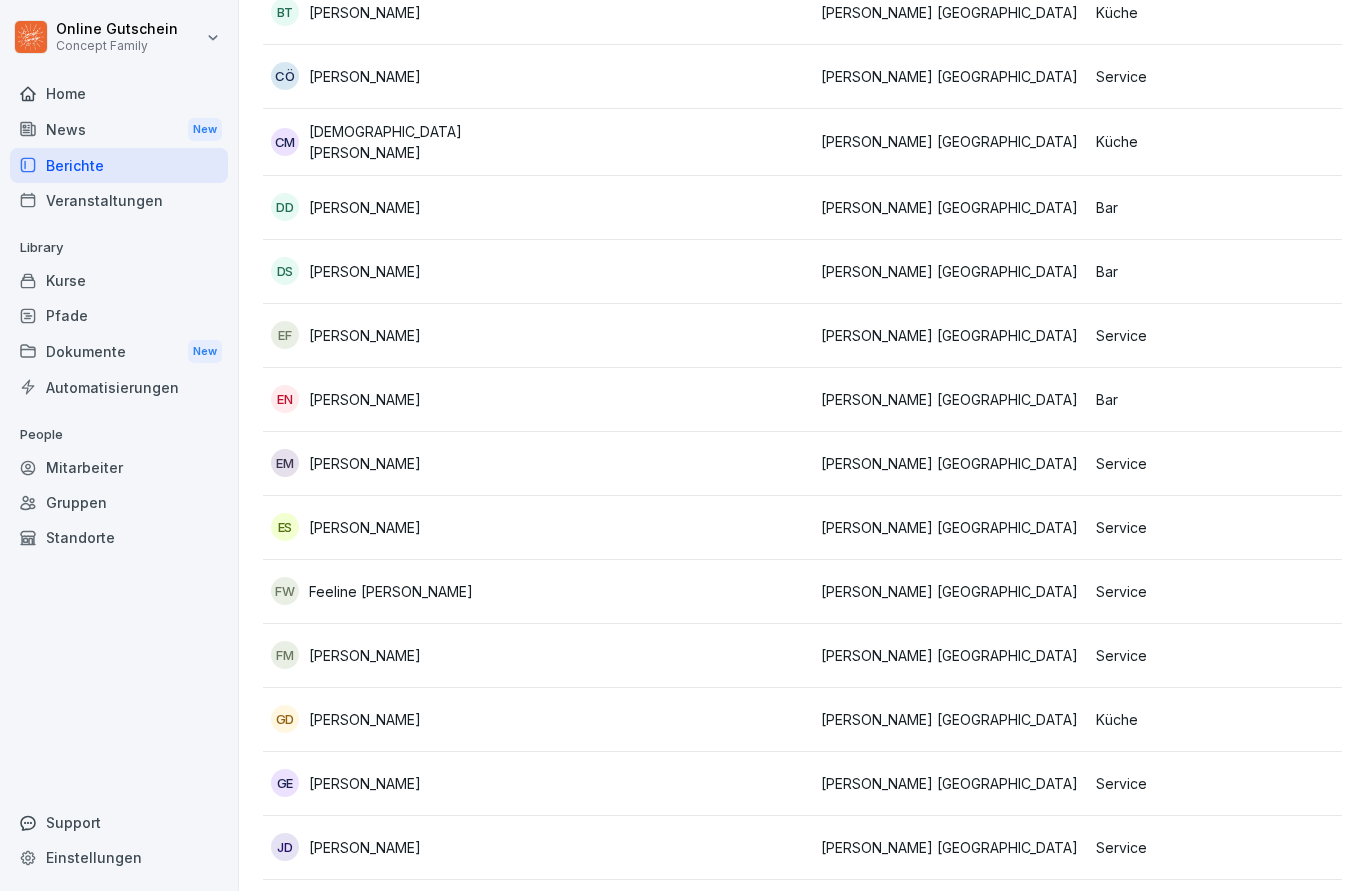 scroll, scrollTop: 593, scrollLeft: 0, axis: vertical 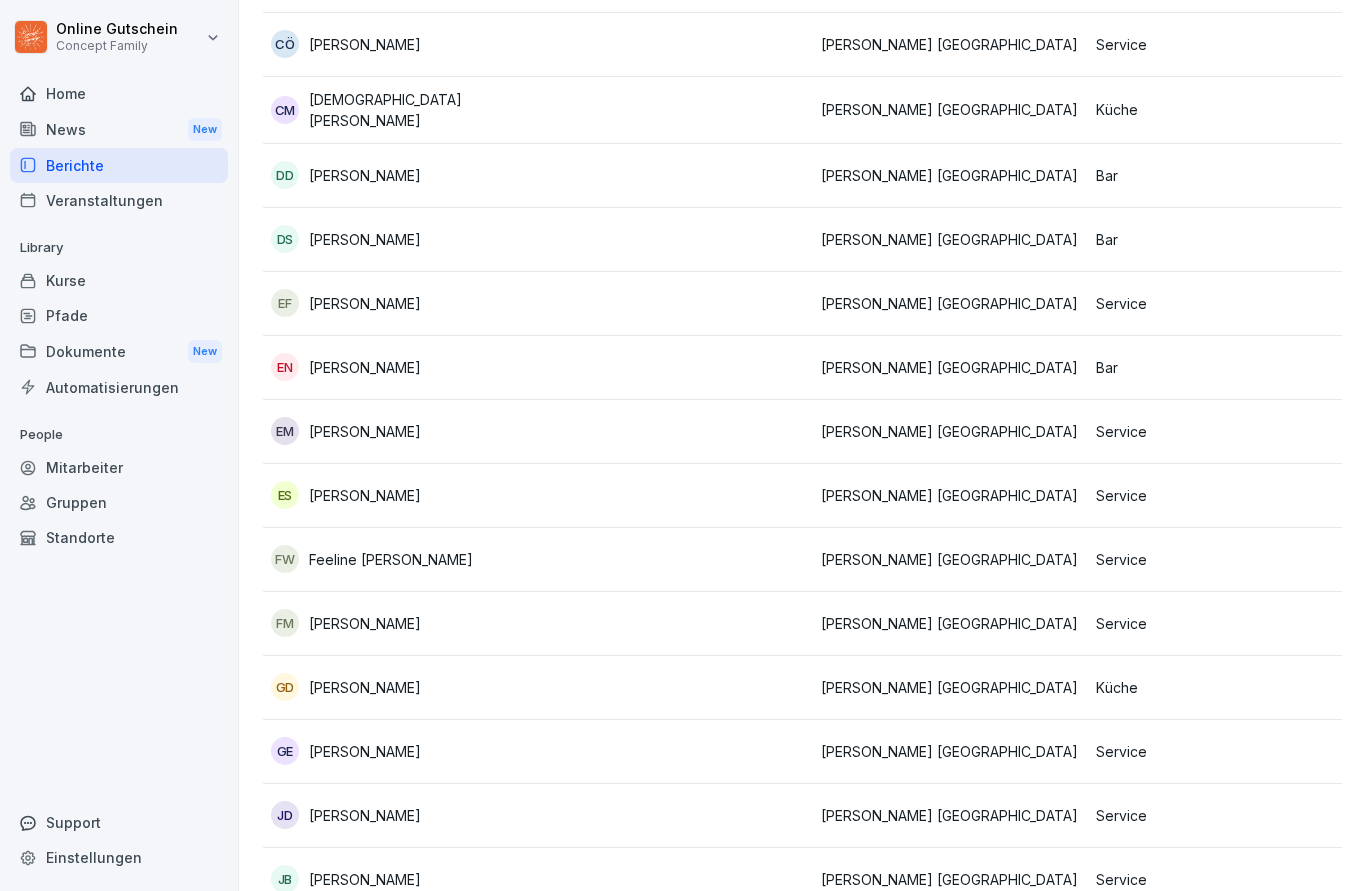 click on "[PERSON_NAME] [GEOGRAPHIC_DATA]" at bounding box center [950, 688] 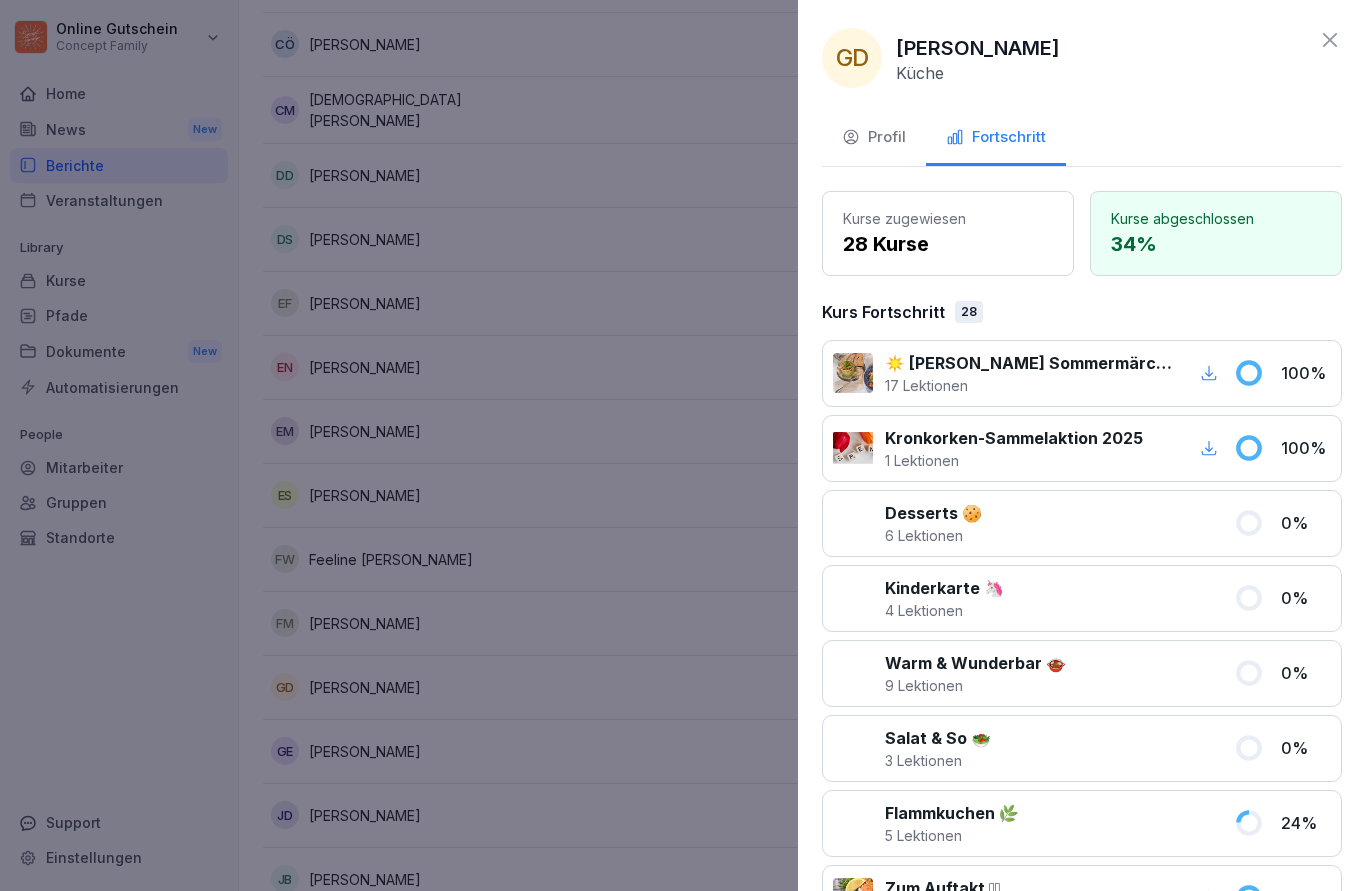 click at bounding box center [683, 445] 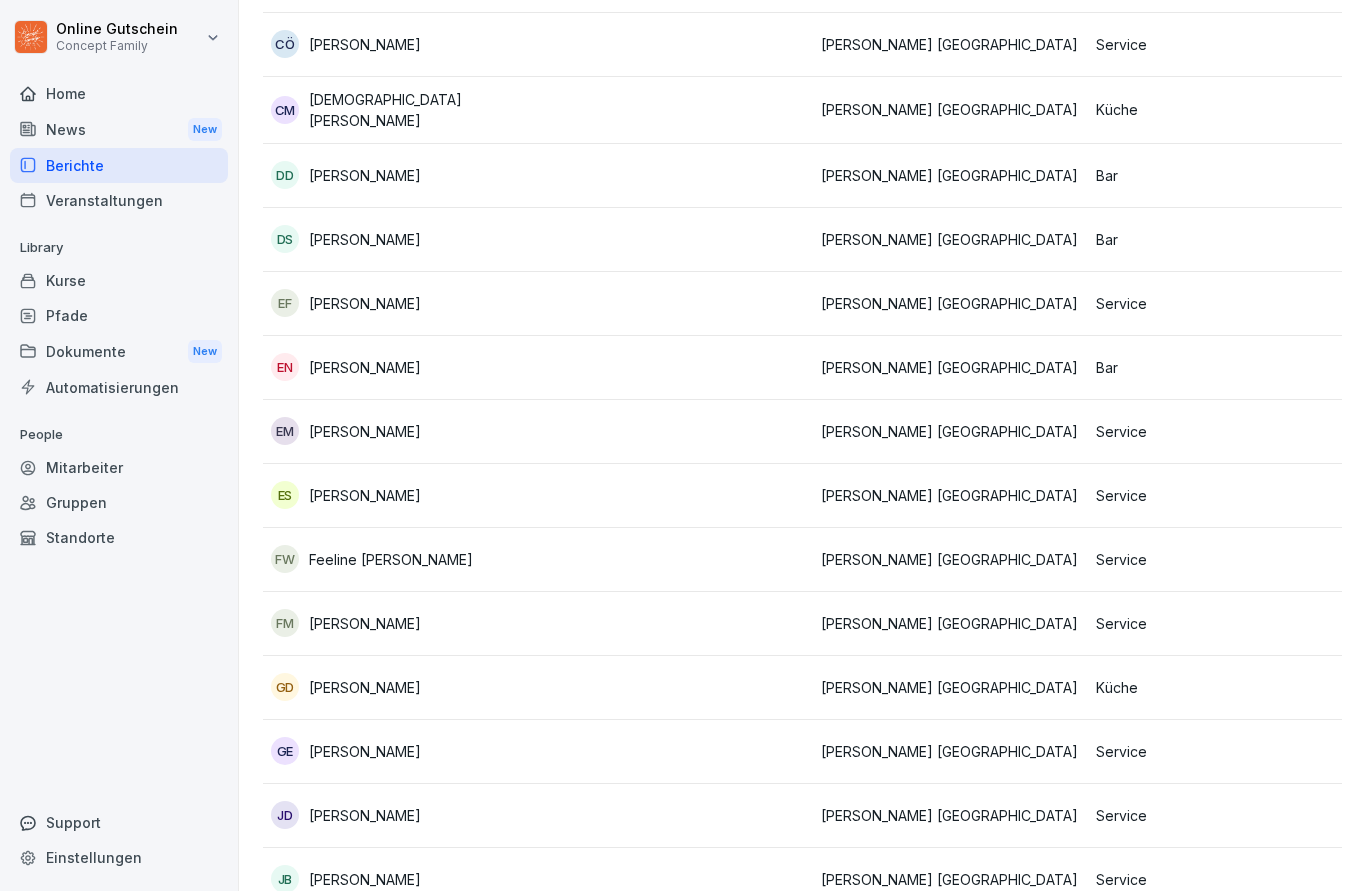 click on "Service" at bounding box center [1225, 623] 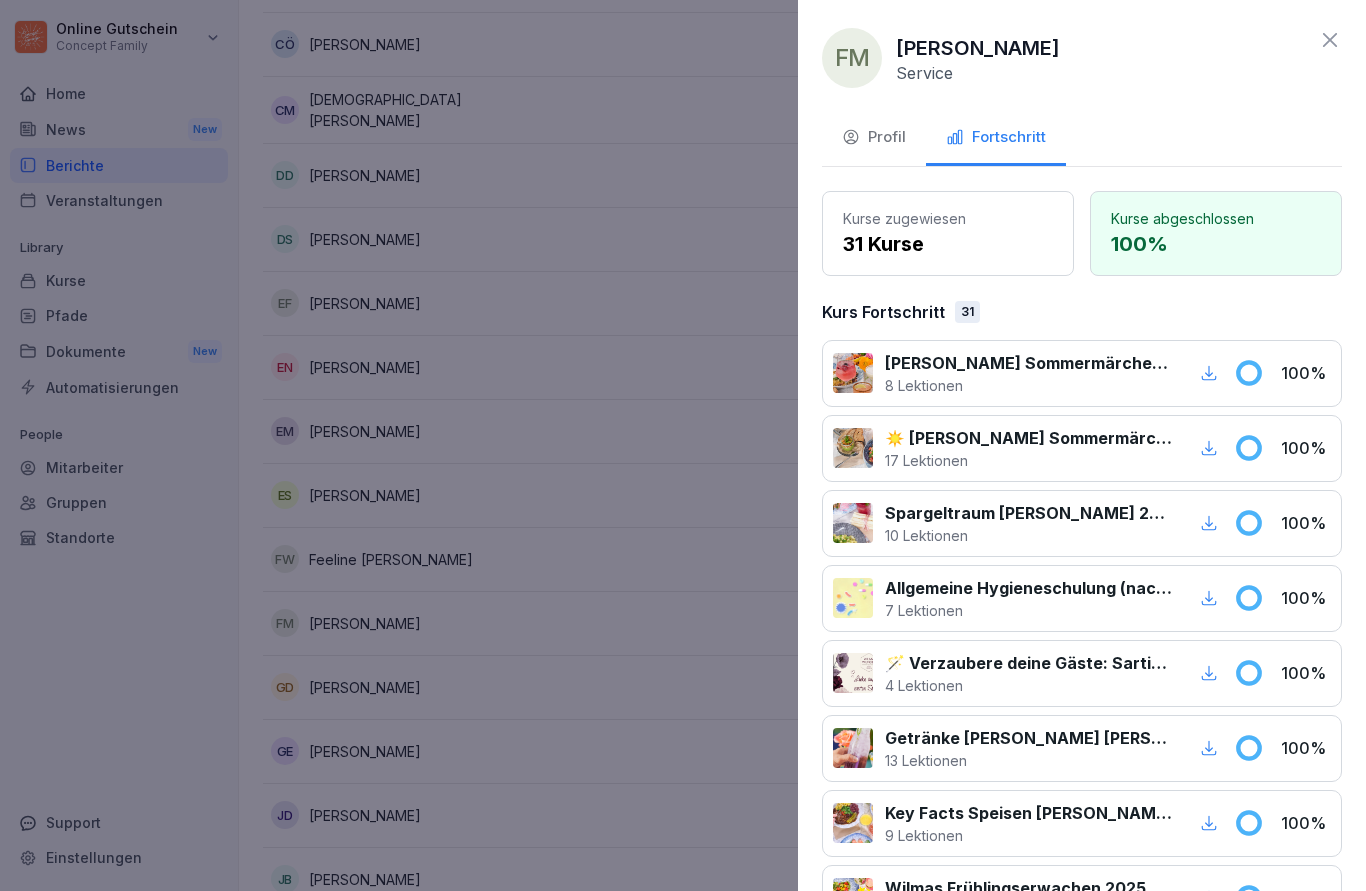 click at bounding box center [683, 445] 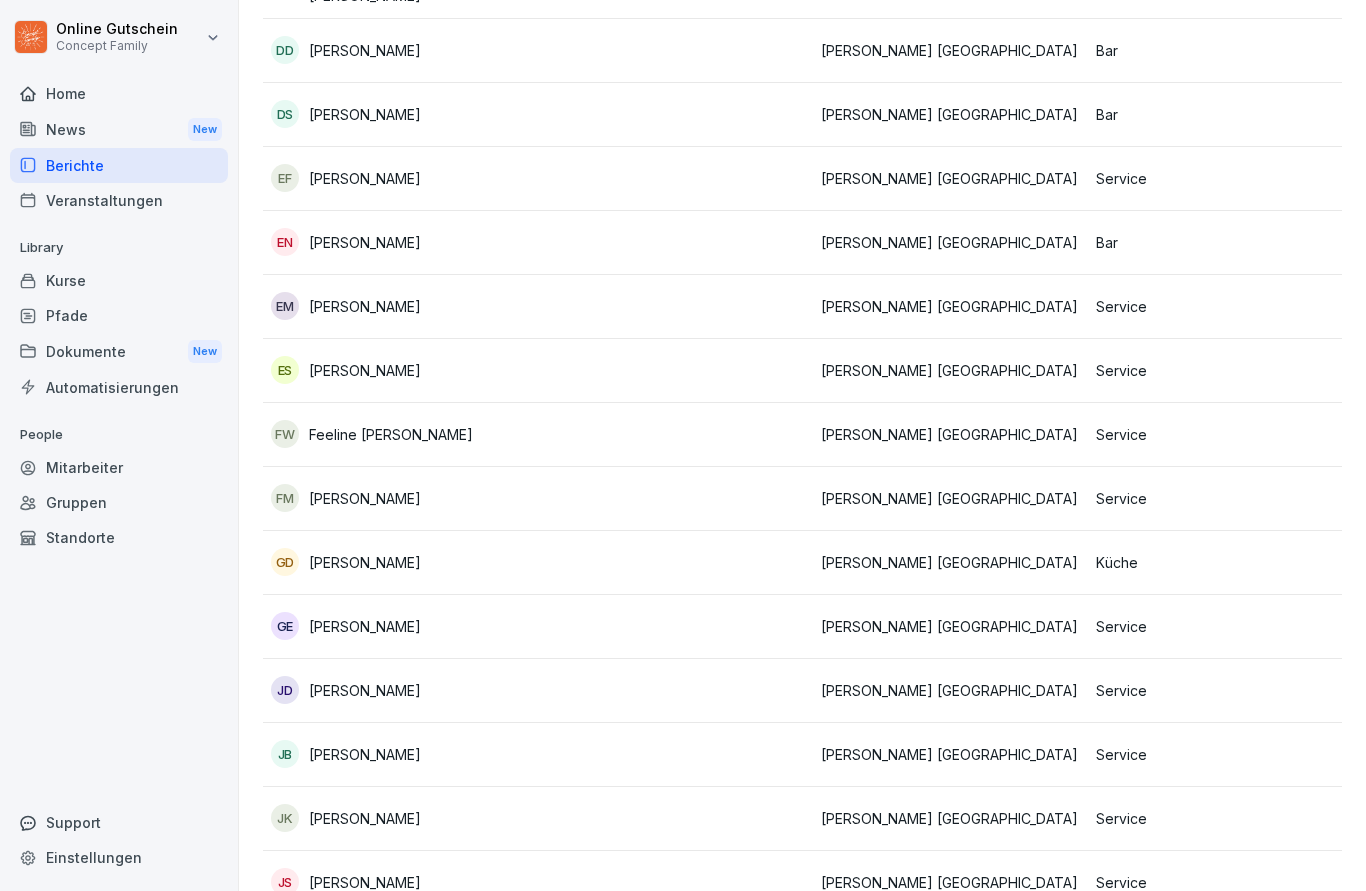 scroll, scrollTop: 717, scrollLeft: 0, axis: vertical 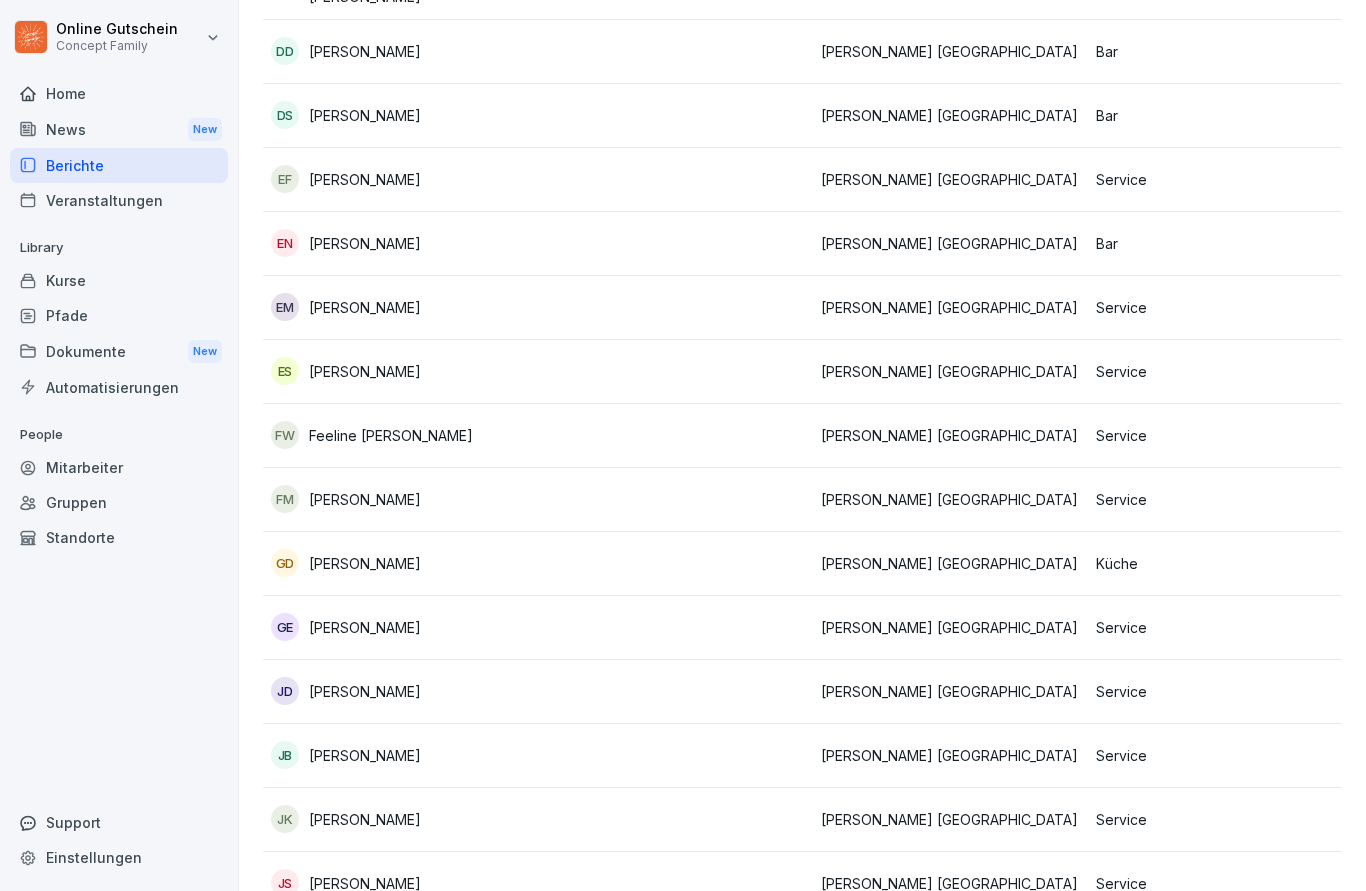 click on "Service" at bounding box center (1225, 627) 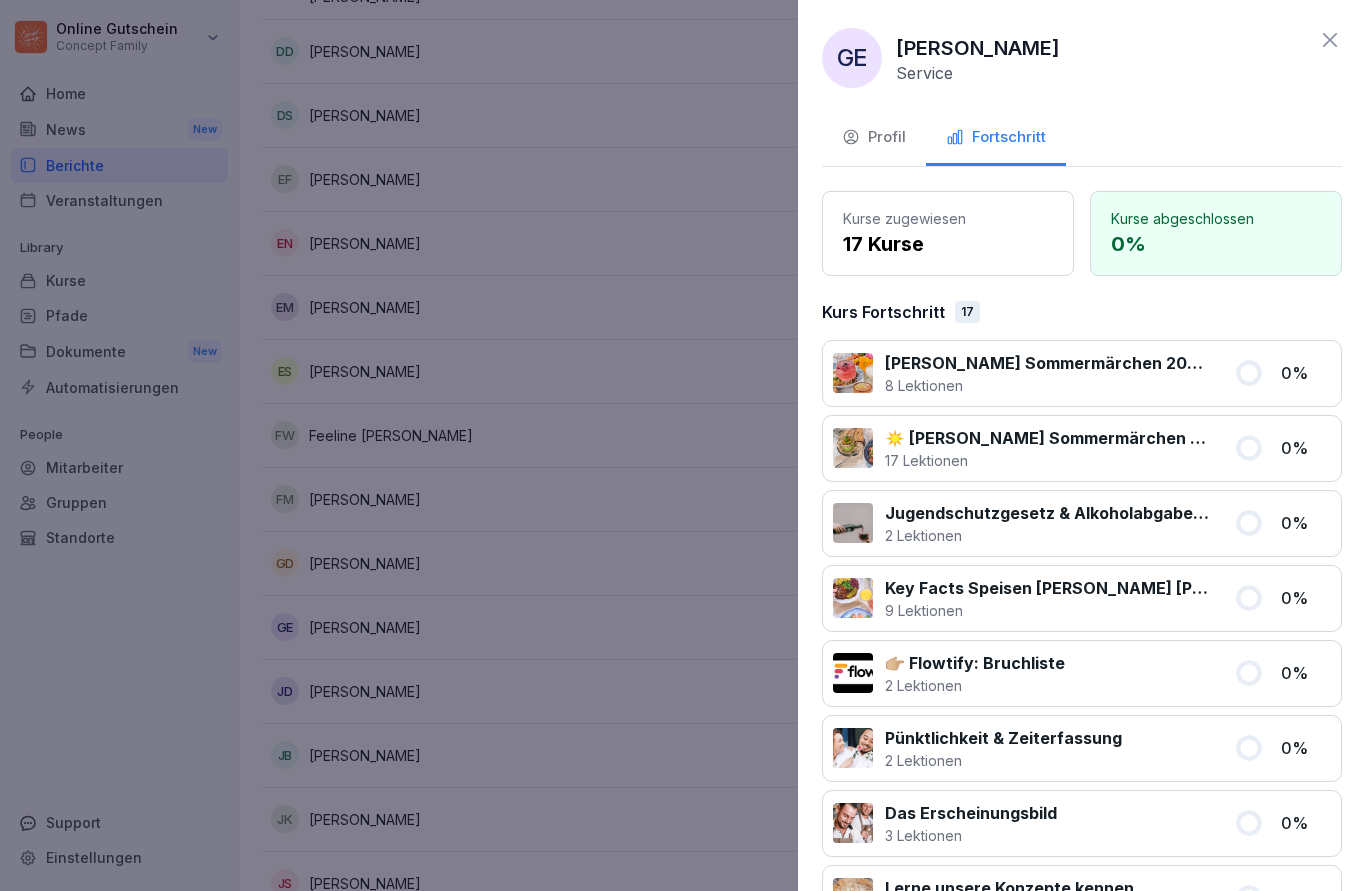 click at bounding box center [683, 445] 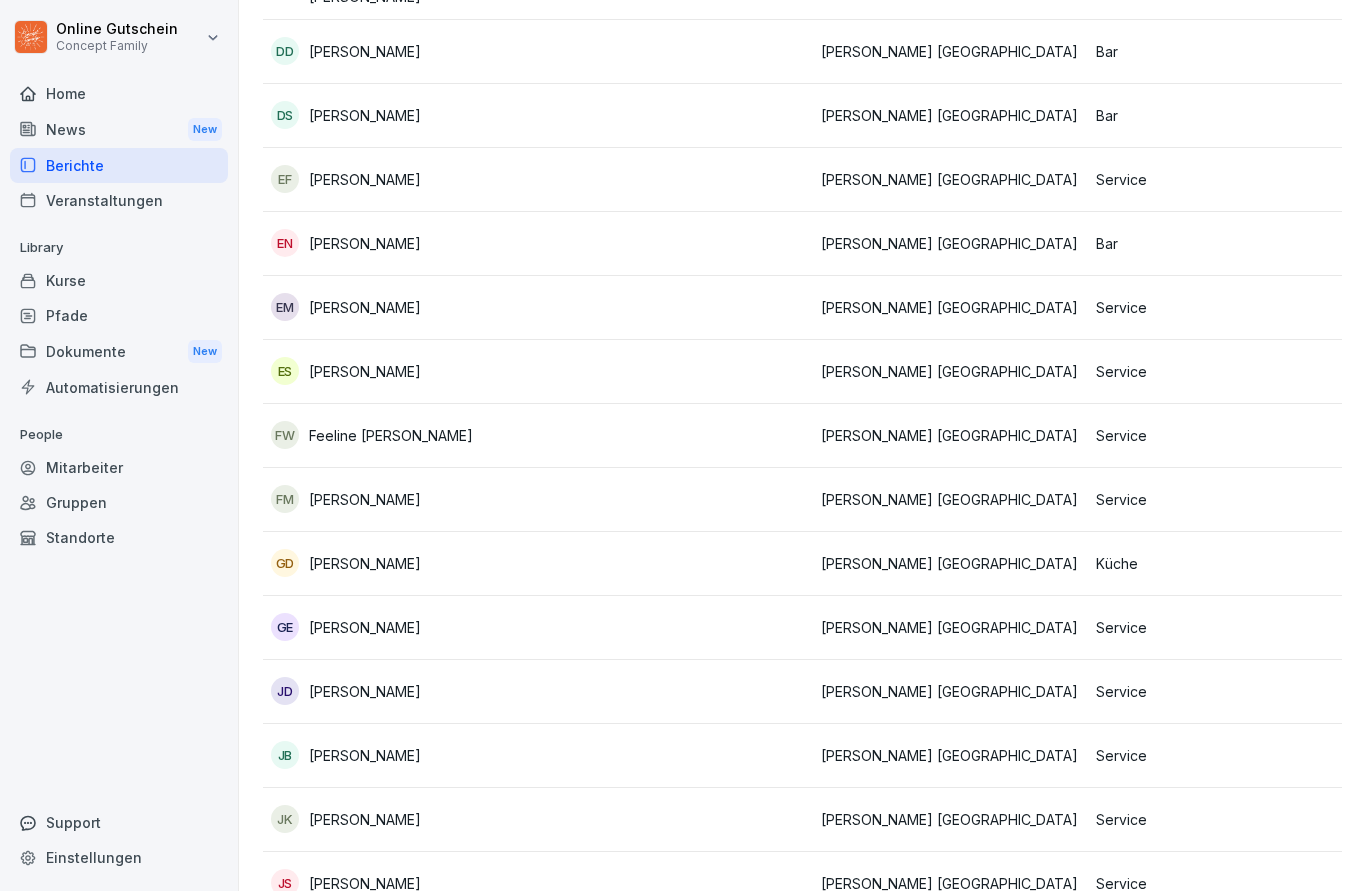 click on "Service" at bounding box center (1225, 691) 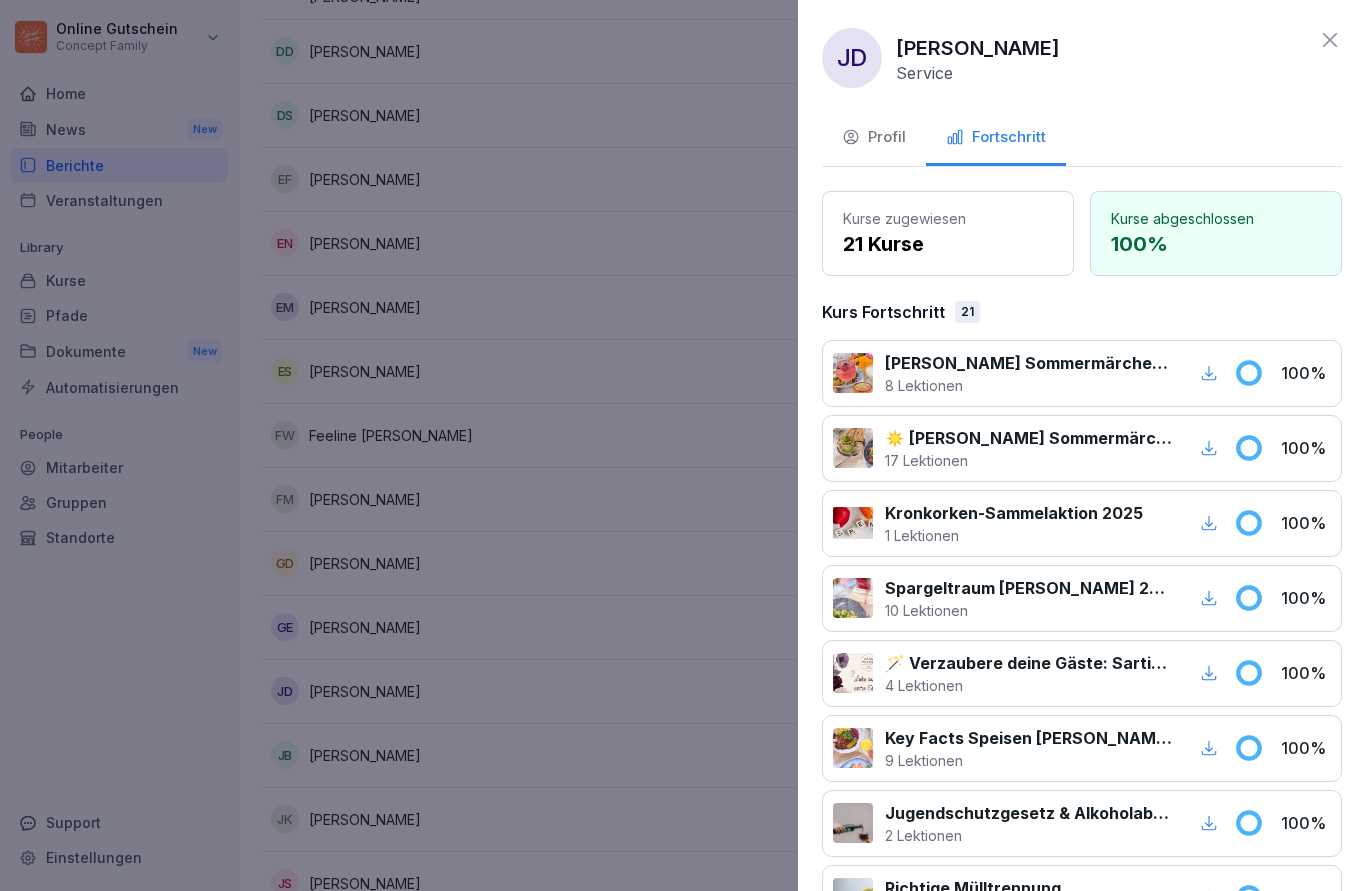click at bounding box center (683, 445) 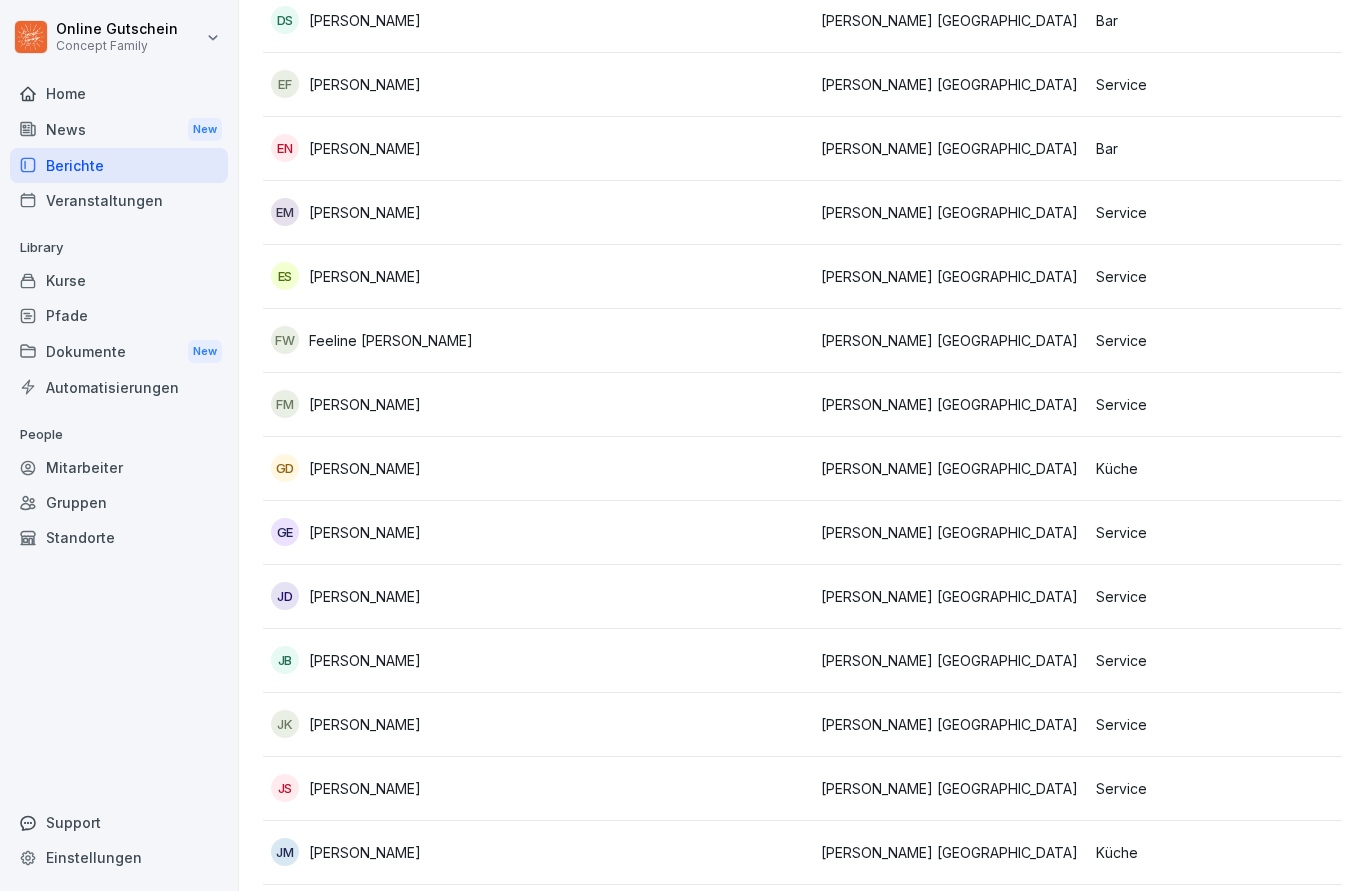 scroll, scrollTop: 812, scrollLeft: 0, axis: vertical 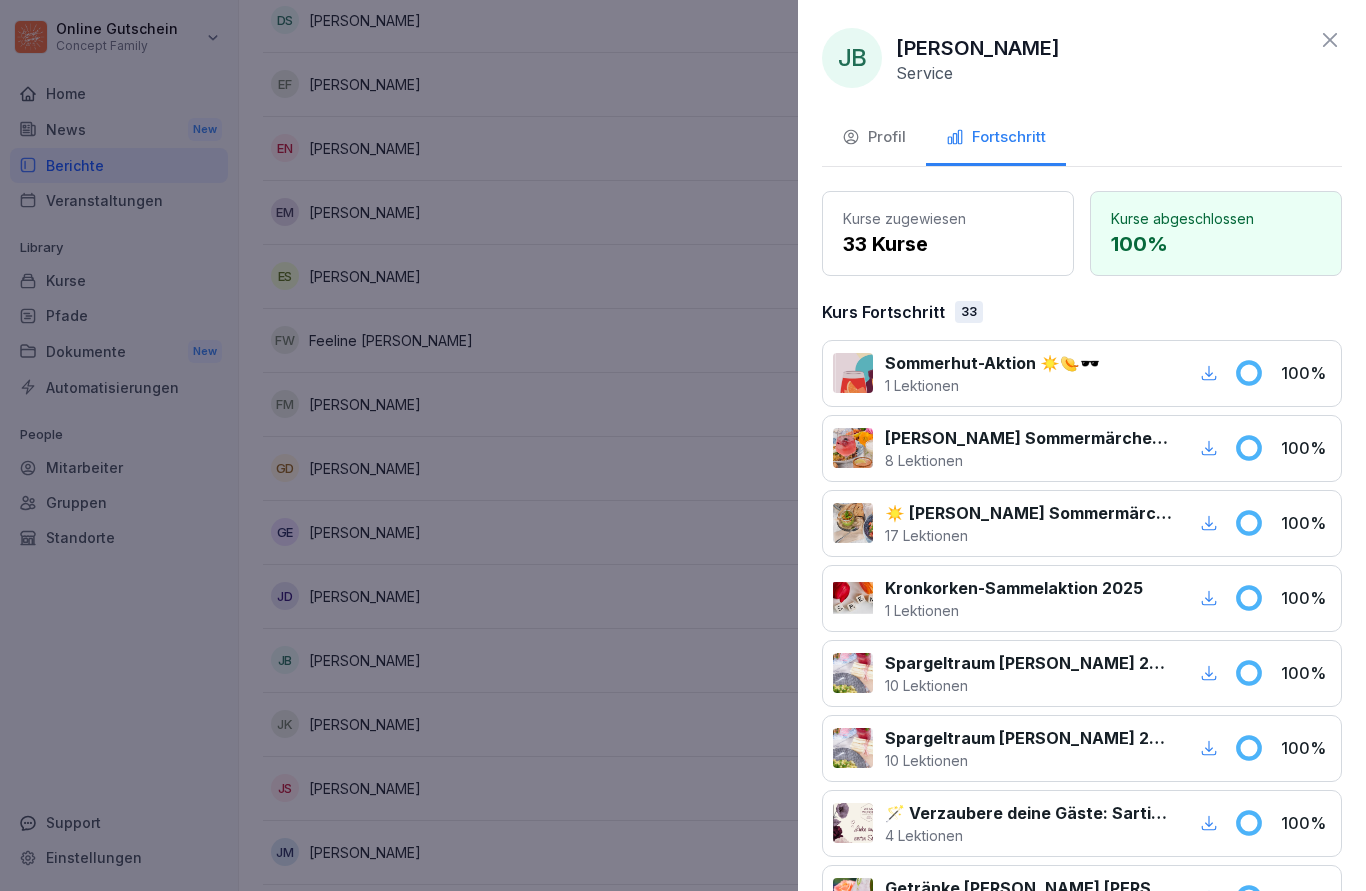 click at bounding box center (683, 445) 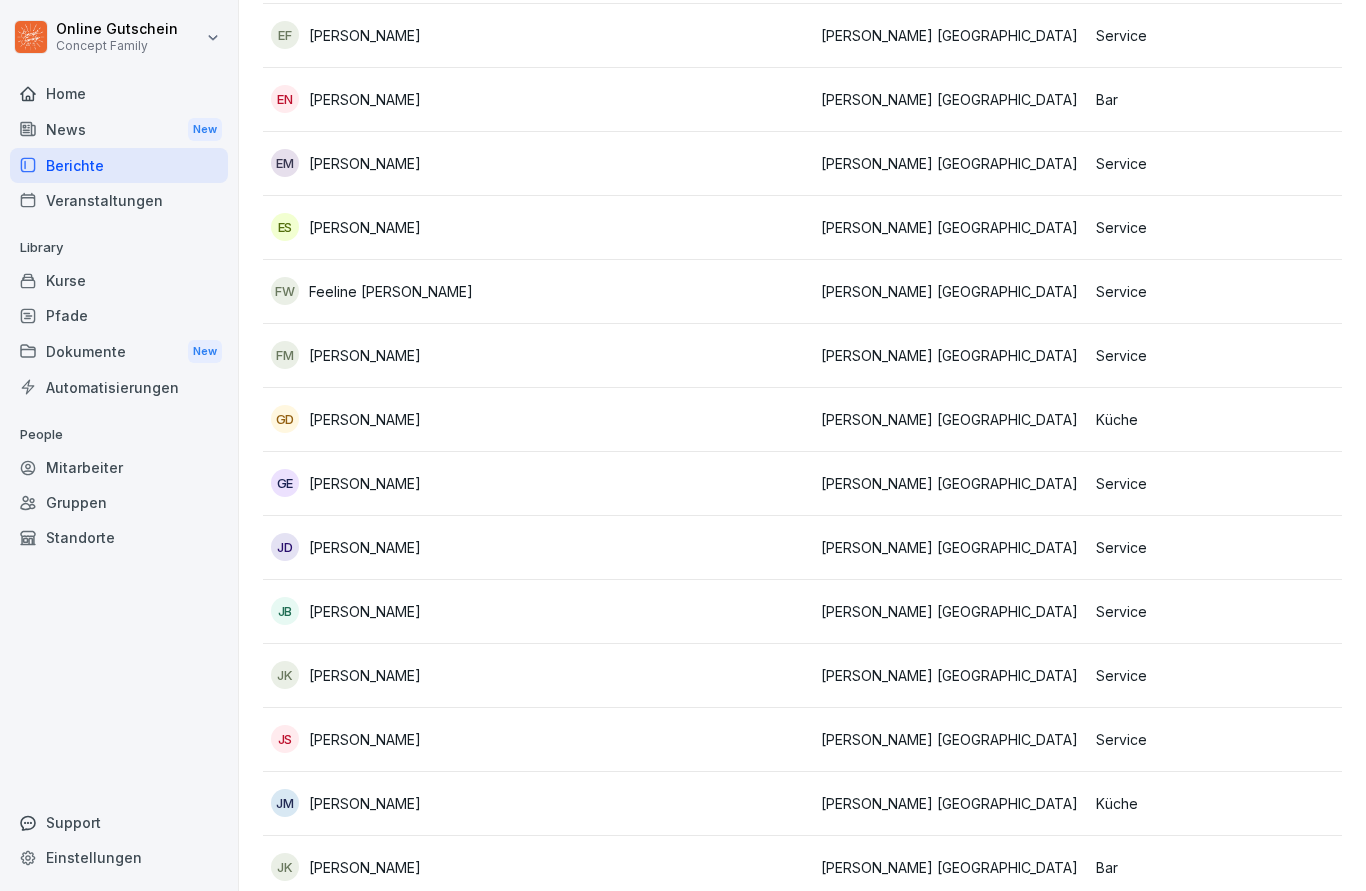 scroll, scrollTop: 882, scrollLeft: 0, axis: vertical 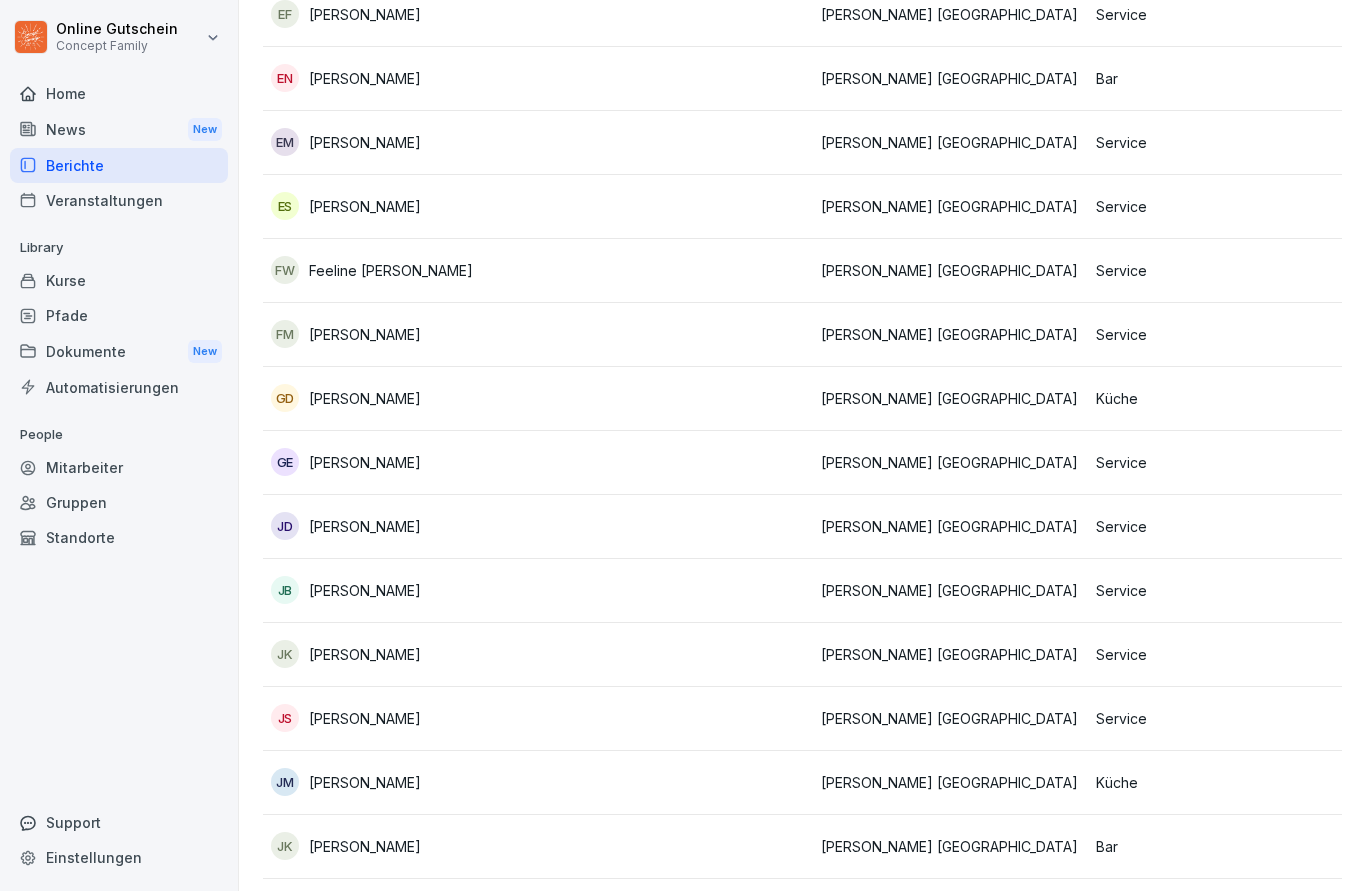 click on "Service" at bounding box center [1225, 654] 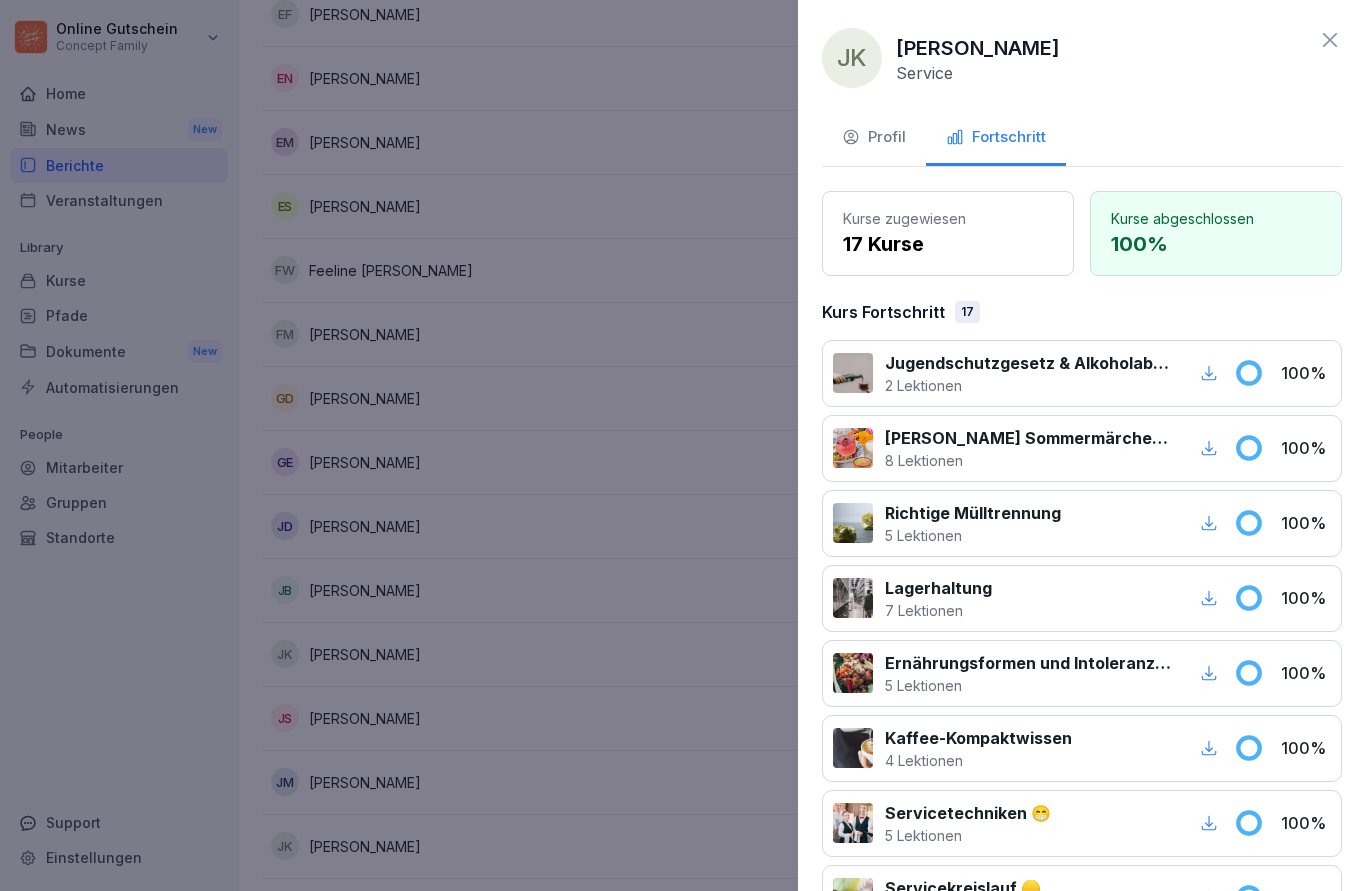click at bounding box center [683, 445] 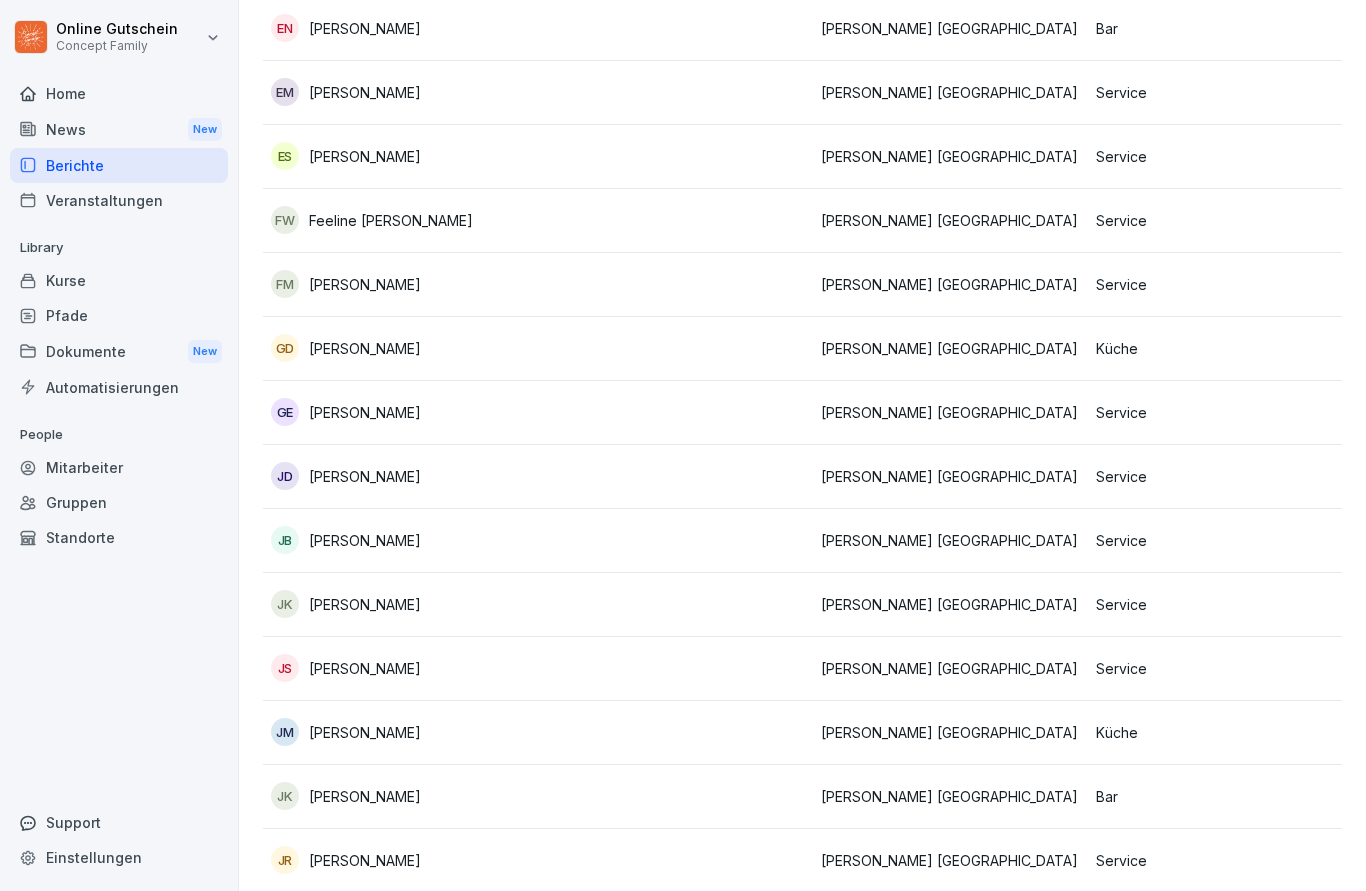 scroll, scrollTop: 946, scrollLeft: 0, axis: vertical 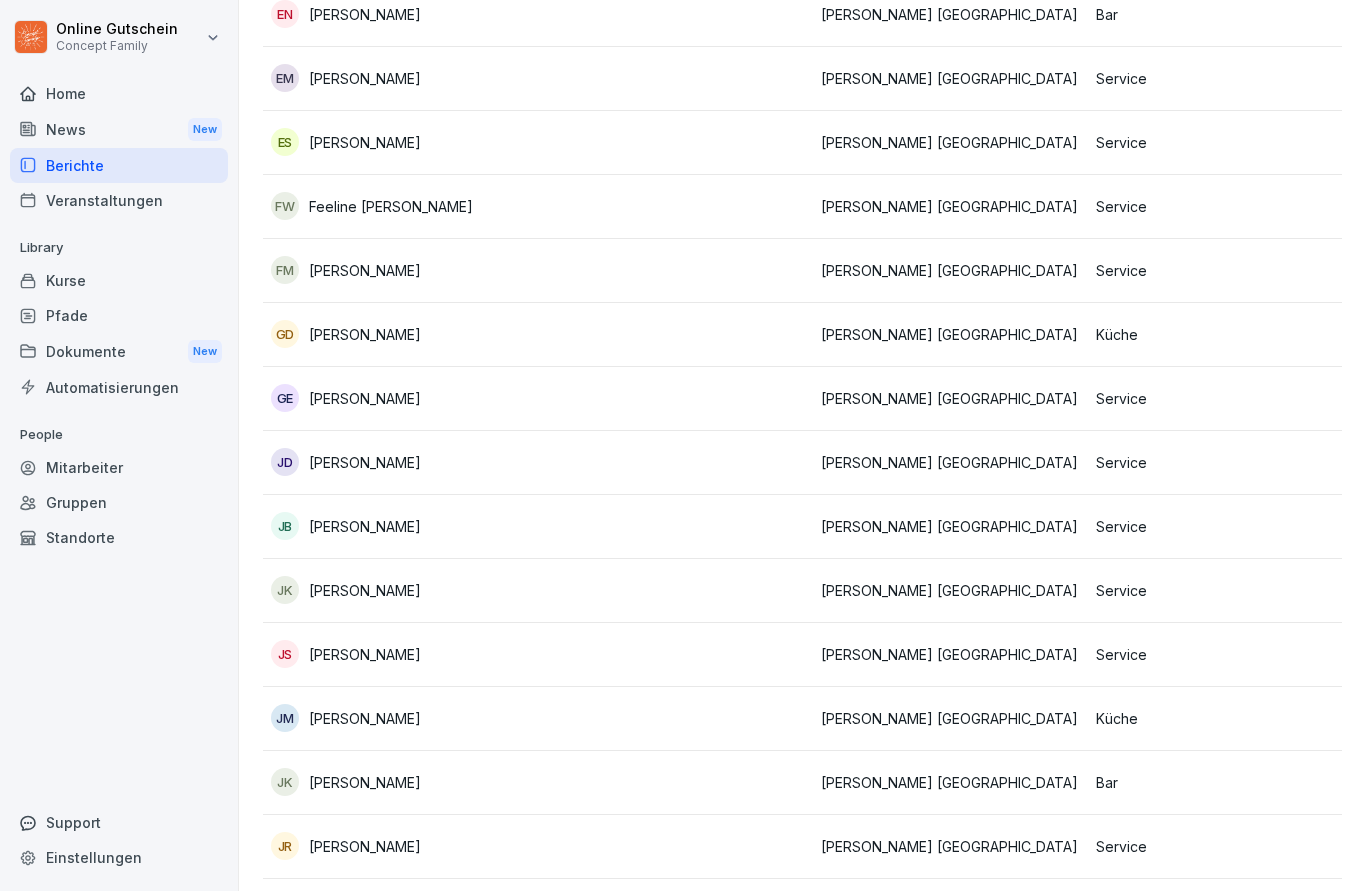 click on "Service" at bounding box center [1225, 655] 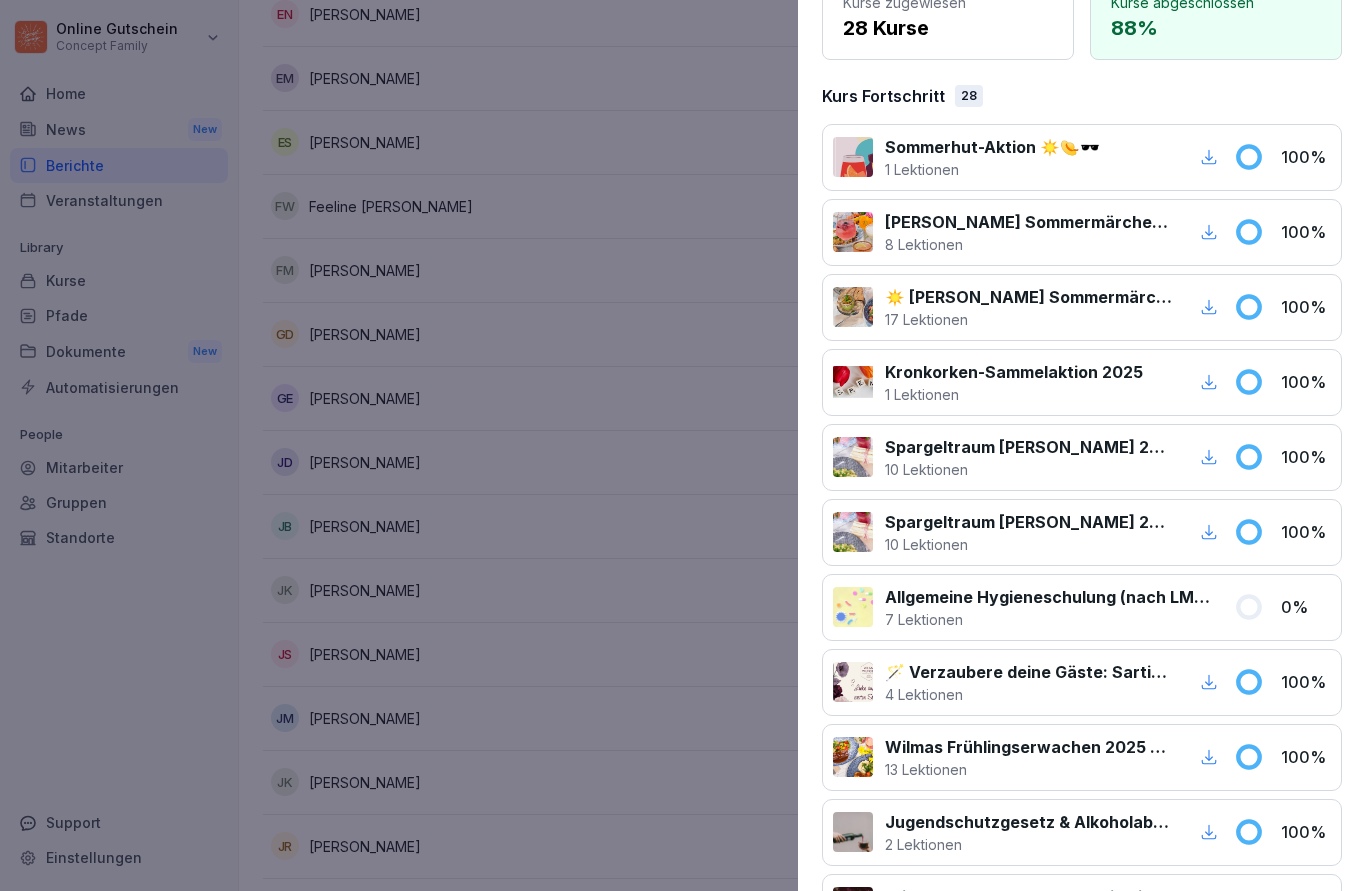 scroll, scrollTop: 240, scrollLeft: 0, axis: vertical 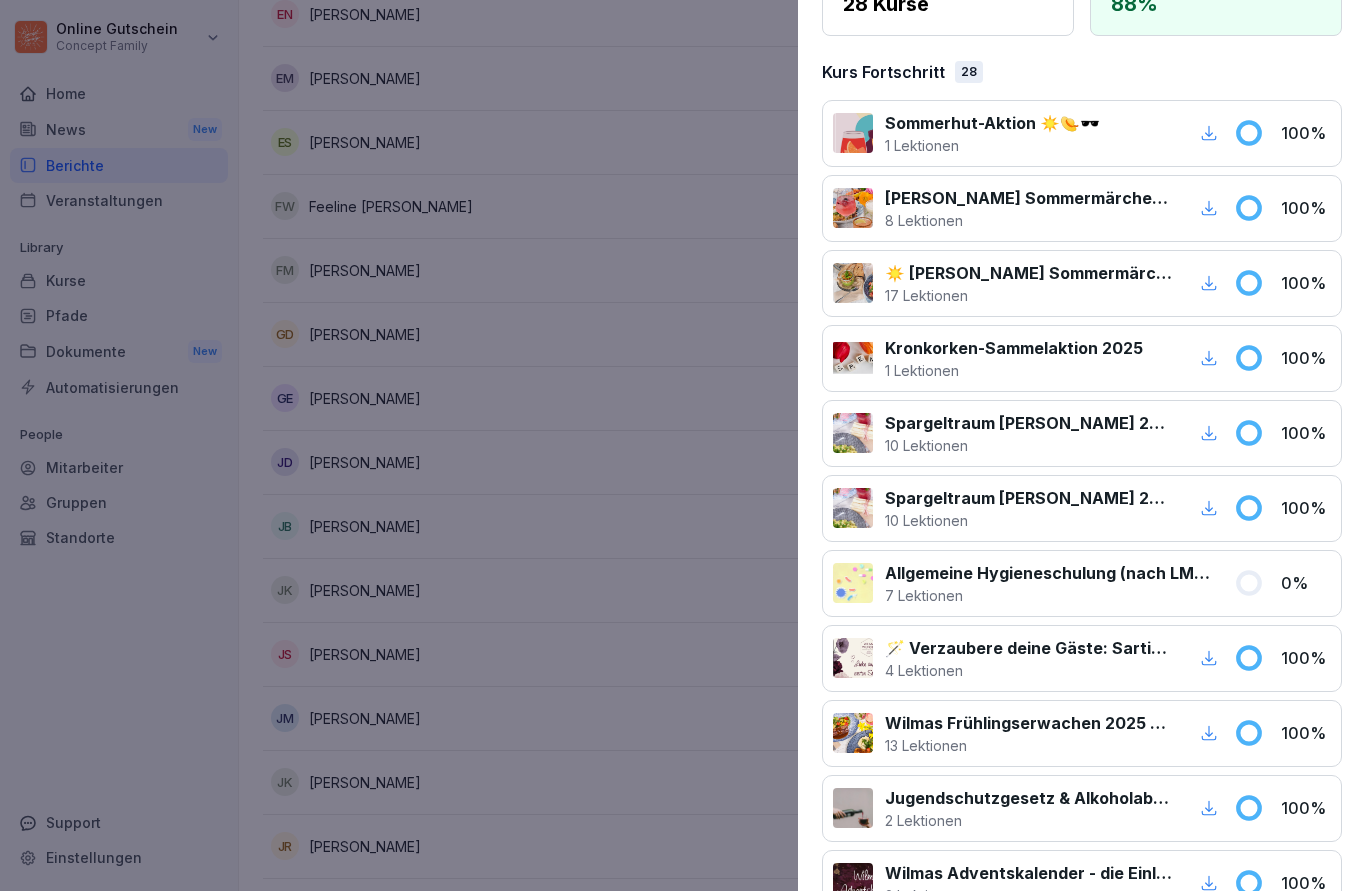 click at bounding box center (683, 445) 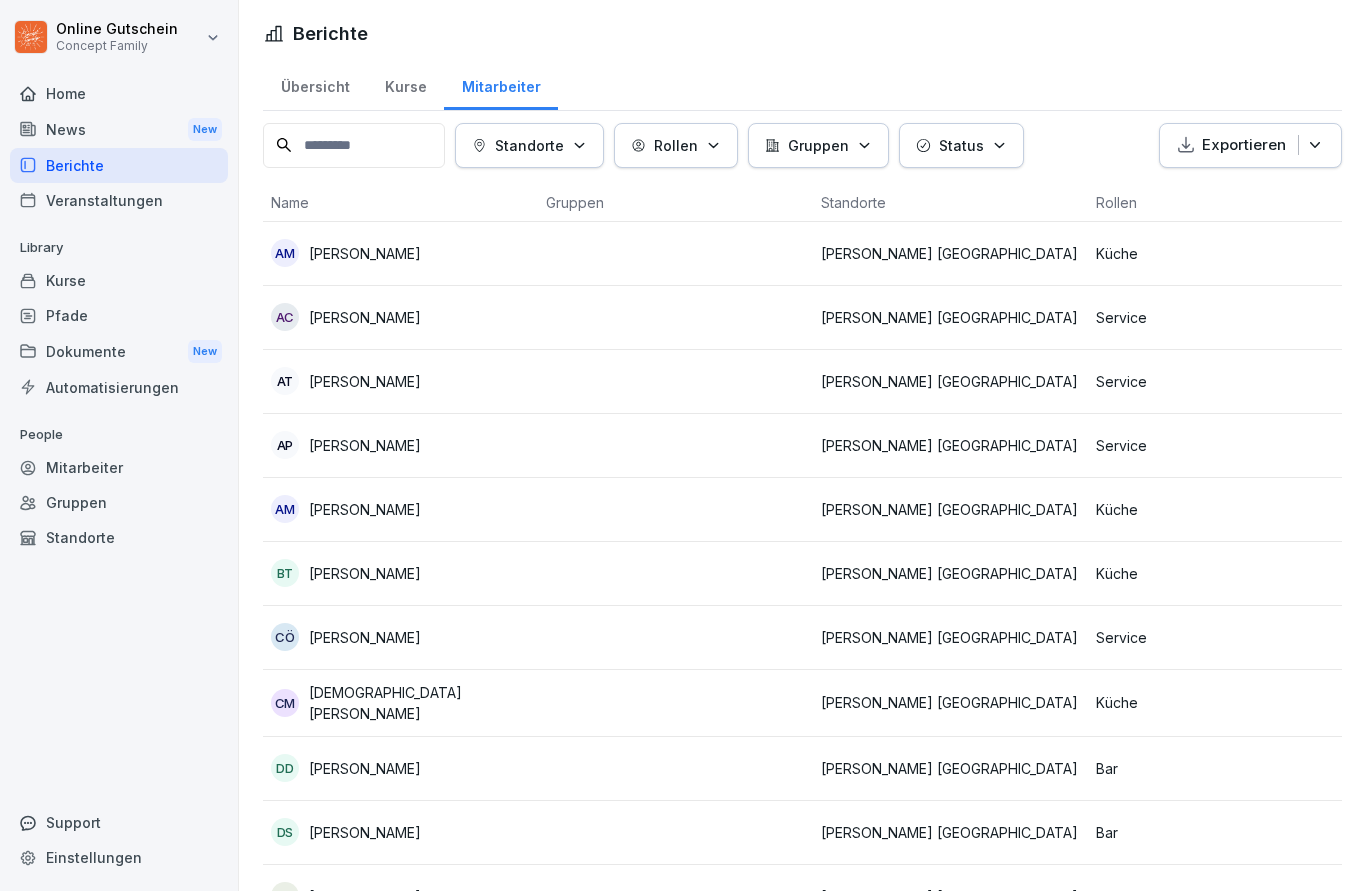 scroll, scrollTop: 0, scrollLeft: 0, axis: both 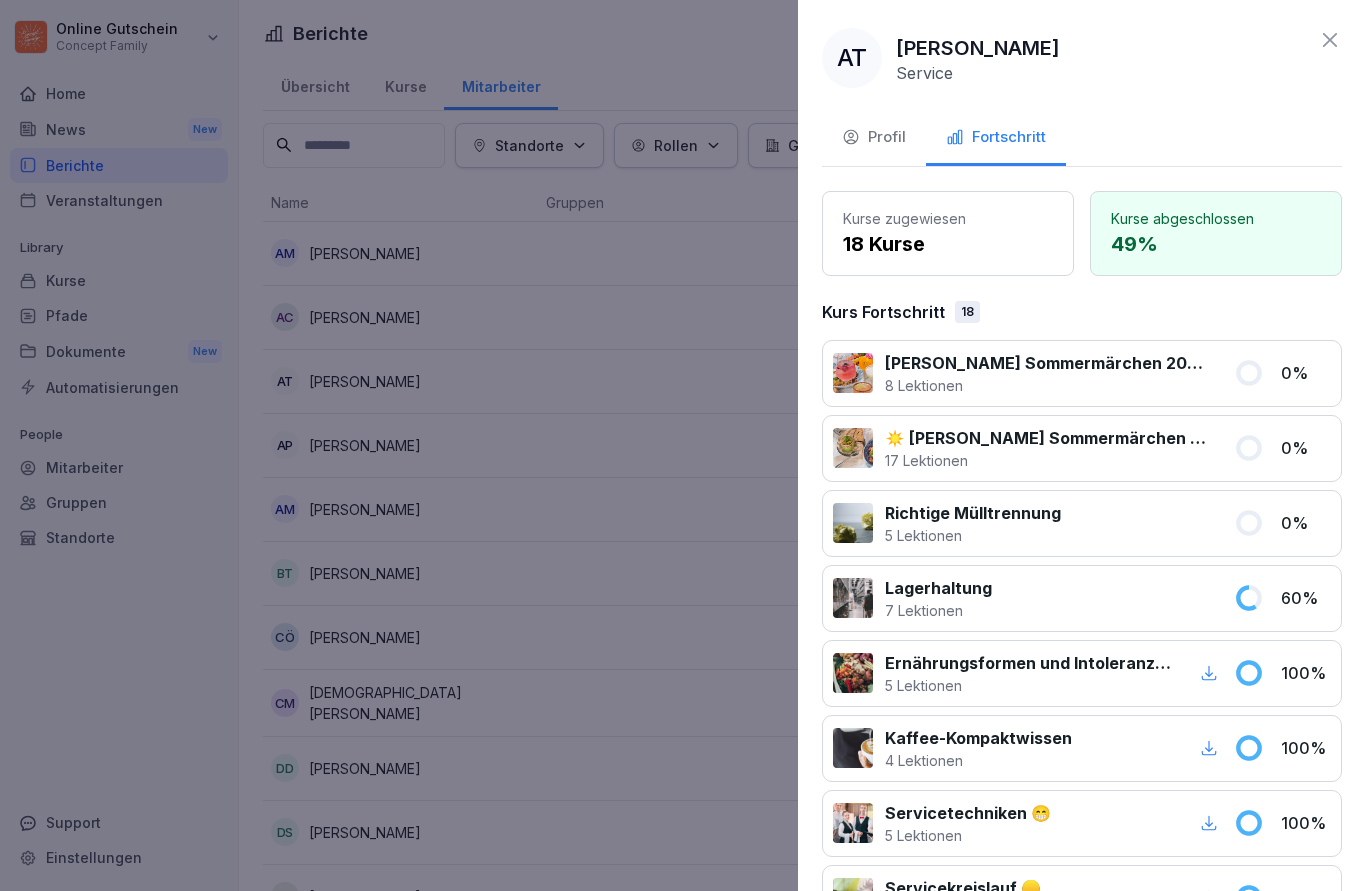 click at bounding box center (683, 445) 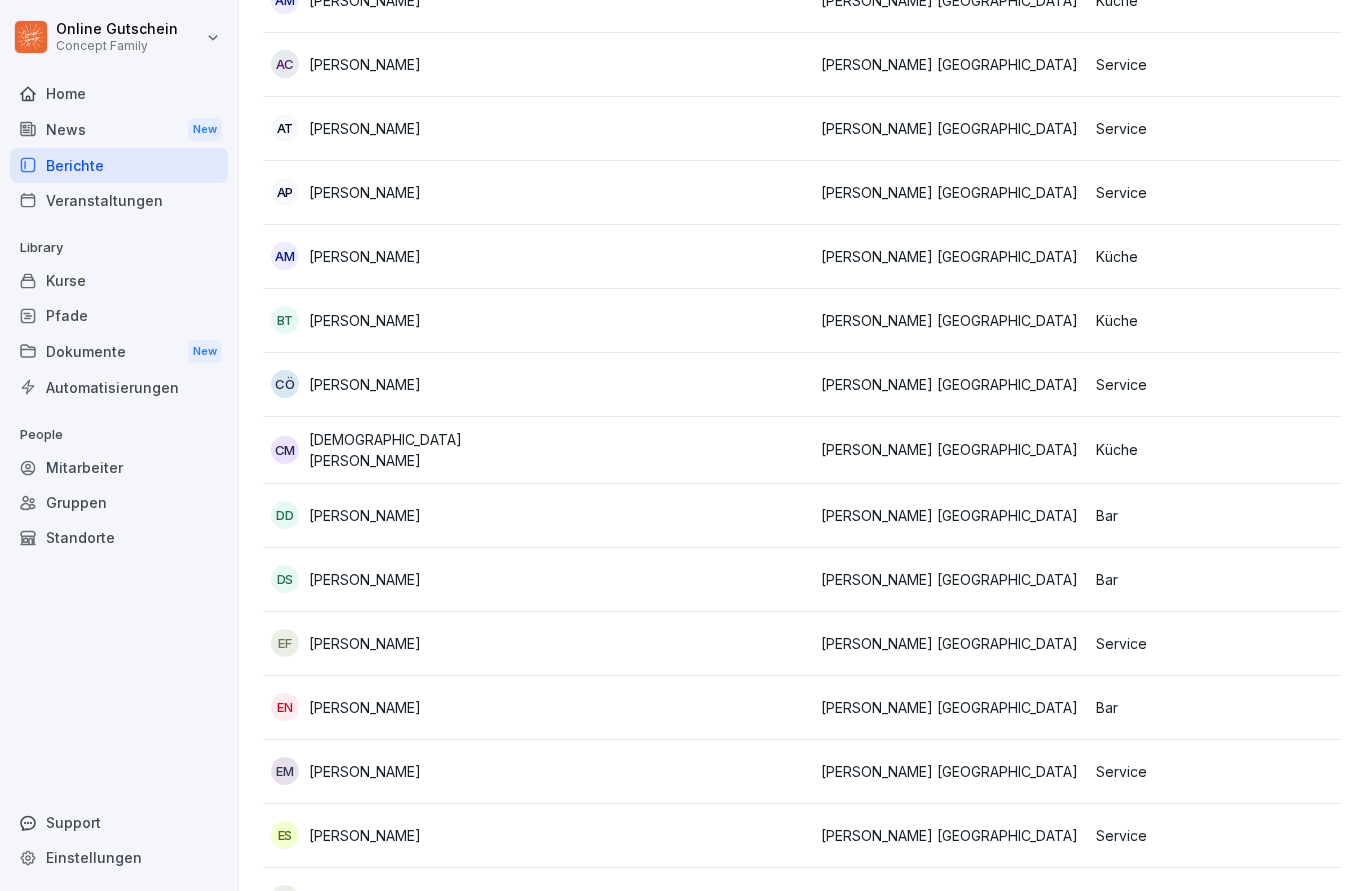 scroll, scrollTop: 260, scrollLeft: 0, axis: vertical 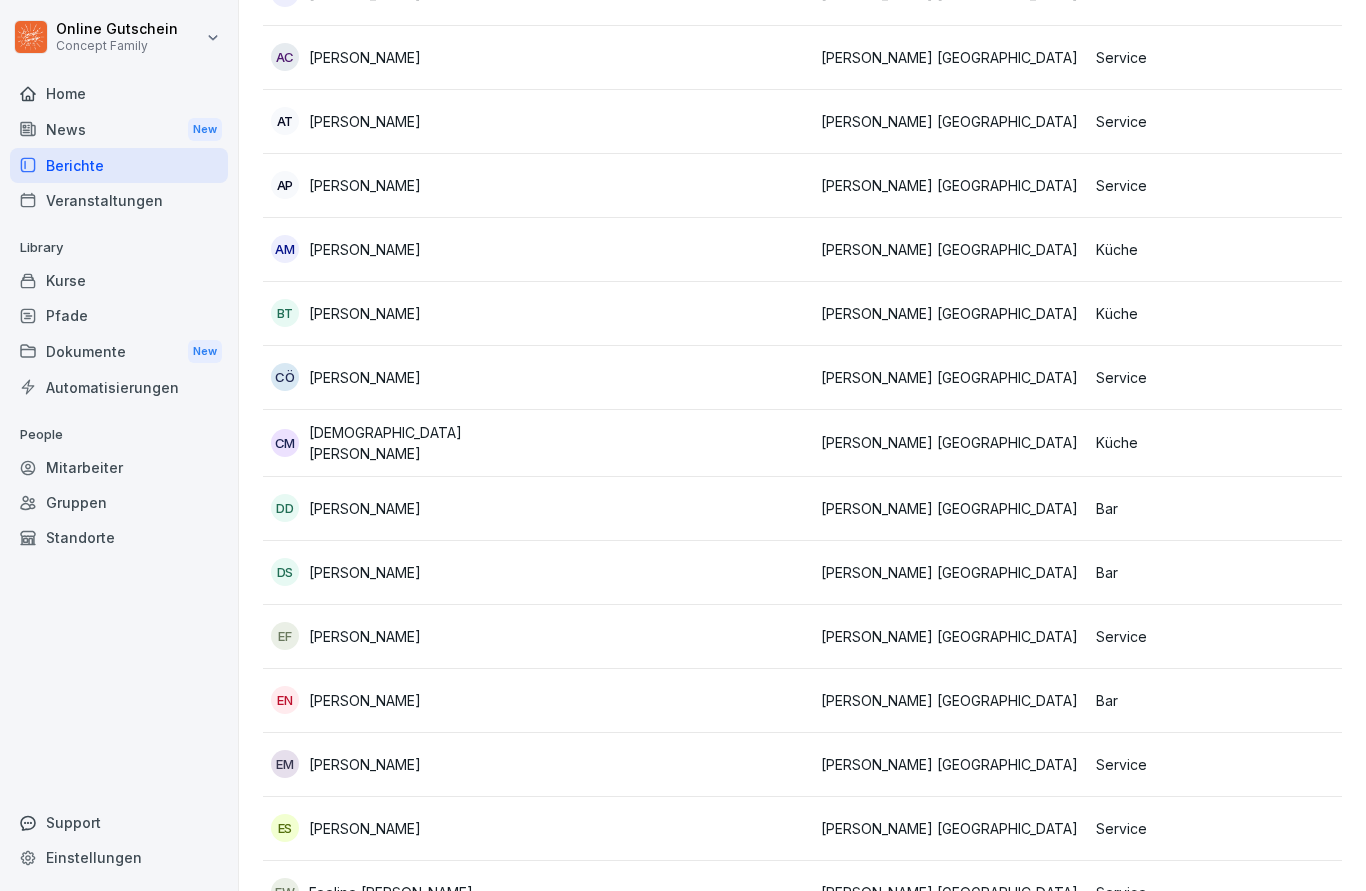 click on "[PERSON_NAME] [GEOGRAPHIC_DATA]" at bounding box center (950, 636) 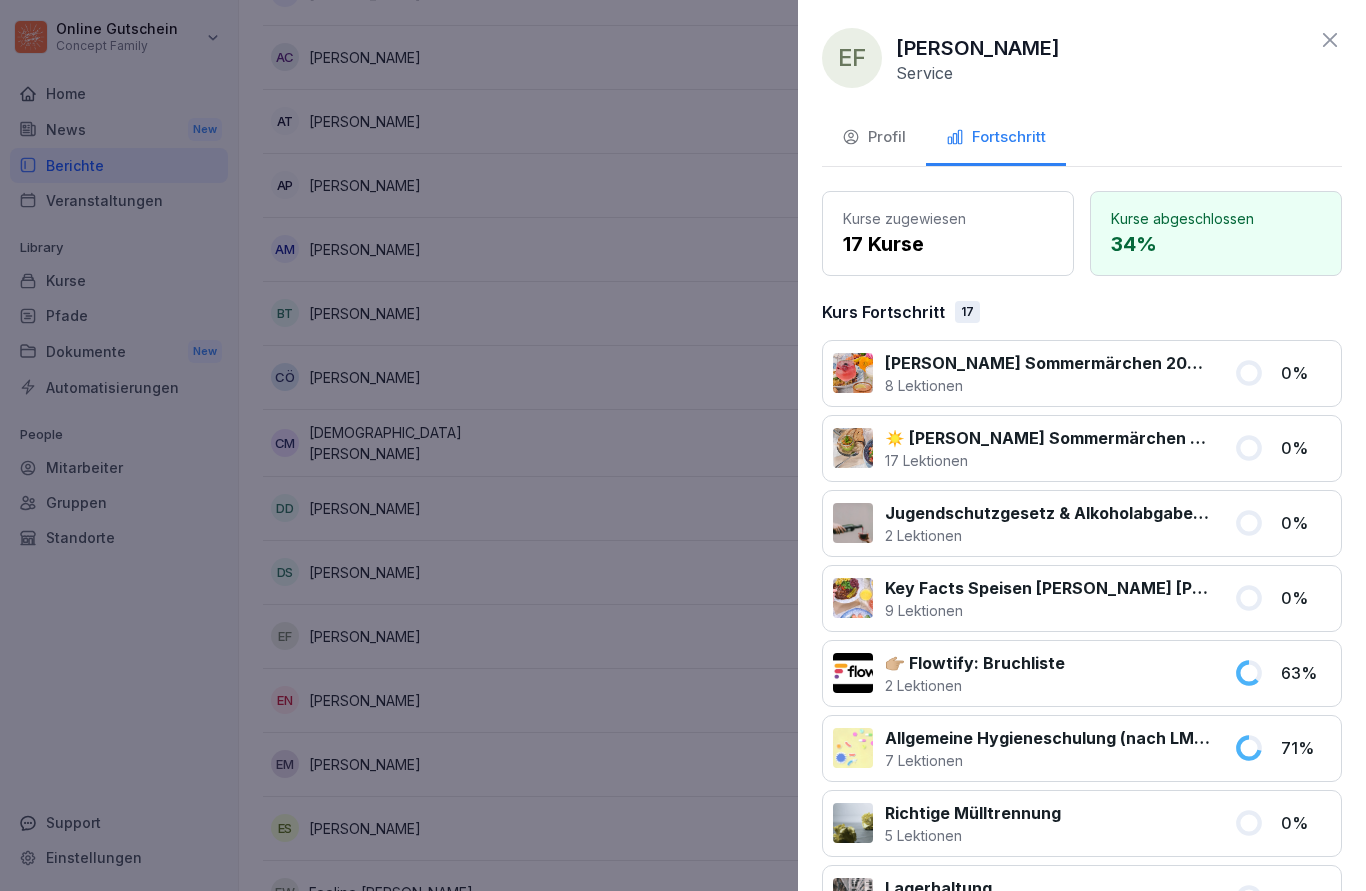click at bounding box center [683, 445] 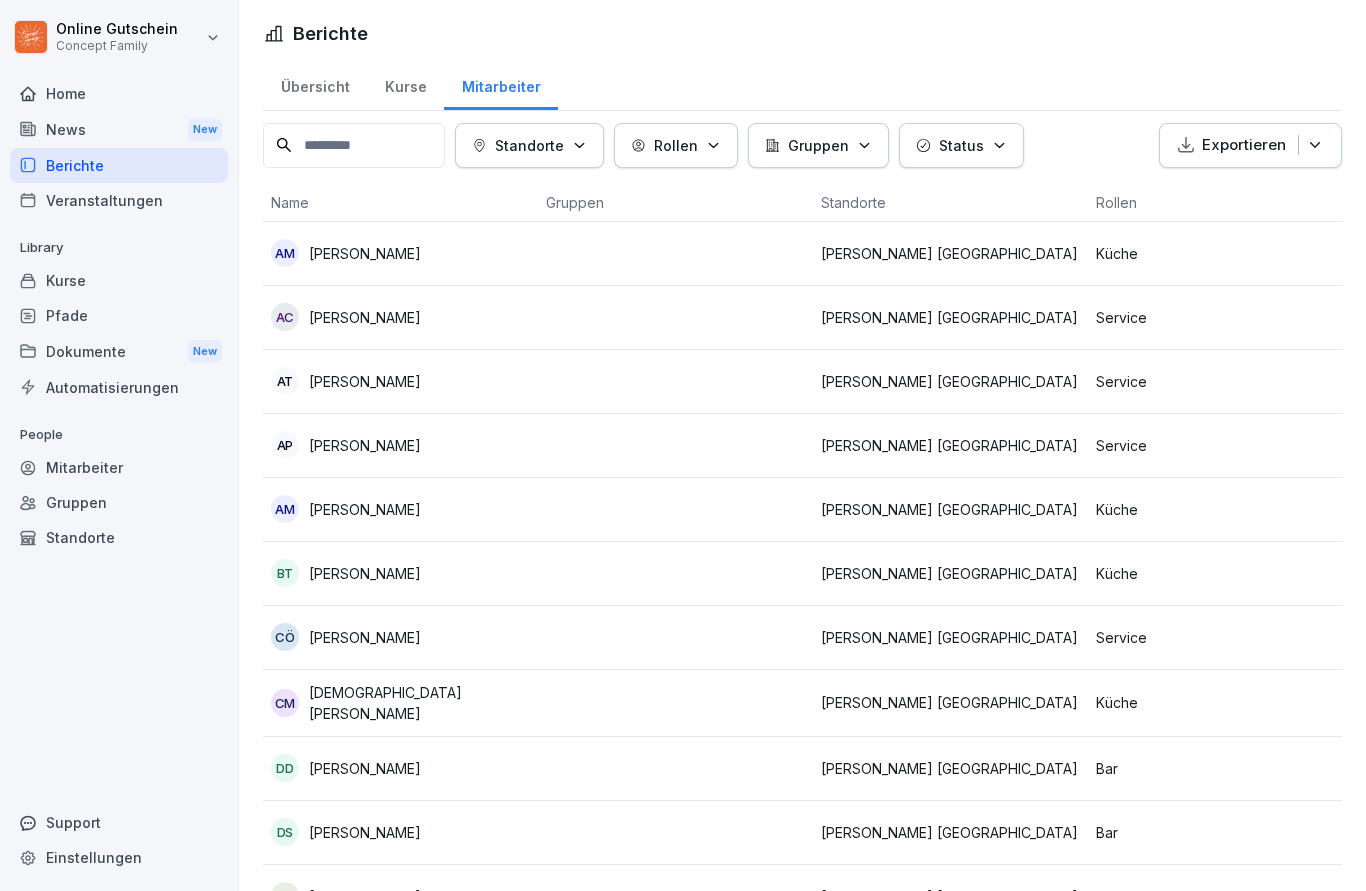 scroll, scrollTop: 0, scrollLeft: 0, axis: both 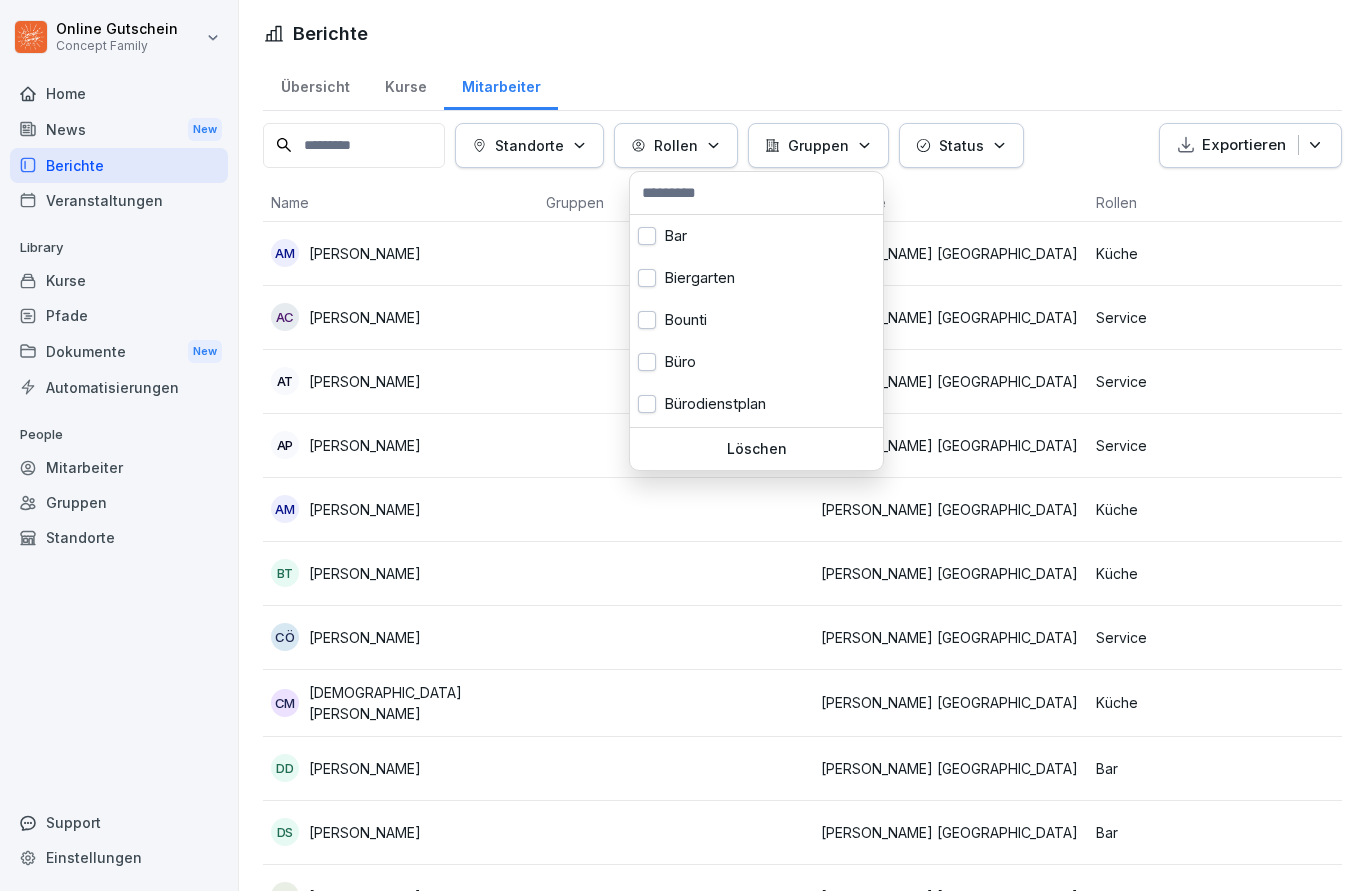 click on "Online   Gutschein Concept Family Home News New Berichte Veranstaltungen Library Kurse Pfade Dokumente New Automatisierungen People Mitarbeiter Gruppen Standorte Support Einstellungen Berichte Übersicht Kurse Mitarbeiter Standorte Rollen Gruppen Status Exportieren Name Gruppen Standorte Rollen Status Fortschritt AM [PERSON_NAME] [PERSON_NAME] [GEOGRAPHIC_DATA] Küche In Bearbeitung 3 % AC [PERSON_NAME] [PERSON_NAME] Düsseldorf Service Nicht begonnen 0 % AT [PERSON_NAME] [PERSON_NAME] Düsseldorf Service In Bearbeitung 49 % AP [PERSON_NAME] [PERSON_NAME] Düsseldorf Service Abgeschlossen 100 % AM [PERSON_NAME] [PERSON_NAME] Düsseldorf Küche Abgeschlossen 100 % BT [PERSON_NAME] [PERSON_NAME] [GEOGRAPHIC_DATA] Küche In Bearbeitung 5 % CÖ Cemil Öztatiklier [PERSON_NAME] Düsseldorf Service In Bearbeitung 92 % CM [PERSON_NAME] [PERSON_NAME] Düsseldorf Küche Abgeschlossen 100 % DD [PERSON_NAME] [PERSON_NAME] Düsseldorf Bar In Bearbeitung 62 % DS [PERSON_NAME] [PERSON_NAME] [GEOGRAPHIC_DATA] Bar 22" at bounding box center [683, 445] 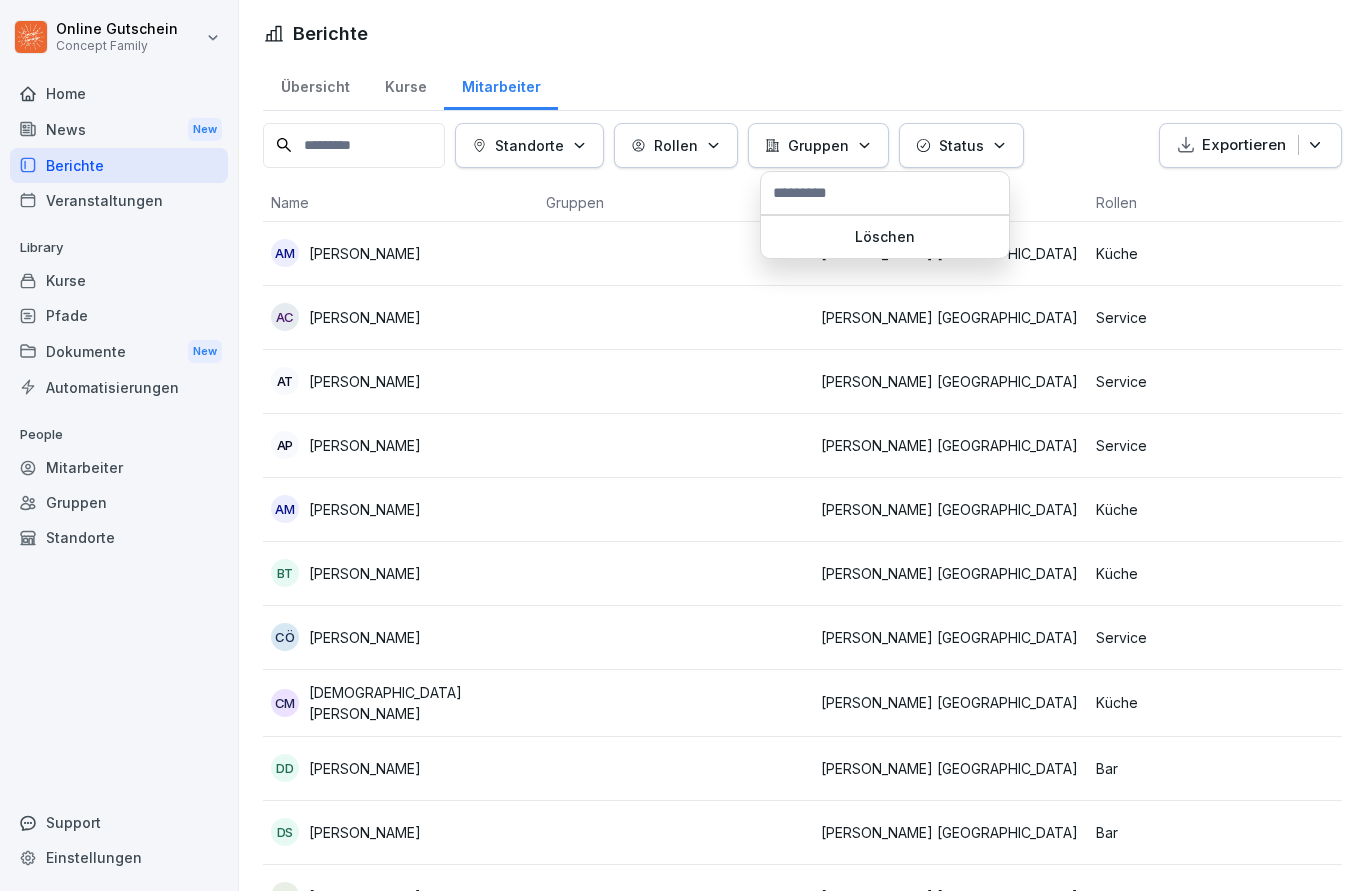 click on "Online   Gutschein Concept Family Home News New Berichte Veranstaltungen Library Kurse Pfade Dokumente New Automatisierungen People Mitarbeiter Gruppen Standorte Support Einstellungen Berichte Übersicht Kurse Mitarbeiter Standorte Rollen Gruppen Status Exportieren Name Gruppen Standorte Rollen Status Fortschritt AM [PERSON_NAME] [PERSON_NAME] [GEOGRAPHIC_DATA] Küche In Bearbeitung 3 % AC [PERSON_NAME] [PERSON_NAME] Düsseldorf Service Nicht begonnen 0 % AT [PERSON_NAME] [PERSON_NAME] Düsseldorf Service In Bearbeitung 49 % AP [PERSON_NAME] [PERSON_NAME] Düsseldorf Service Abgeschlossen 100 % AM [PERSON_NAME] [PERSON_NAME] Düsseldorf Küche Abgeschlossen 100 % BT [PERSON_NAME] [PERSON_NAME] [GEOGRAPHIC_DATA] Küche In Bearbeitung 5 % CÖ Cemil Öztatiklier [PERSON_NAME] Düsseldorf Service In Bearbeitung 92 % CM [PERSON_NAME] [PERSON_NAME] Düsseldorf Küche Abgeschlossen 100 % DD [PERSON_NAME] [PERSON_NAME] Düsseldorf Bar In Bearbeitung 62 % DS [PERSON_NAME] [PERSON_NAME] [GEOGRAPHIC_DATA] Bar 22" at bounding box center [683, 445] 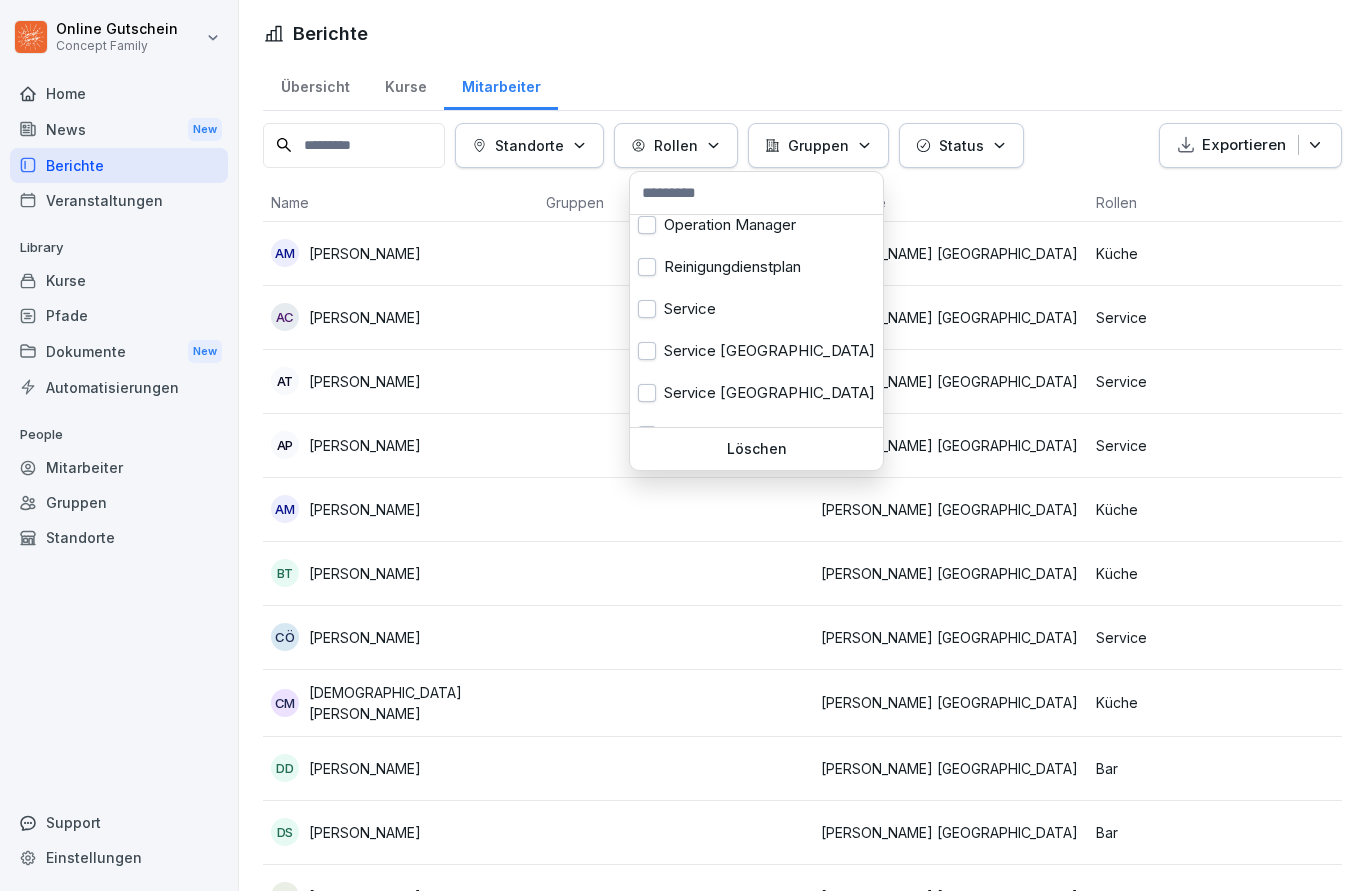 scroll, scrollTop: 689, scrollLeft: 0, axis: vertical 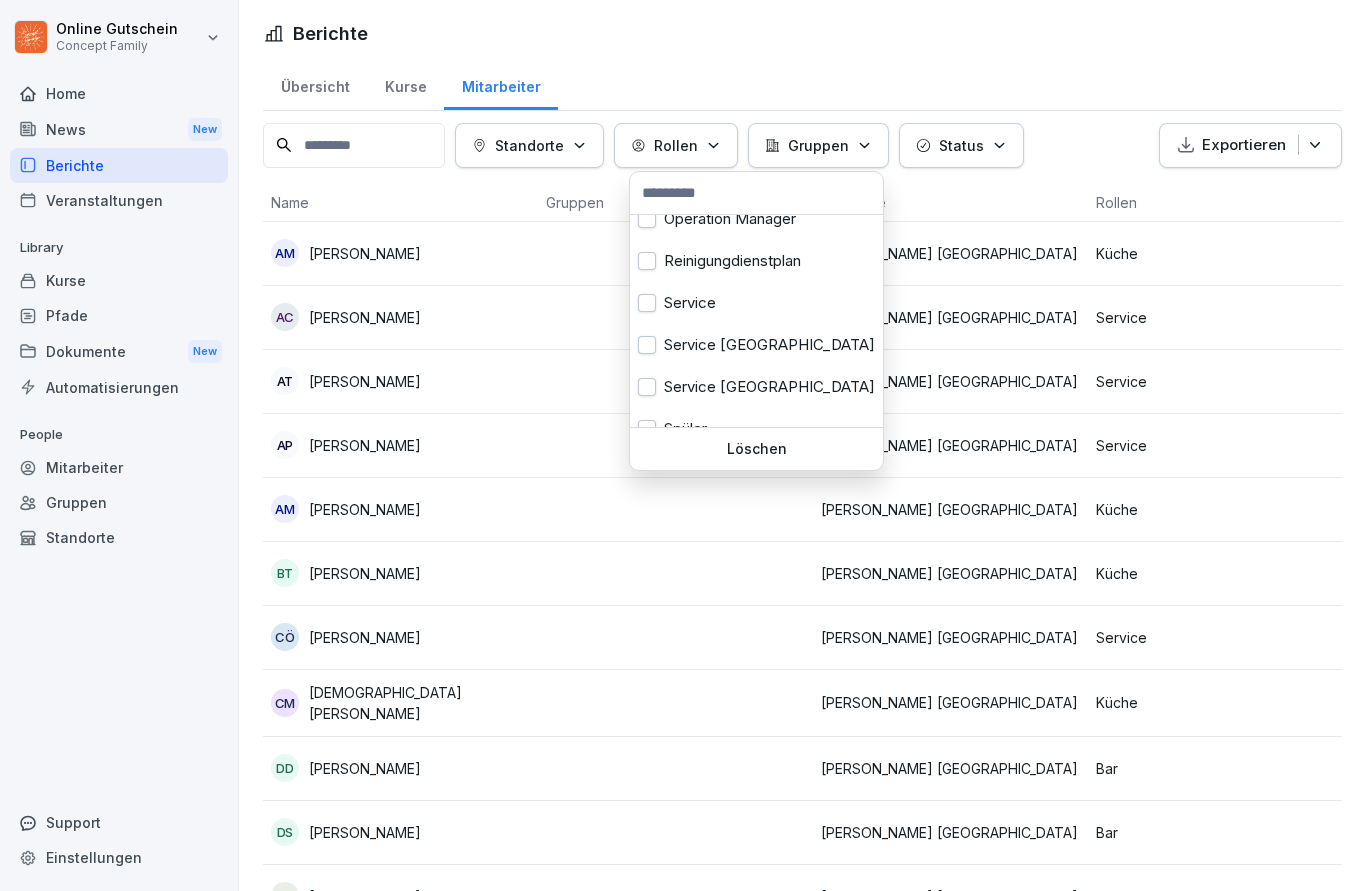 click on "Service" at bounding box center (756, 303) 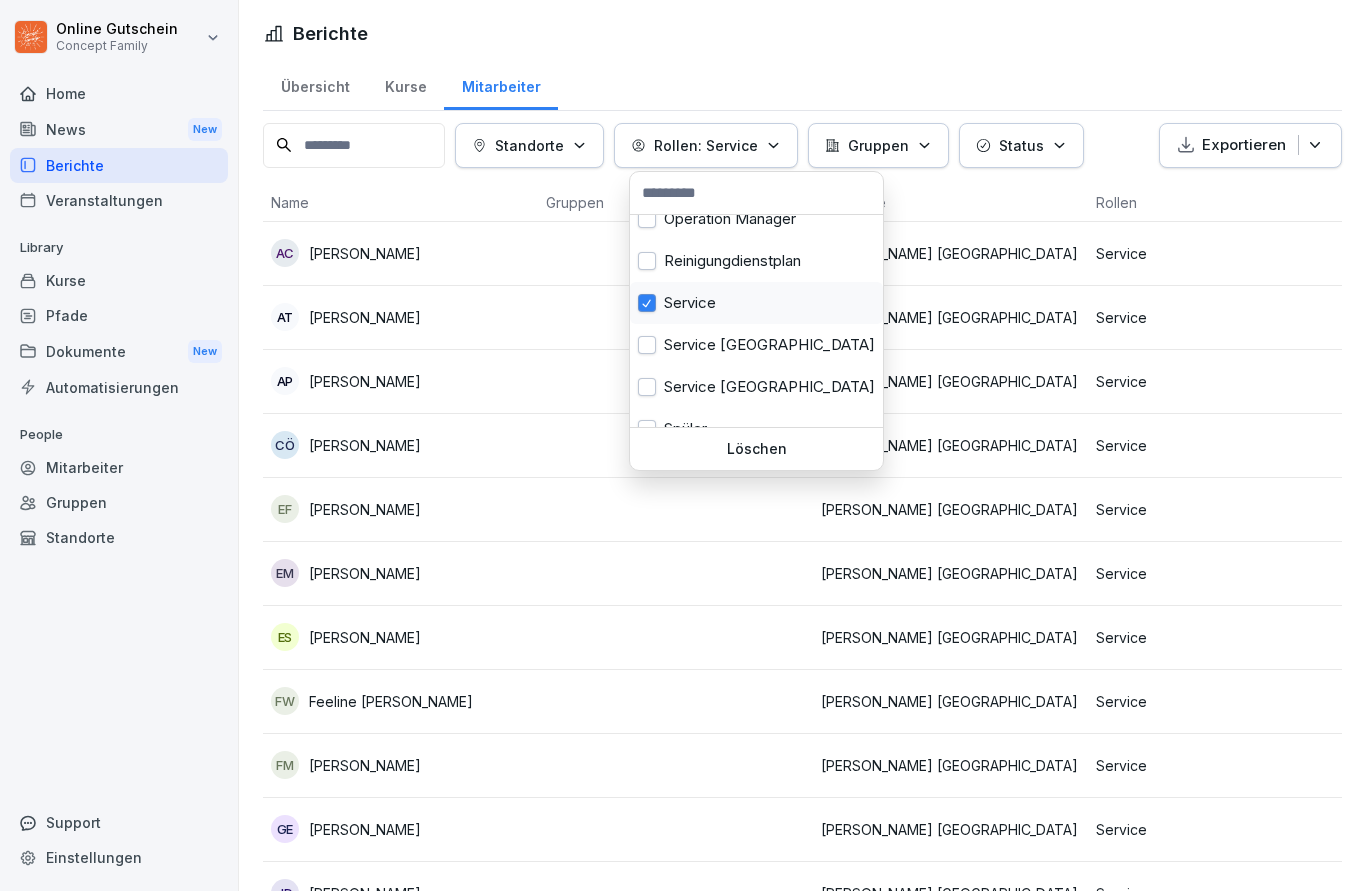 click on "Online   Gutschein Concept Family Home News New Berichte Veranstaltungen Library Kurse Pfade Dokumente New Automatisierungen People Mitarbeiter Gruppen Standorte Support Einstellungen Berichte Übersicht Kurse Mitarbeiter Standorte Rollen: Service Gruppen Status Exportieren Name Gruppen Standorte Rollen Status Fortschritt AC [PERSON_NAME] [PERSON_NAME] Düsseldorf Service Nicht begonnen 0 % AT [PERSON_NAME] [PERSON_NAME] [GEOGRAPHIC_DATA] Service In Bearbeitung 49 % AP [PERSON_NAME] [PERSON_NAME] Düsseldorf Service Abgeschlossen 100 % CÖ Cemil Öztatiklier [PERSON_NAME] [GEOGRAPHIC_DATA] Service In Bearbeitung 92 % EF [PERSON_NAME] [PERSON_NAME] Düsseldorf Service In Bearbeitung 34 % EM [PERSON_NAME] [PERSON_NAME] Düsseldorf Service In Bearbeitung 31 % ES [PERSON_NAME] [PERSON_NAME] Düsseldorf Service Nicht begonnen 0 % FW Feeline Wawrzyniak [PERSON_NAME] Düsseldorf Service In Bearbeitung 63 % FM [PERSON_NAME] [PERSON_NAME] Düsseldorf Service Abgeschlossen 100 % GE Giris Ergün Service 0 % JD 100" at bounding box center [683, 445] 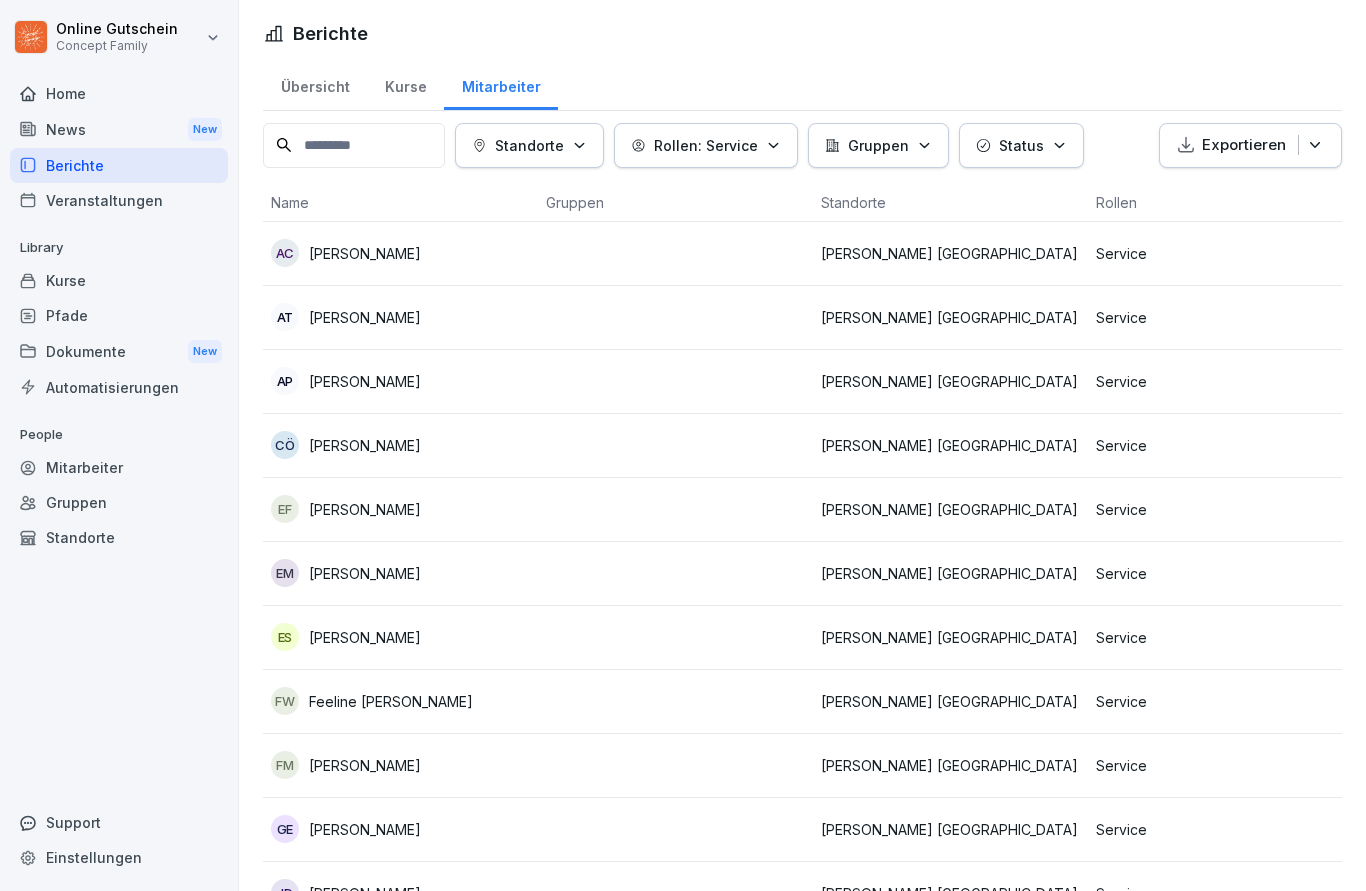 click on "Service" at bounding box center [1225, 510] 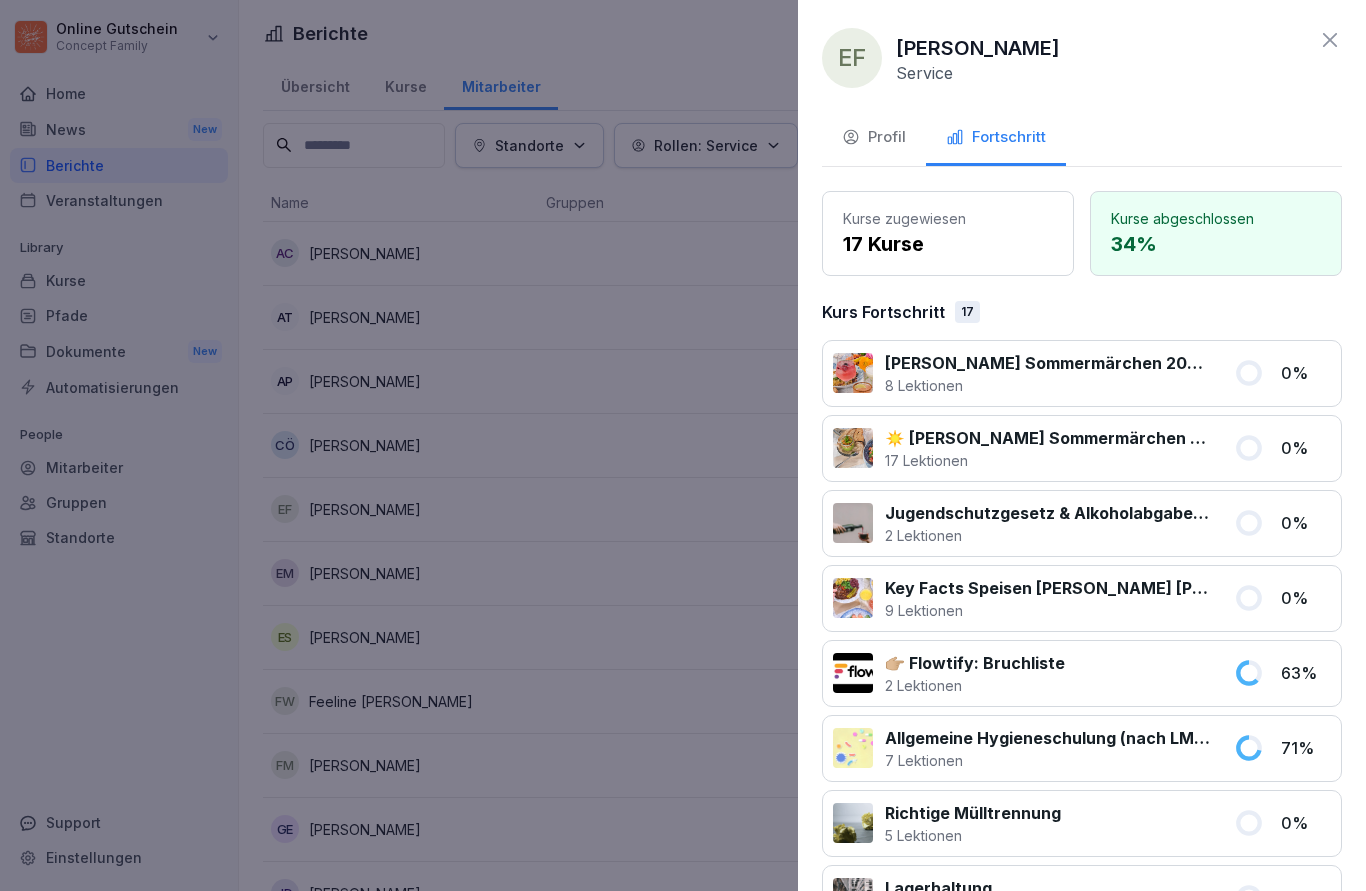 click at bounding box center [683, 445] 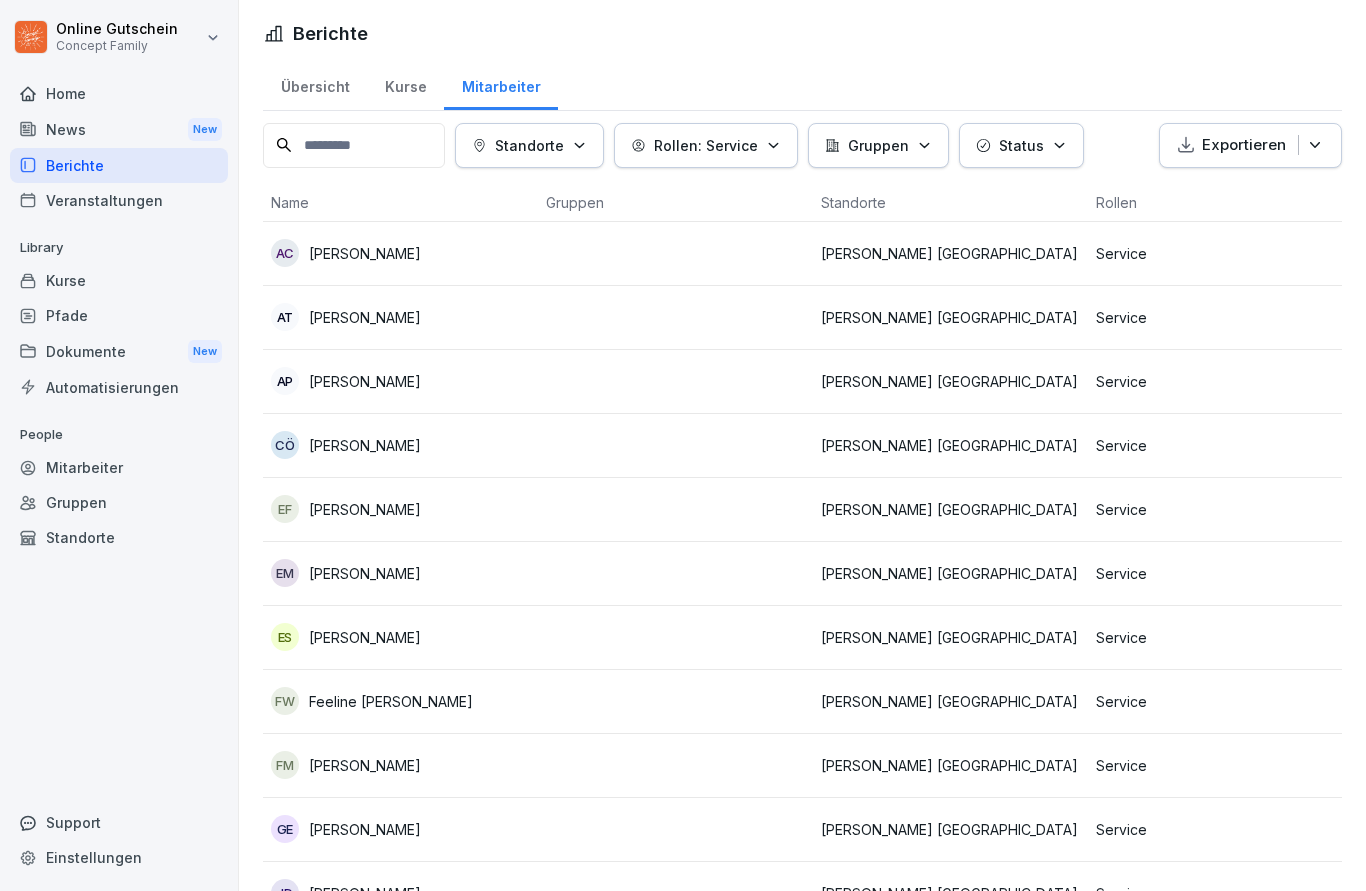 click on "Service" at bounding box center (1225, 573) 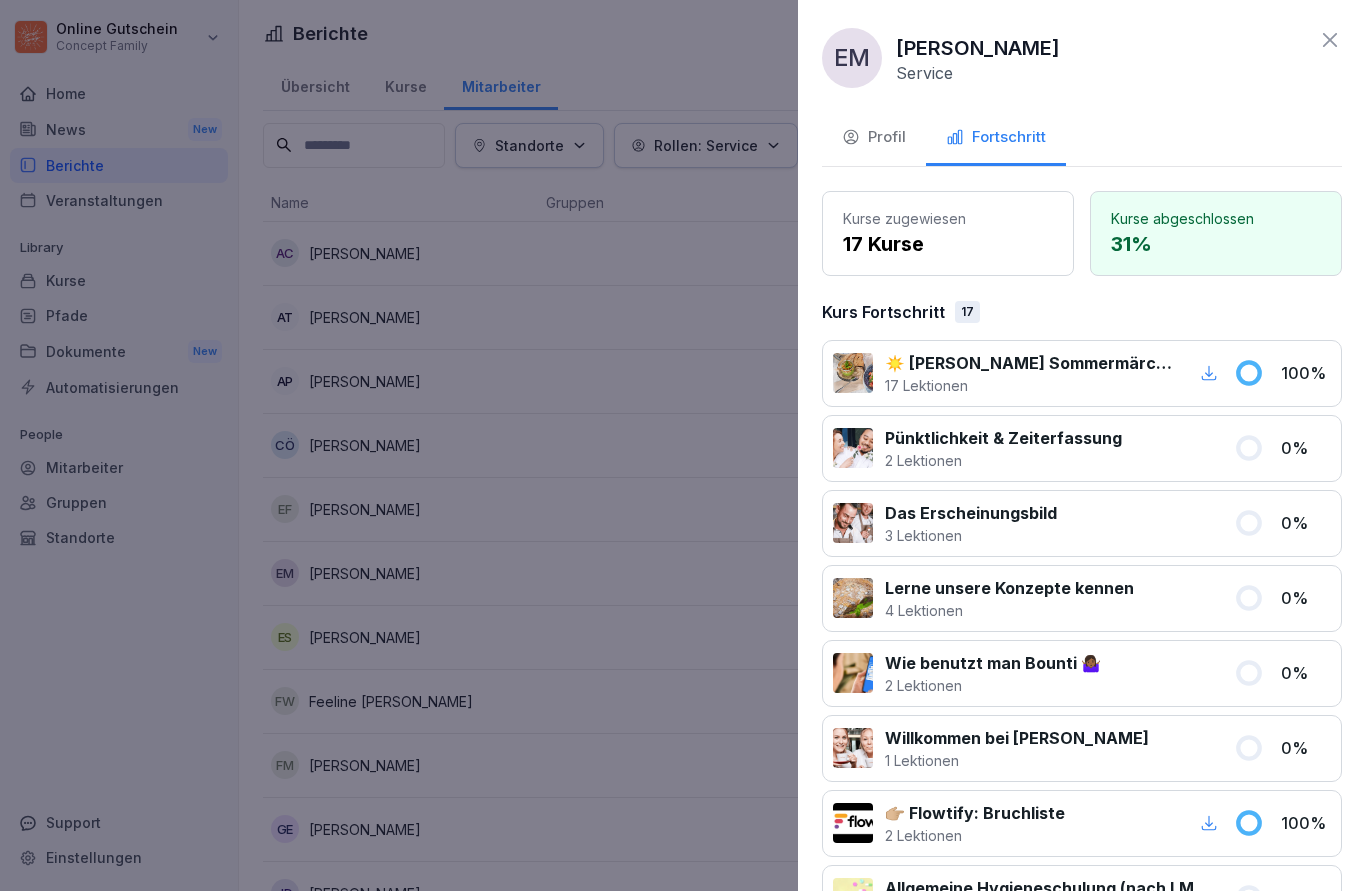 click at bounding box center (683, 445) 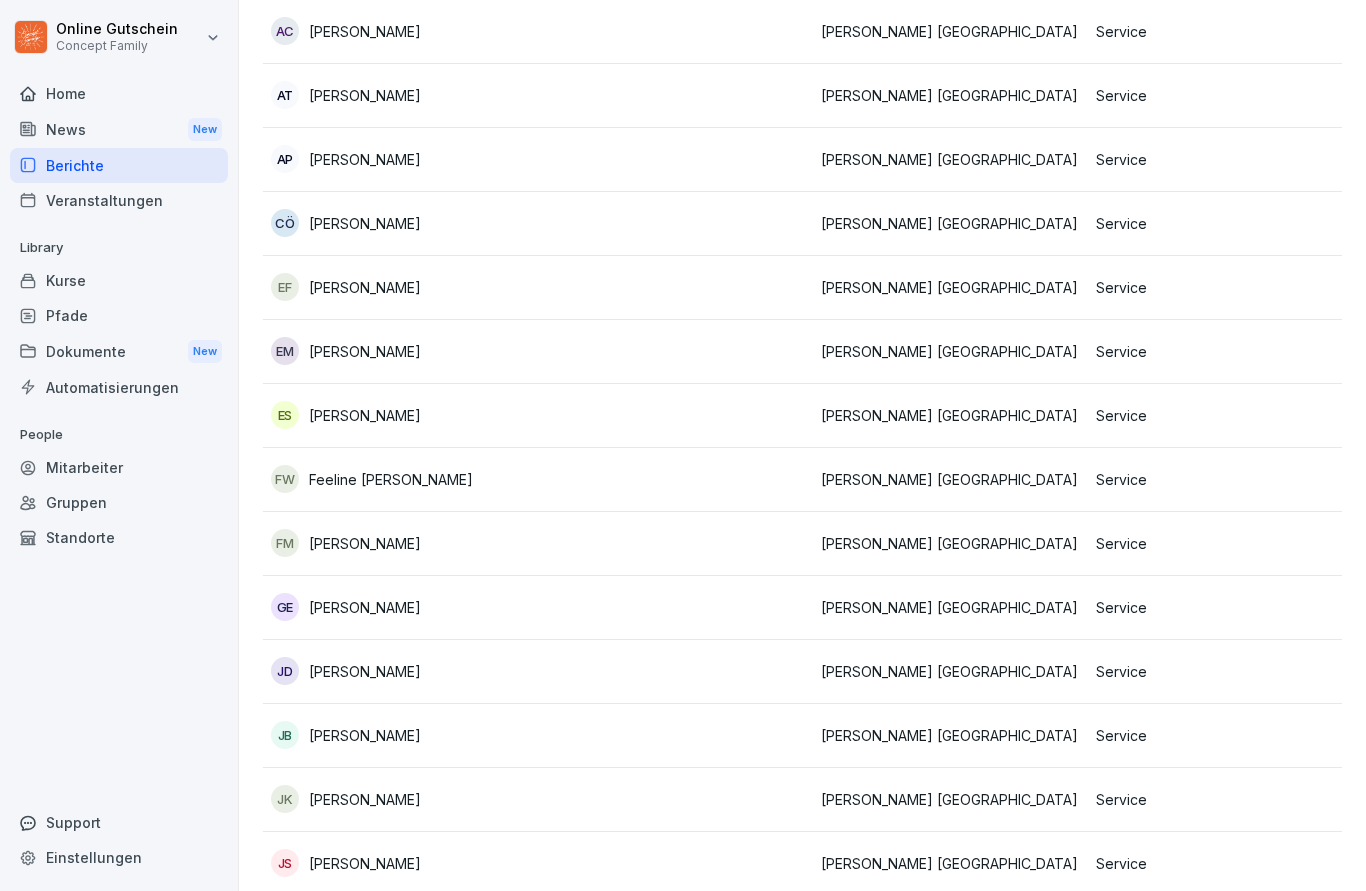 scroll, scrollTop: 225, scrollLeft: 0, axis: vertical 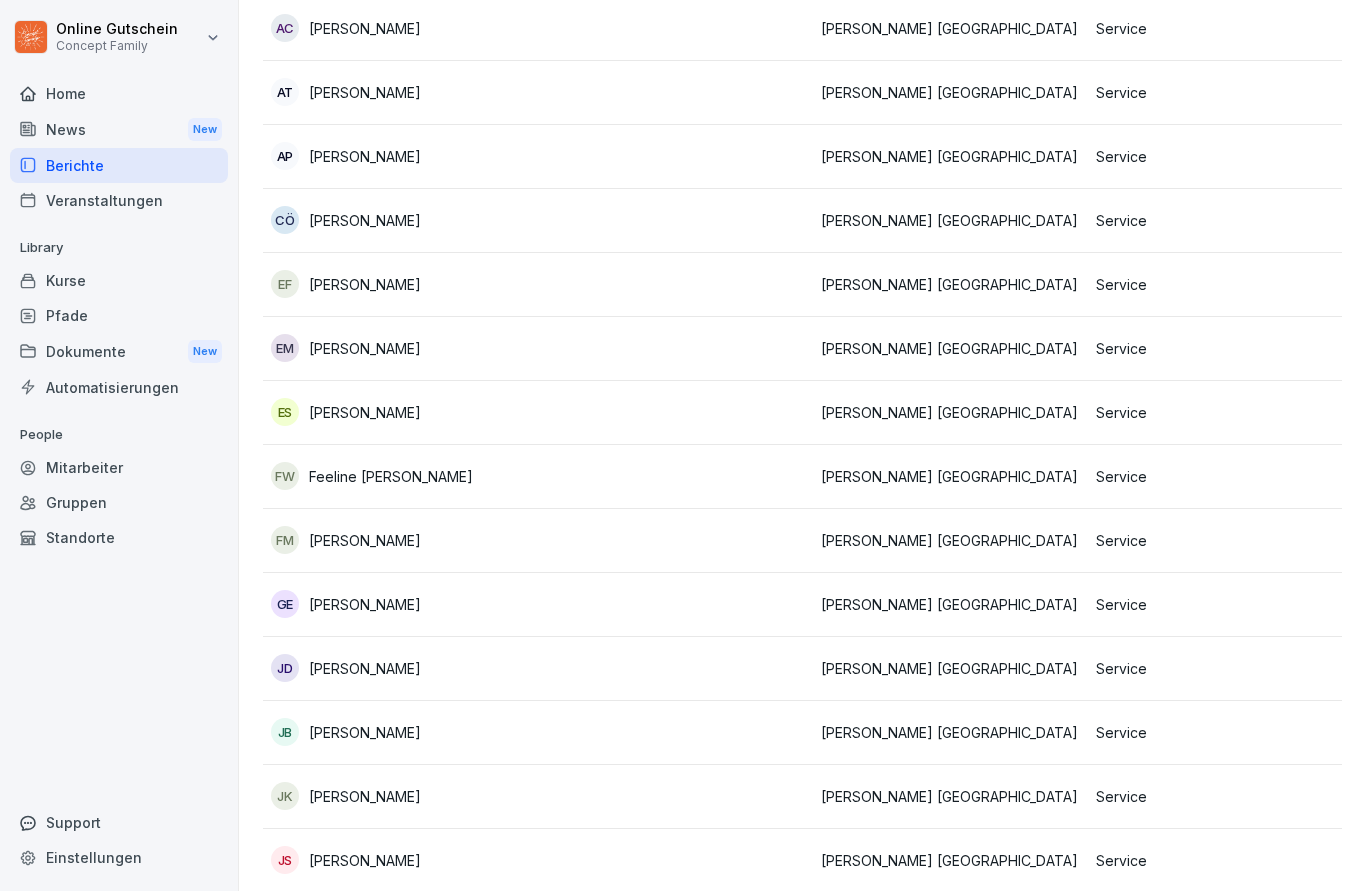click on "Service" at bounding box center (1225, 604) 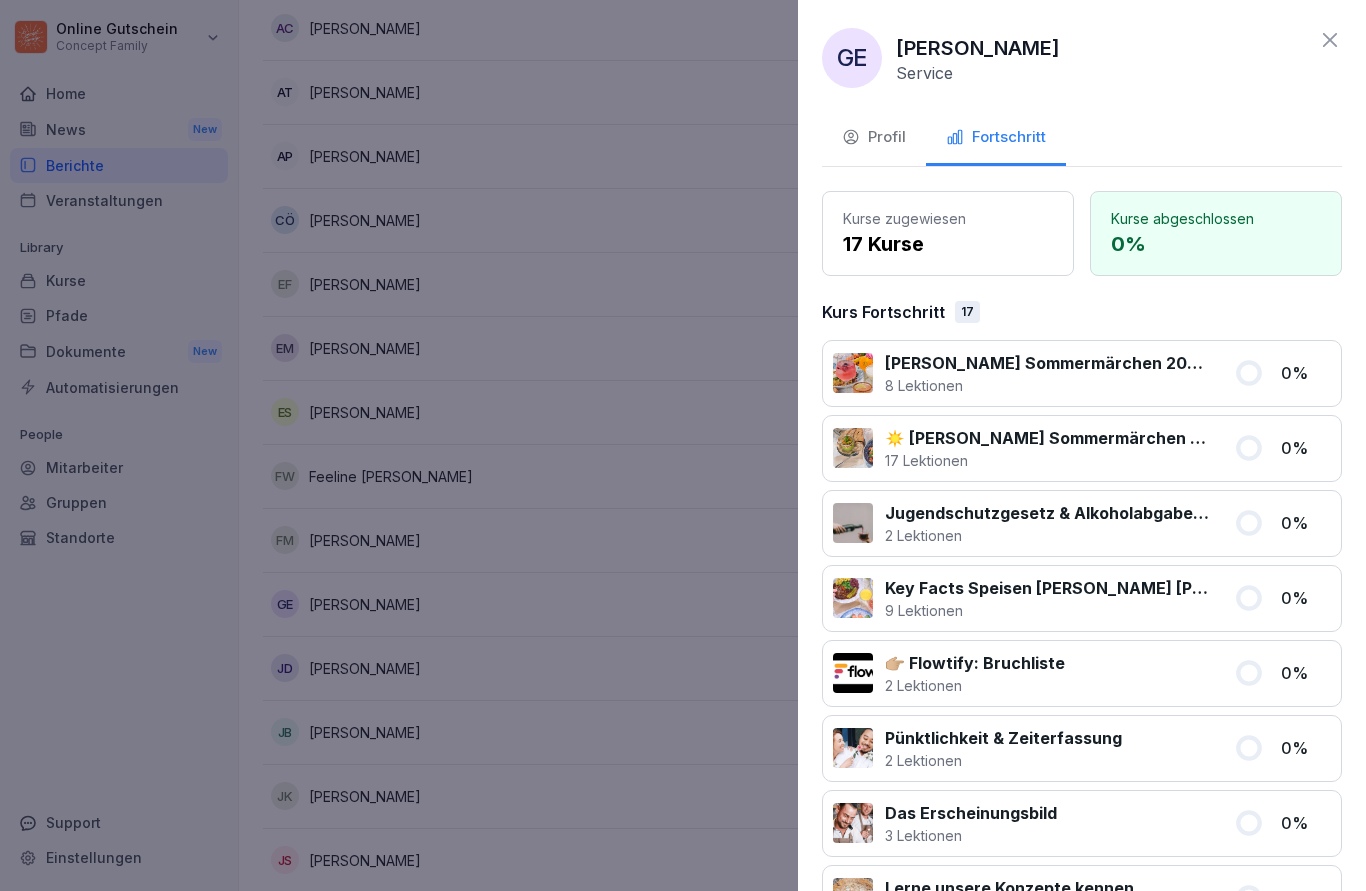 click at bounding box center [683, 445] 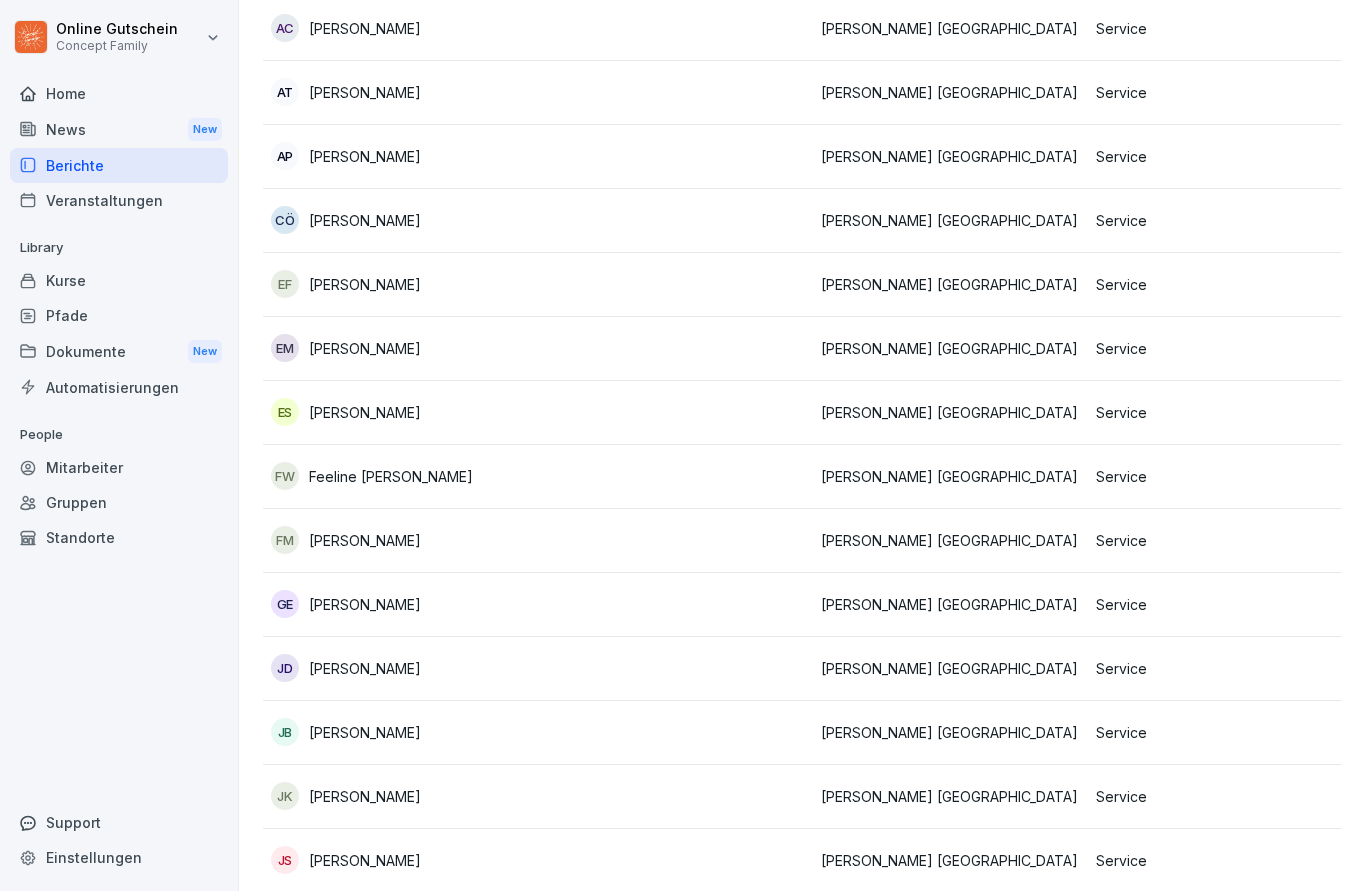 click on "Service" at bounding box center (1225, 668) 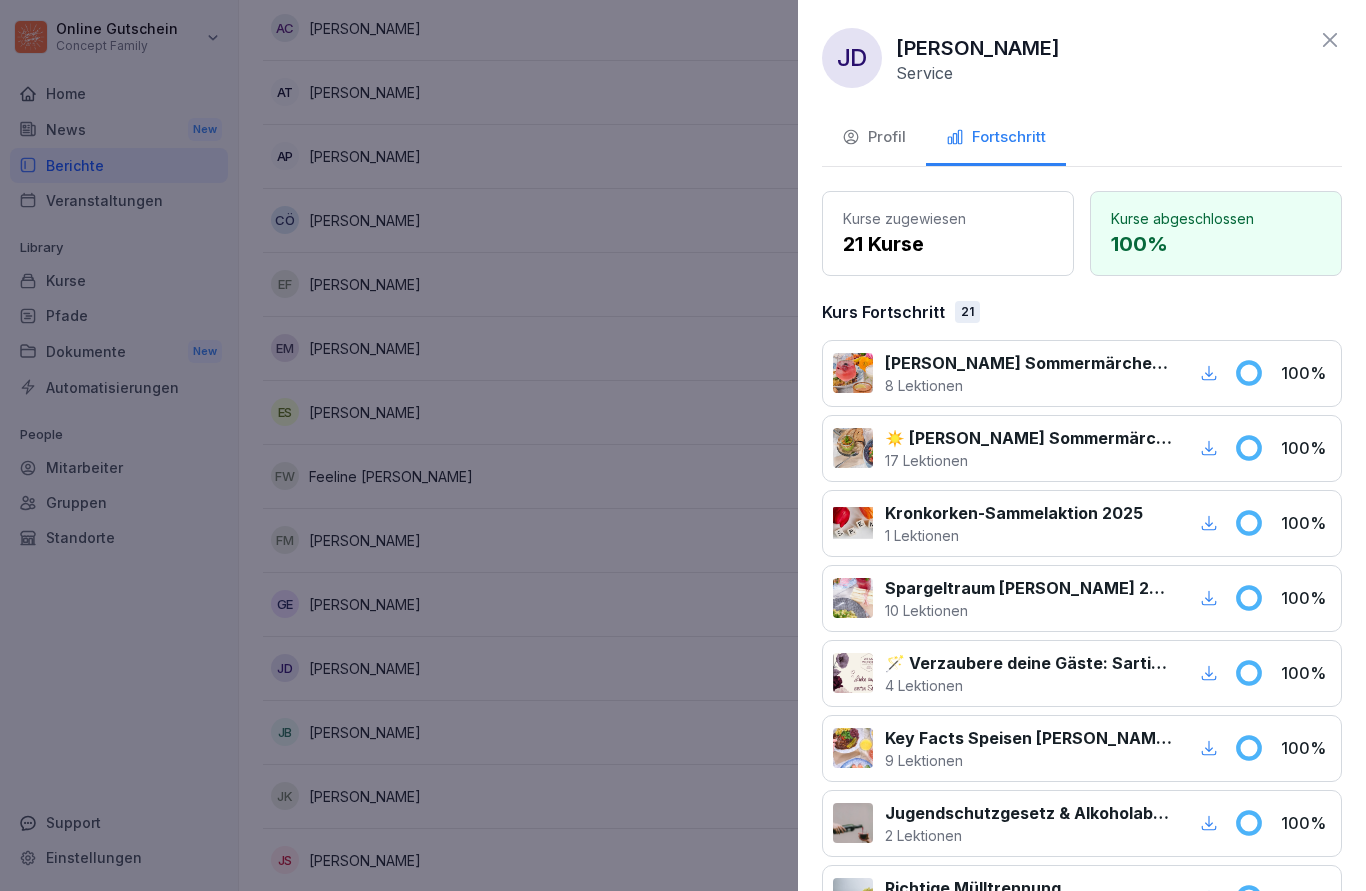 click at bounding box center (683, 445) 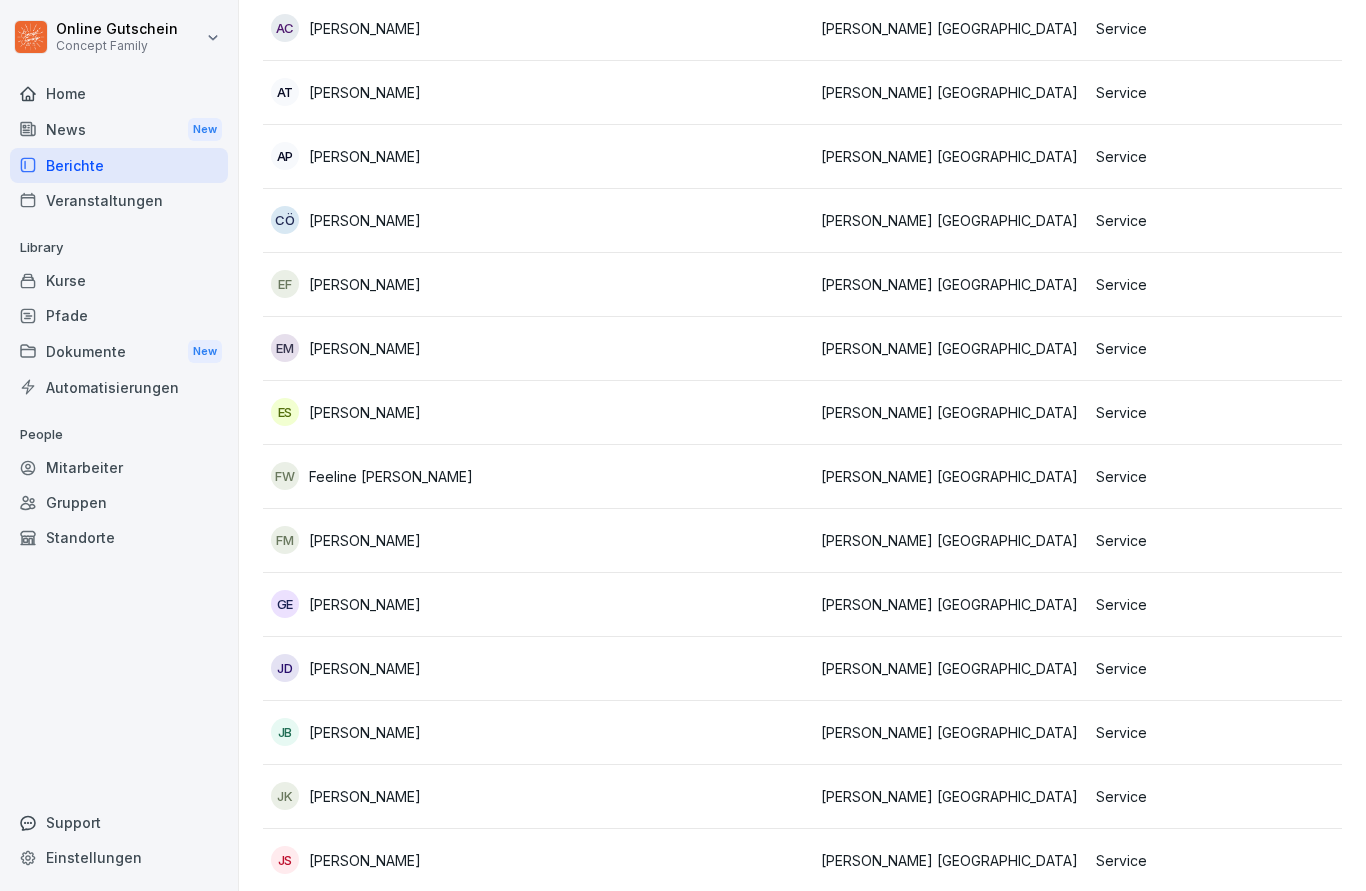 click on "[PERSON_NAME] [GEOGRAPHIC_DATA]" at bounding box center (950, 732) 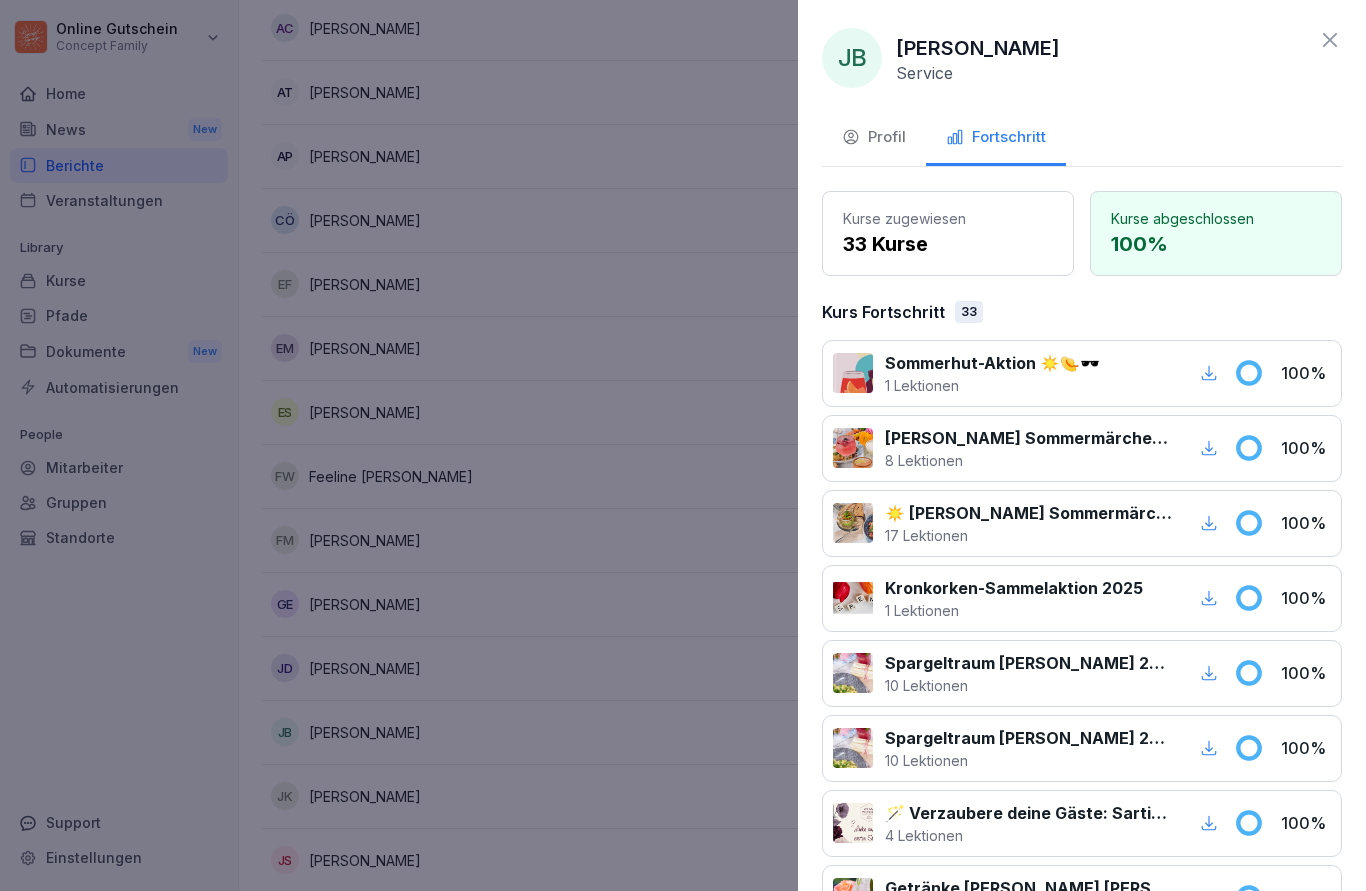 click at bounding box center (683, 445) 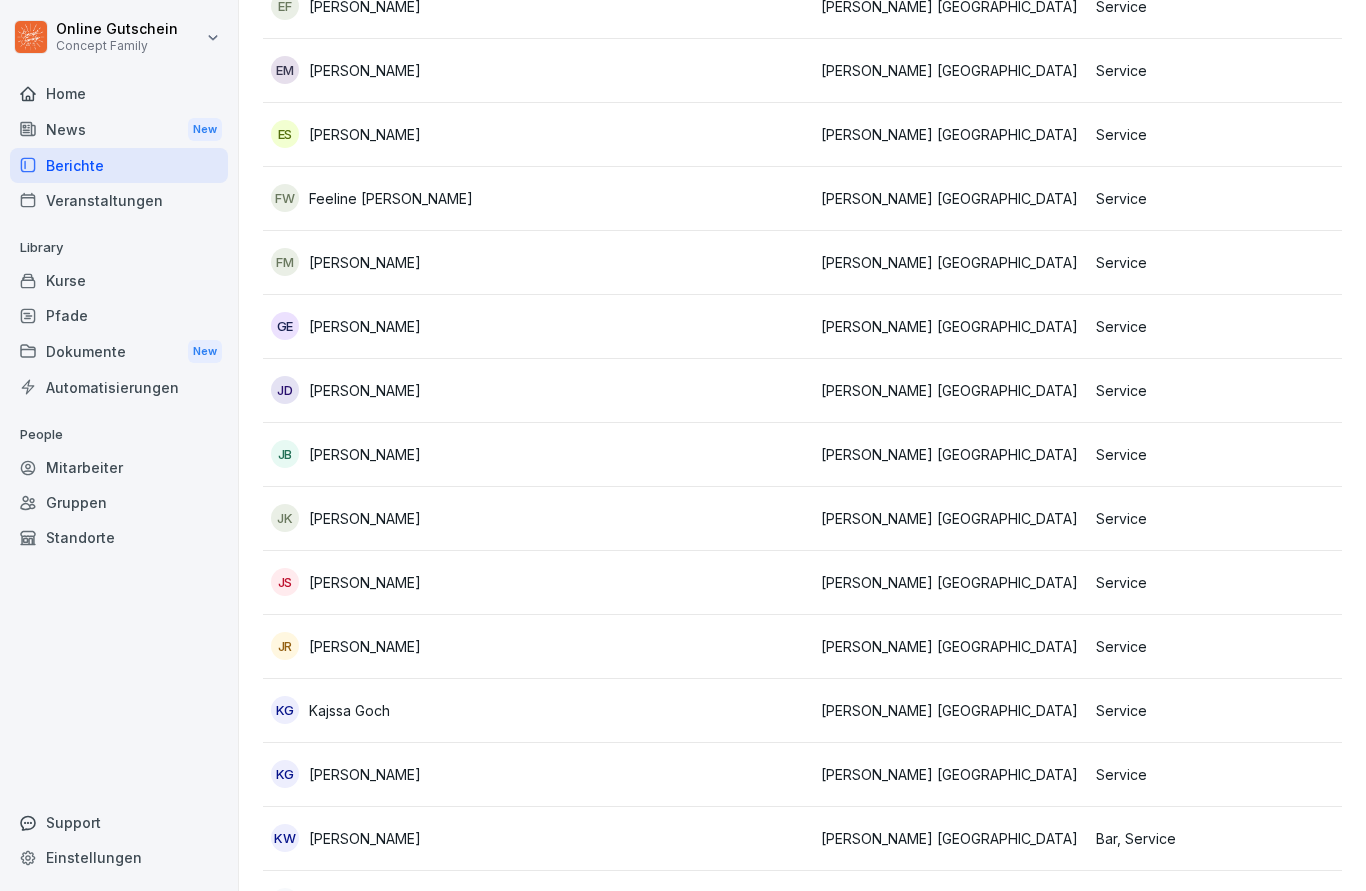 scroll, scrollTop: 512, scrollLeft: 0, axis: vertical 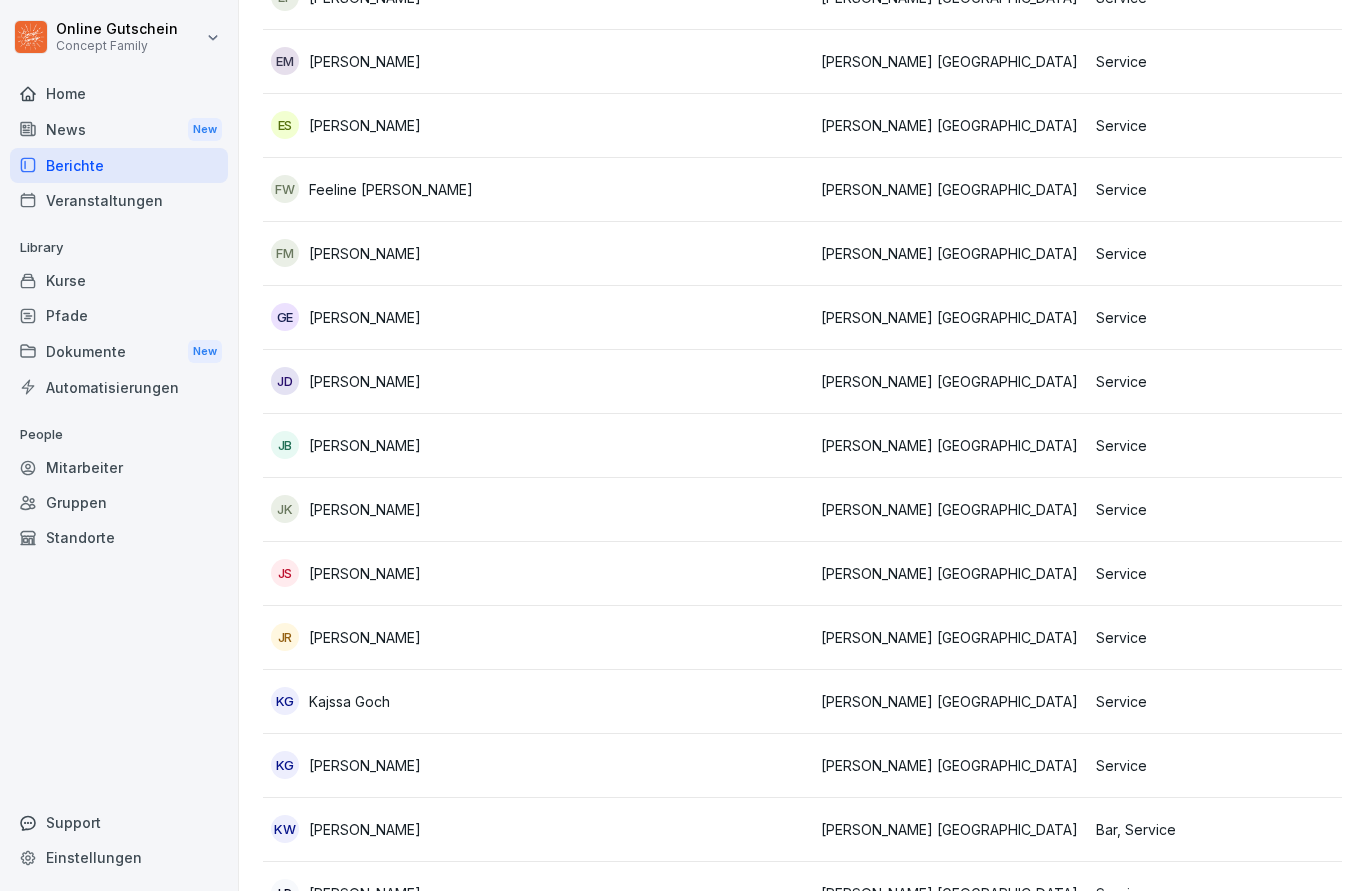 click on "[PERSON_NAME] [GEOGRAPHIC_DATA]" at bounding box center (950, 509) 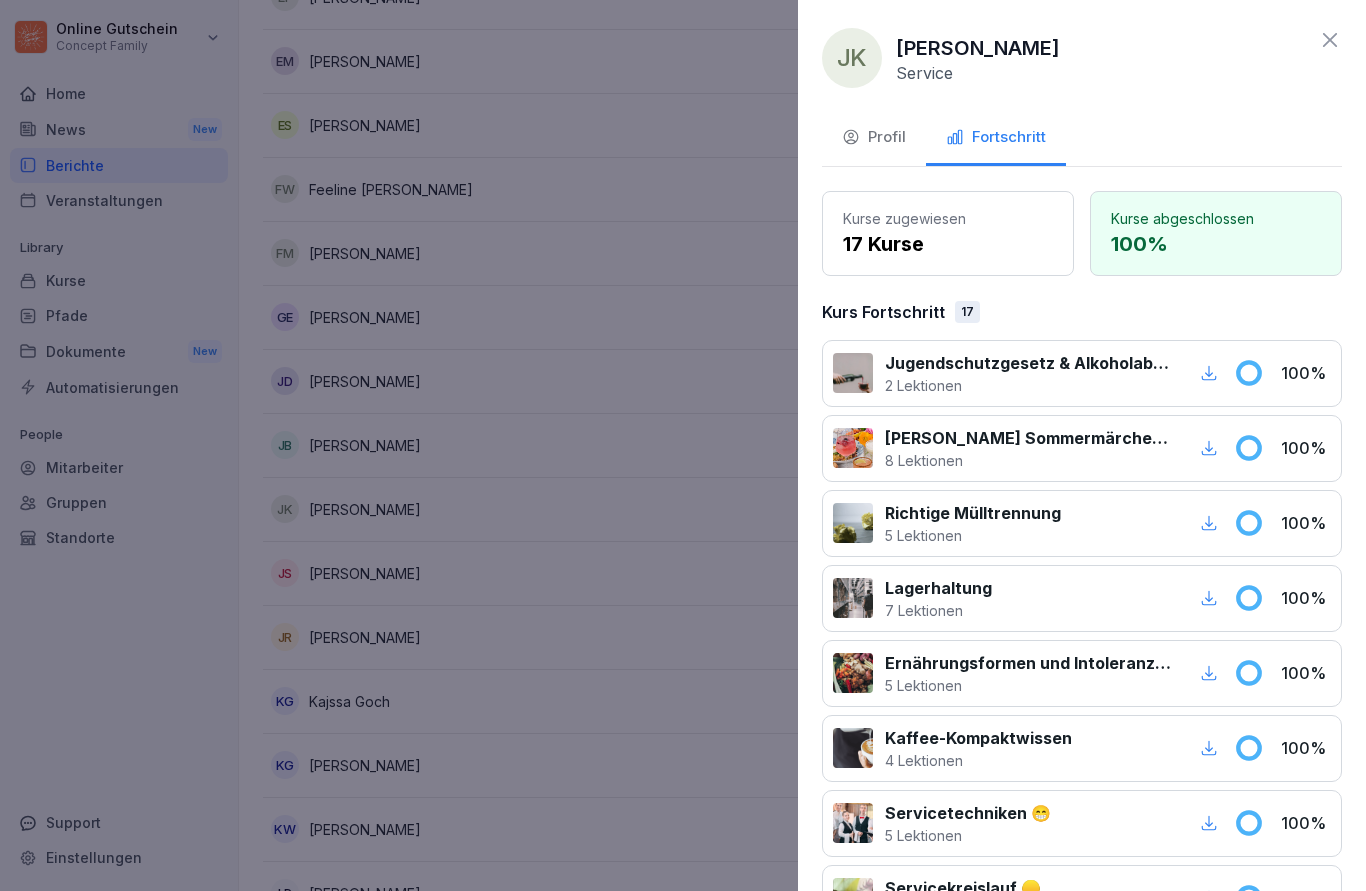 click at bounding box center (683, 445) 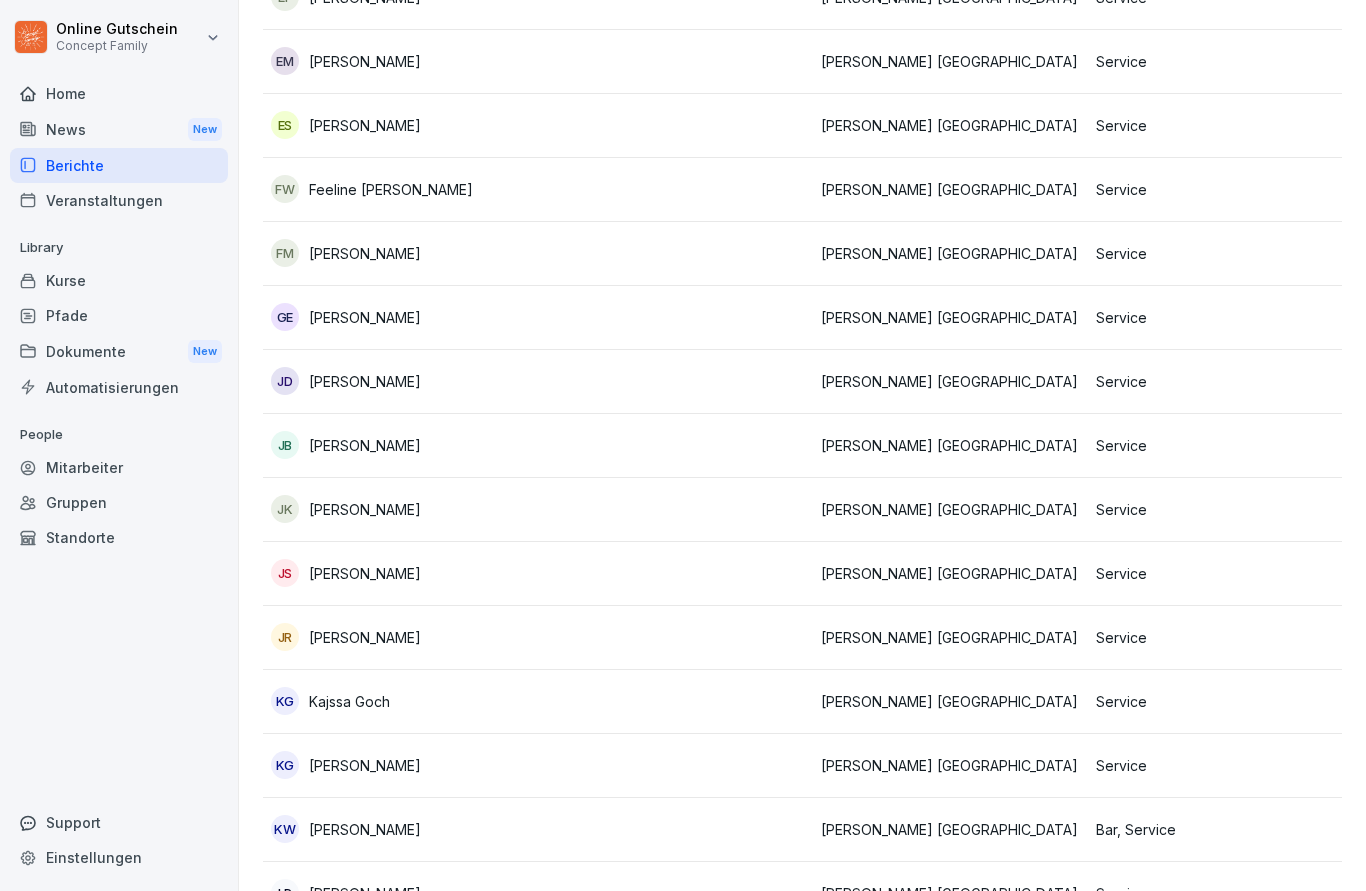 click on "[PERSON_NAME] [GEOGRAPHIC_DATA]" at bounding box center (950, 573) 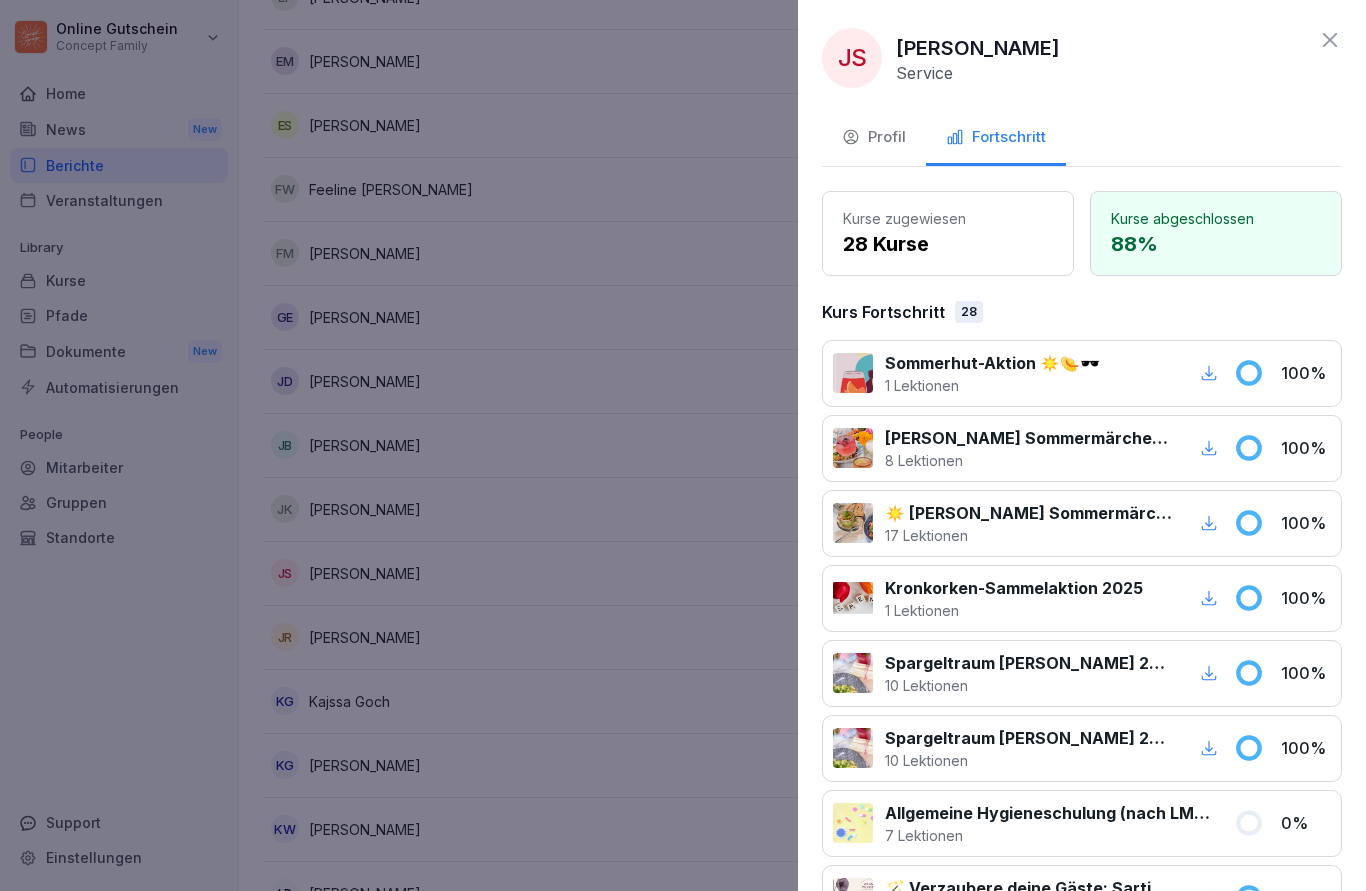 click at bounding box center (683, 445) 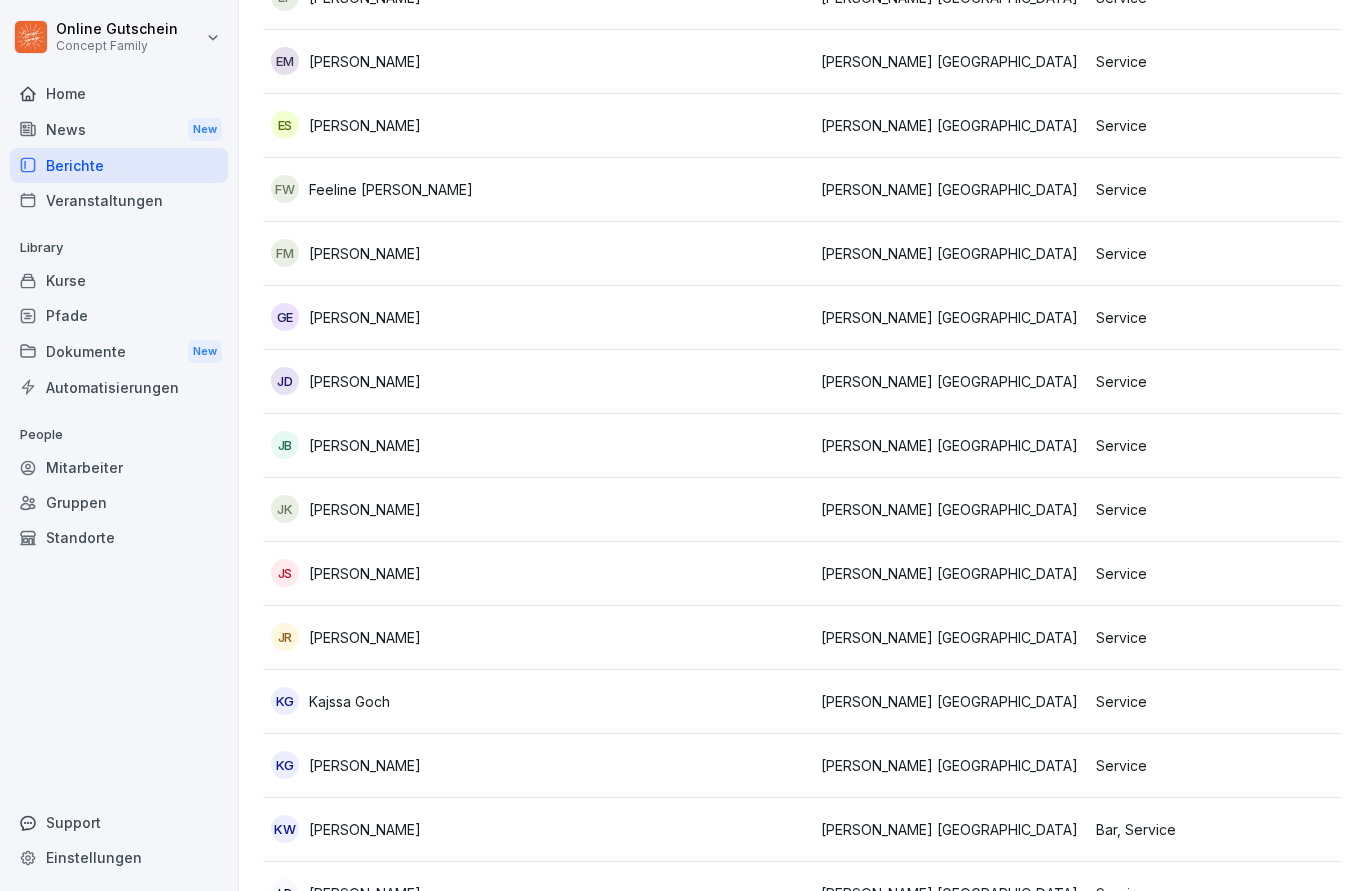 click on "[PERSON_NAME] [GEOGRAPHIC_DATA]" at bounding box center (950, 638) 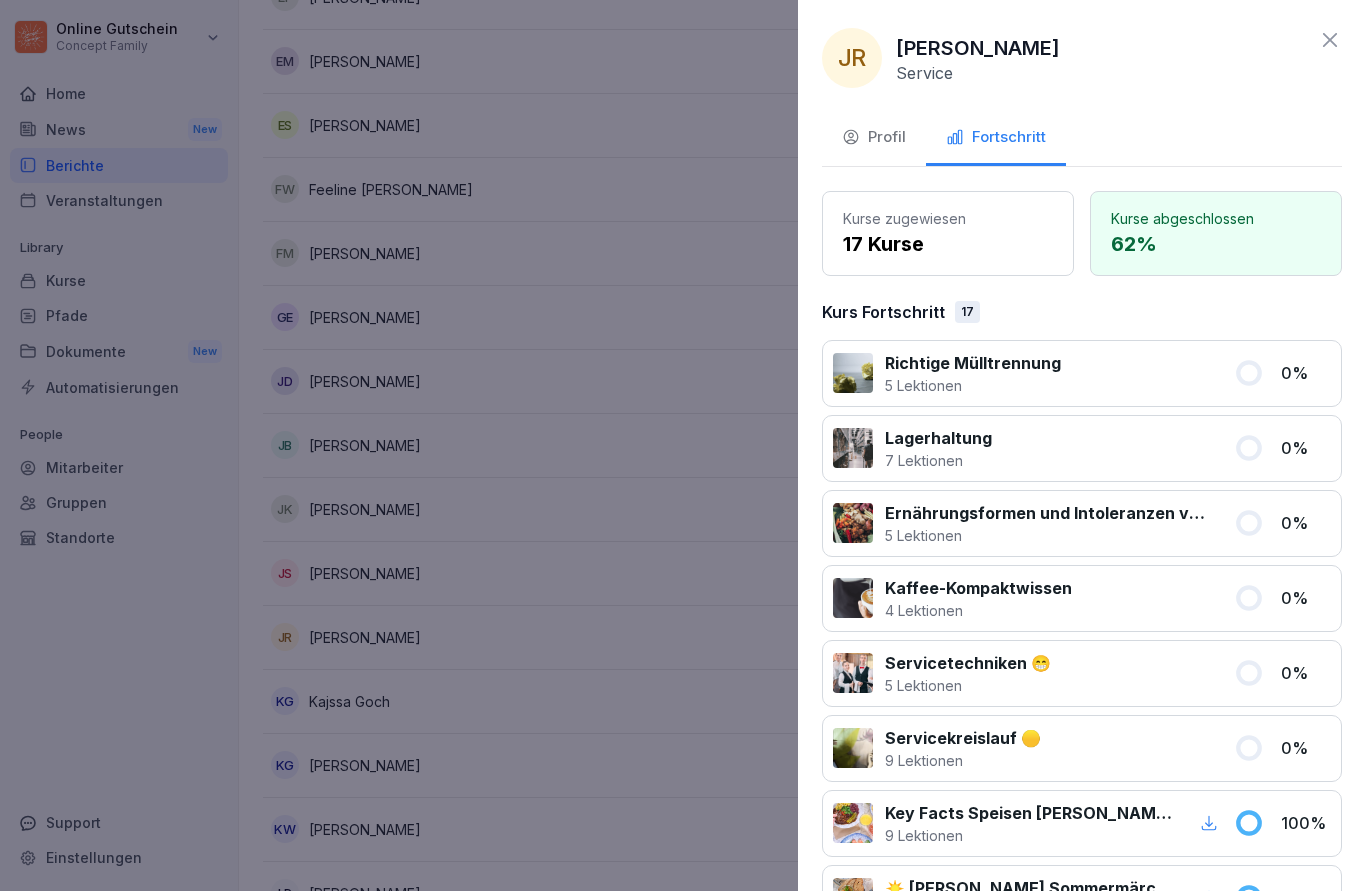 click at bounding box center [683, 445] 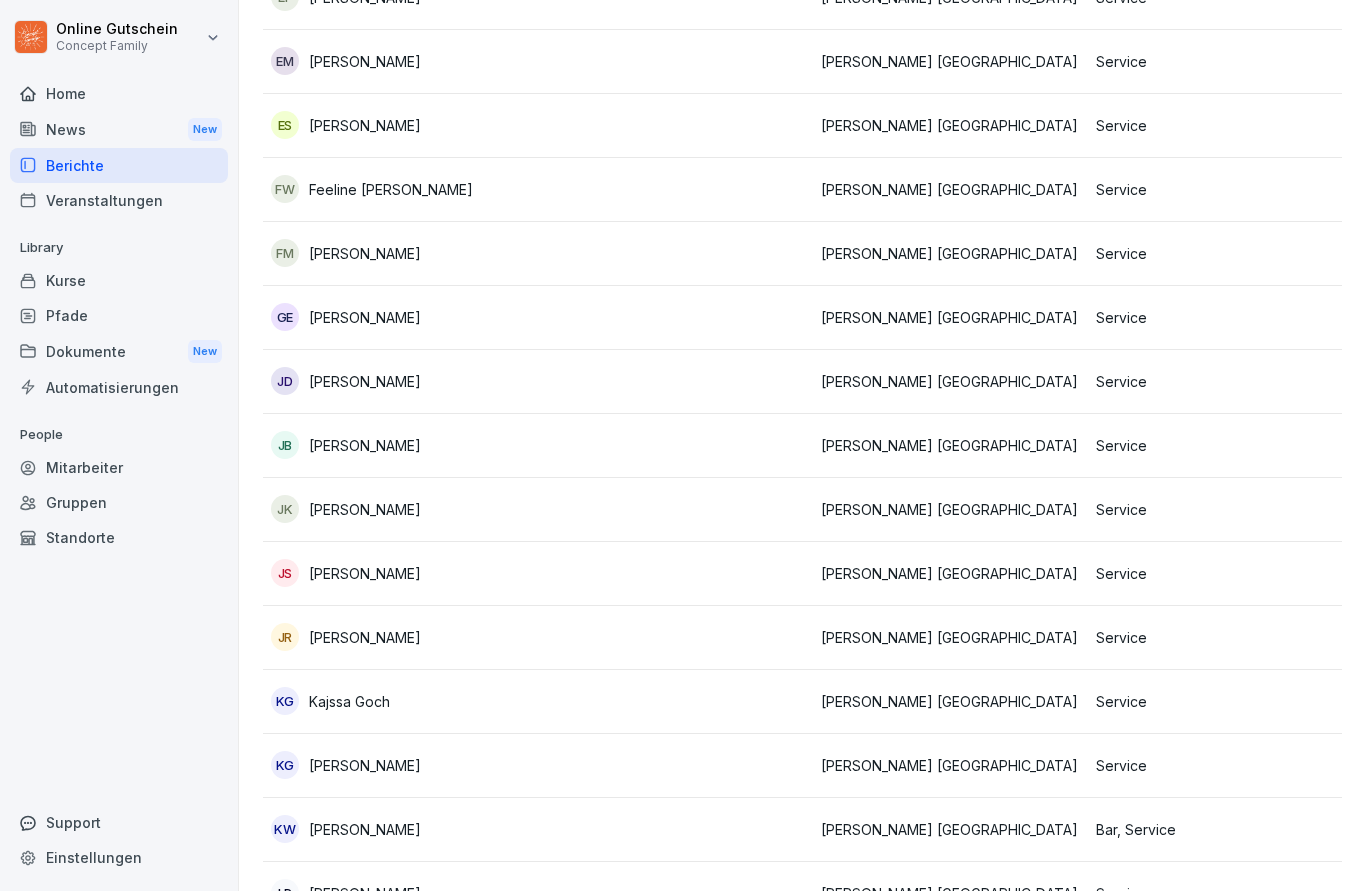 click on "[PERSON_NAME] [GEOGRAPHIC_DATA]" at bounding box center (950, 701) 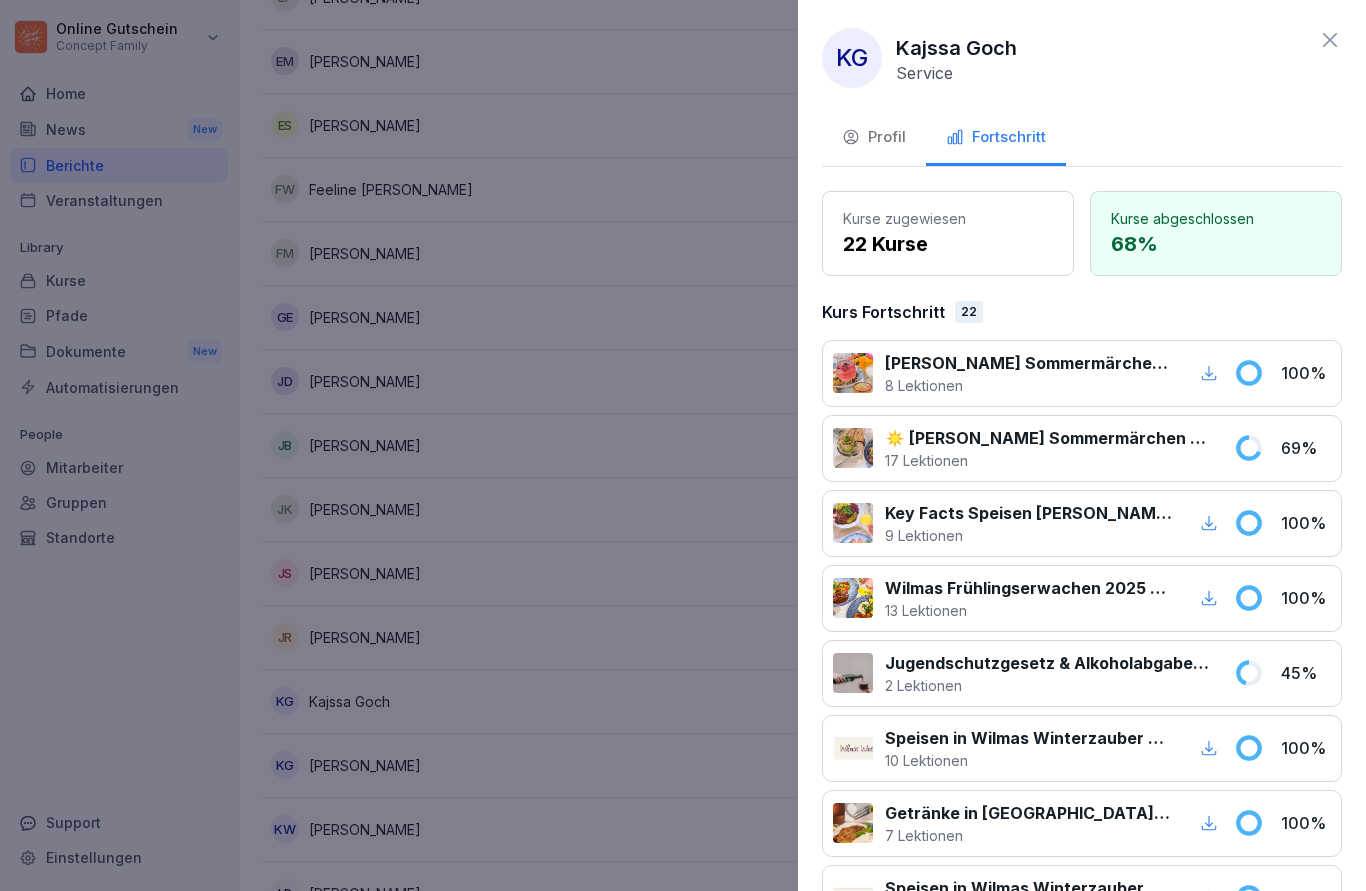 click at bounding box center [683, 445] 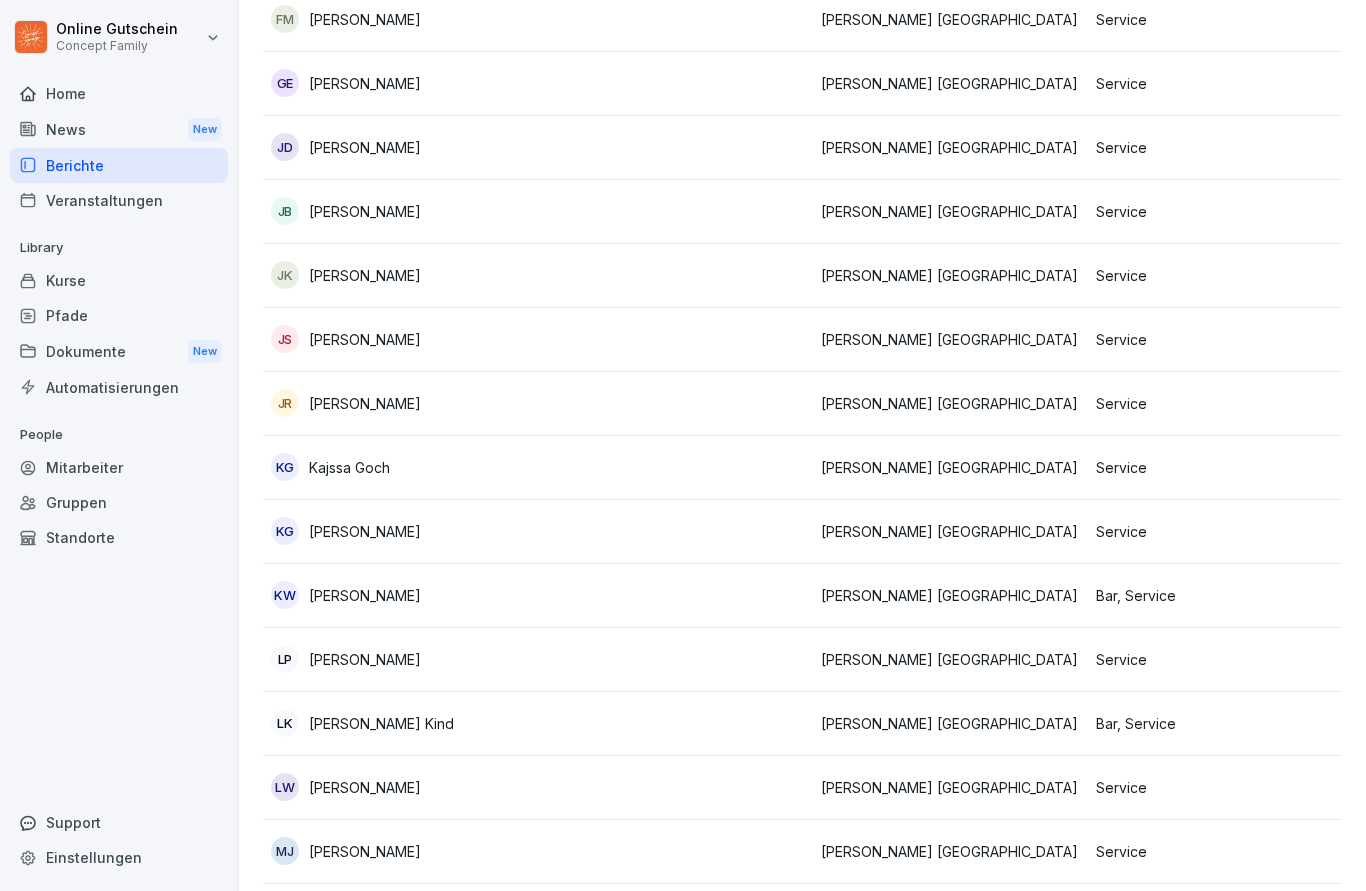 scroll, scrollTop: 774, scrollLeft: 0, axis: vertical 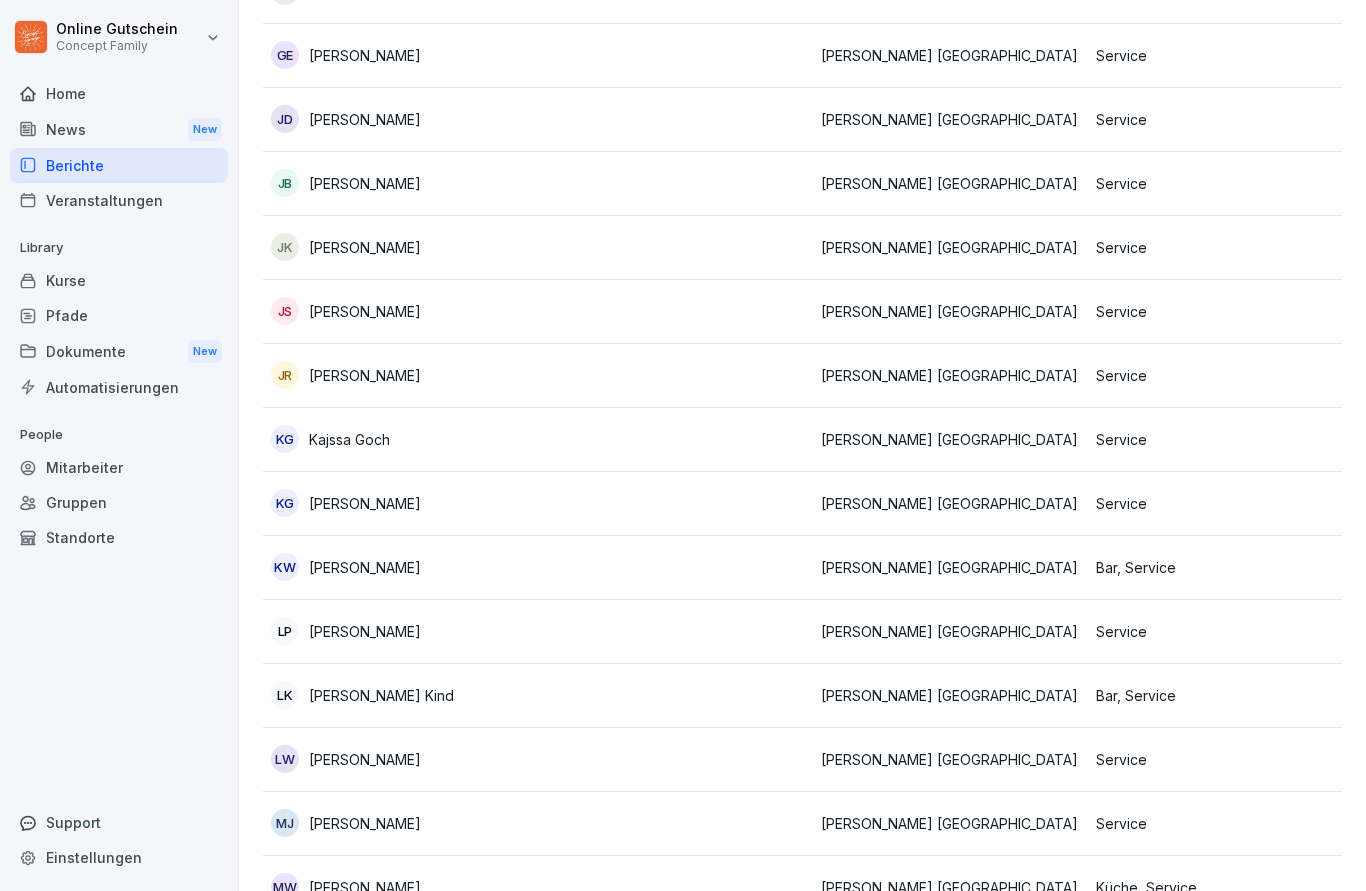 click on "[PERSON_NAME] [GEOGRAPHIC_DATA]" at bounding box center (950, 503) 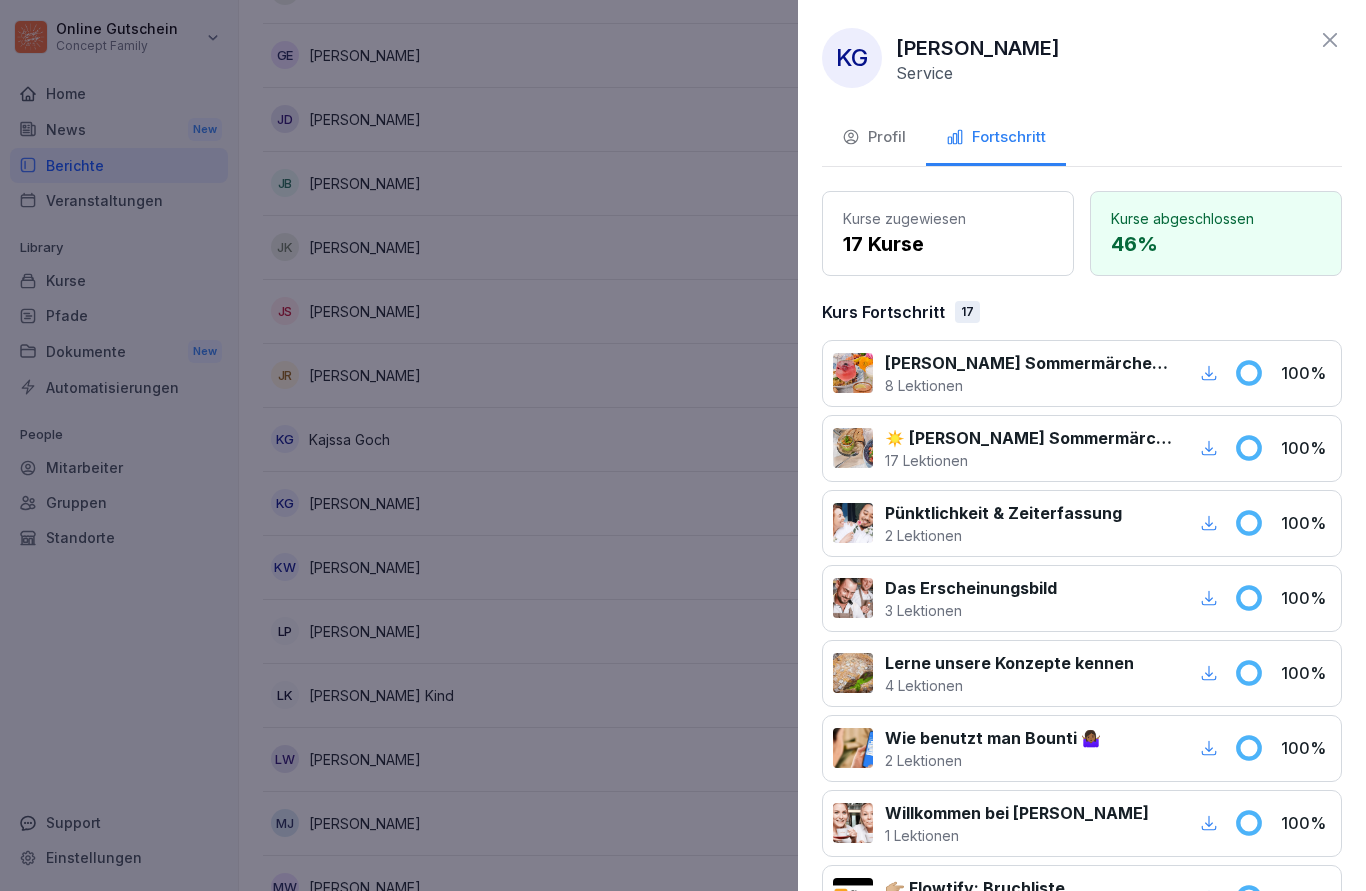 click at bounding box center (683, 445) 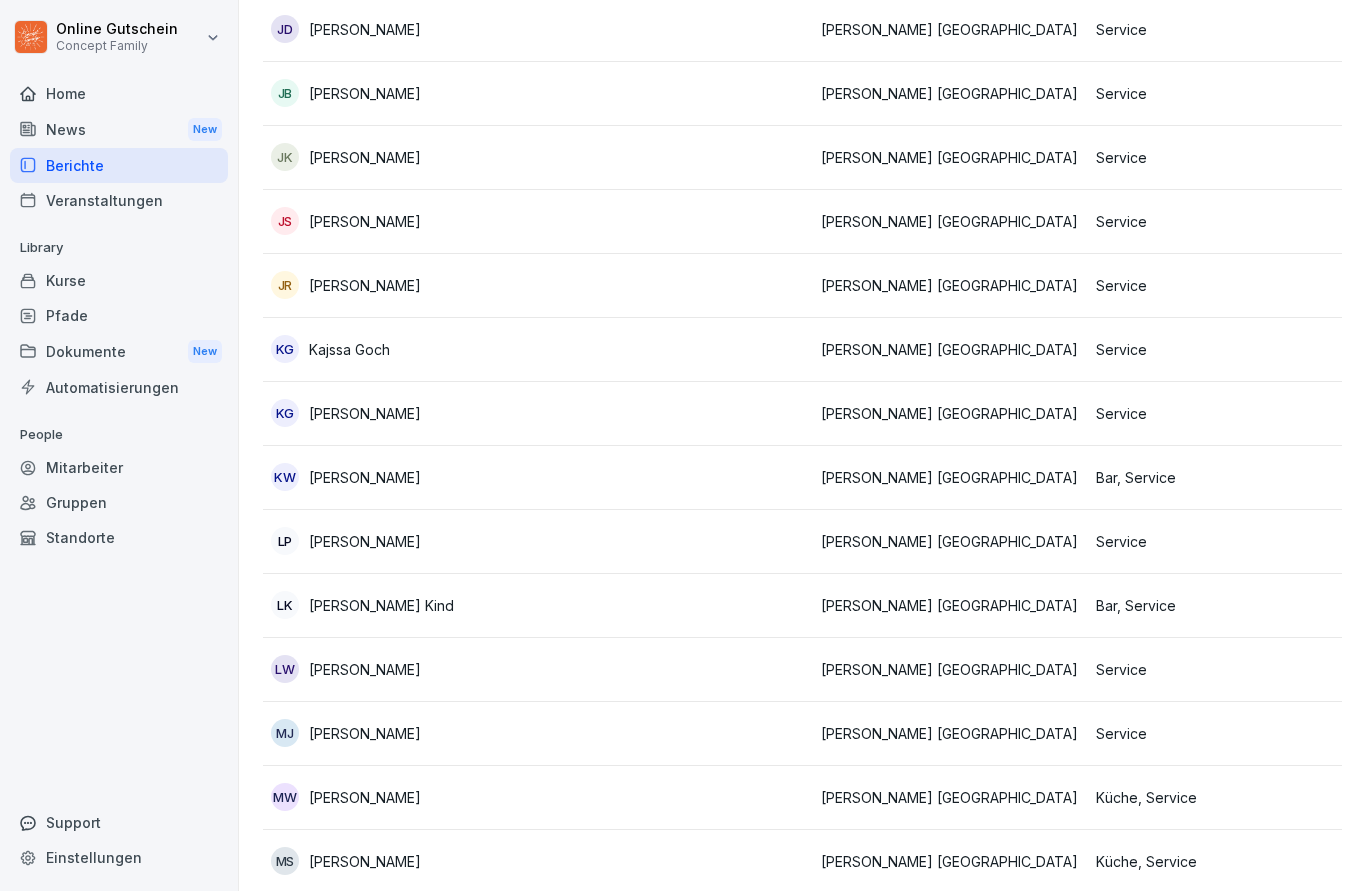 scroll, scrollTop: 861, scrollLeft: 0, axis: vertical 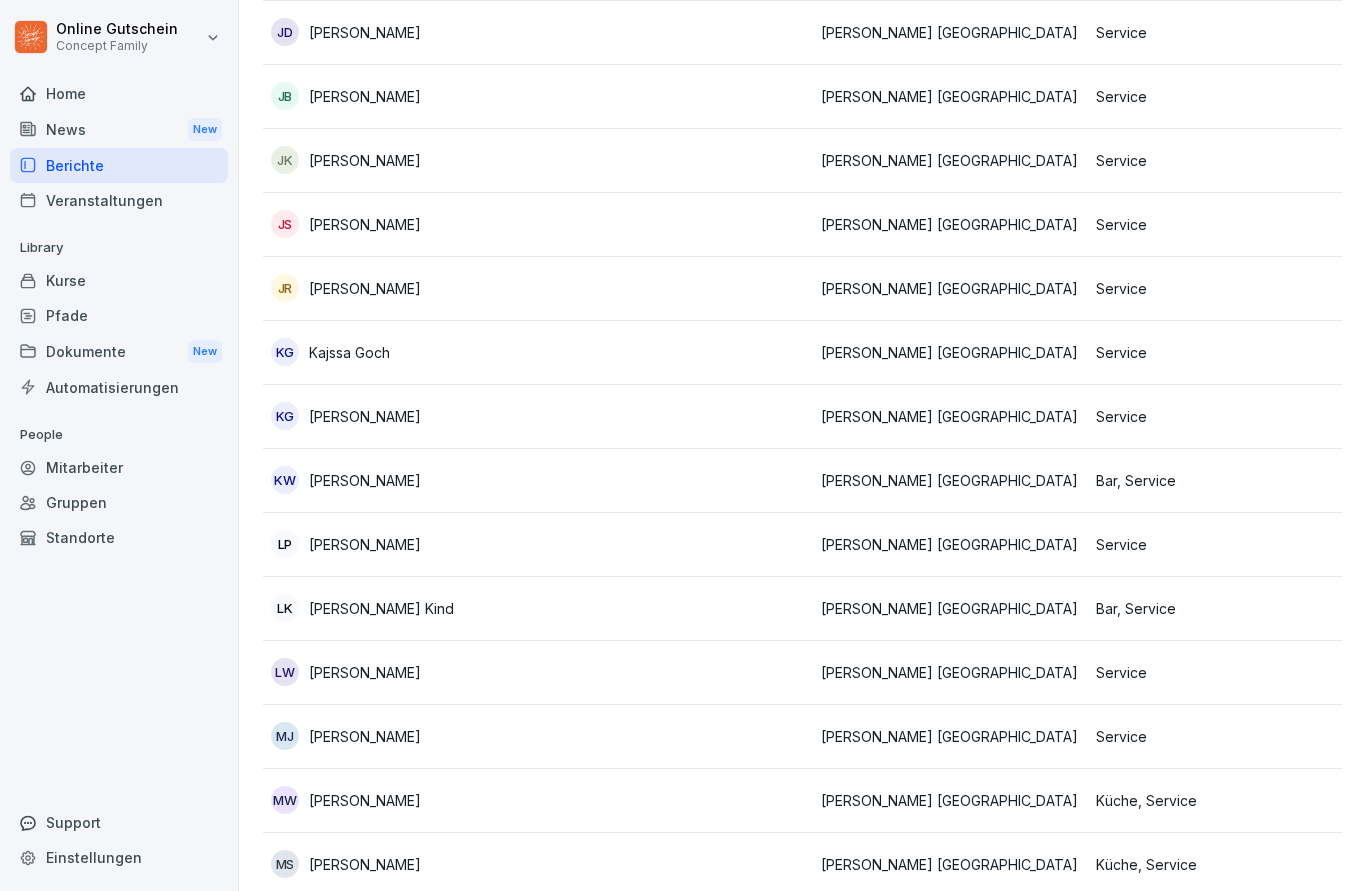 click on "[PERSON_NAME] [GEOGRAPHIC_DATA]" at bounding box center [950, 608] 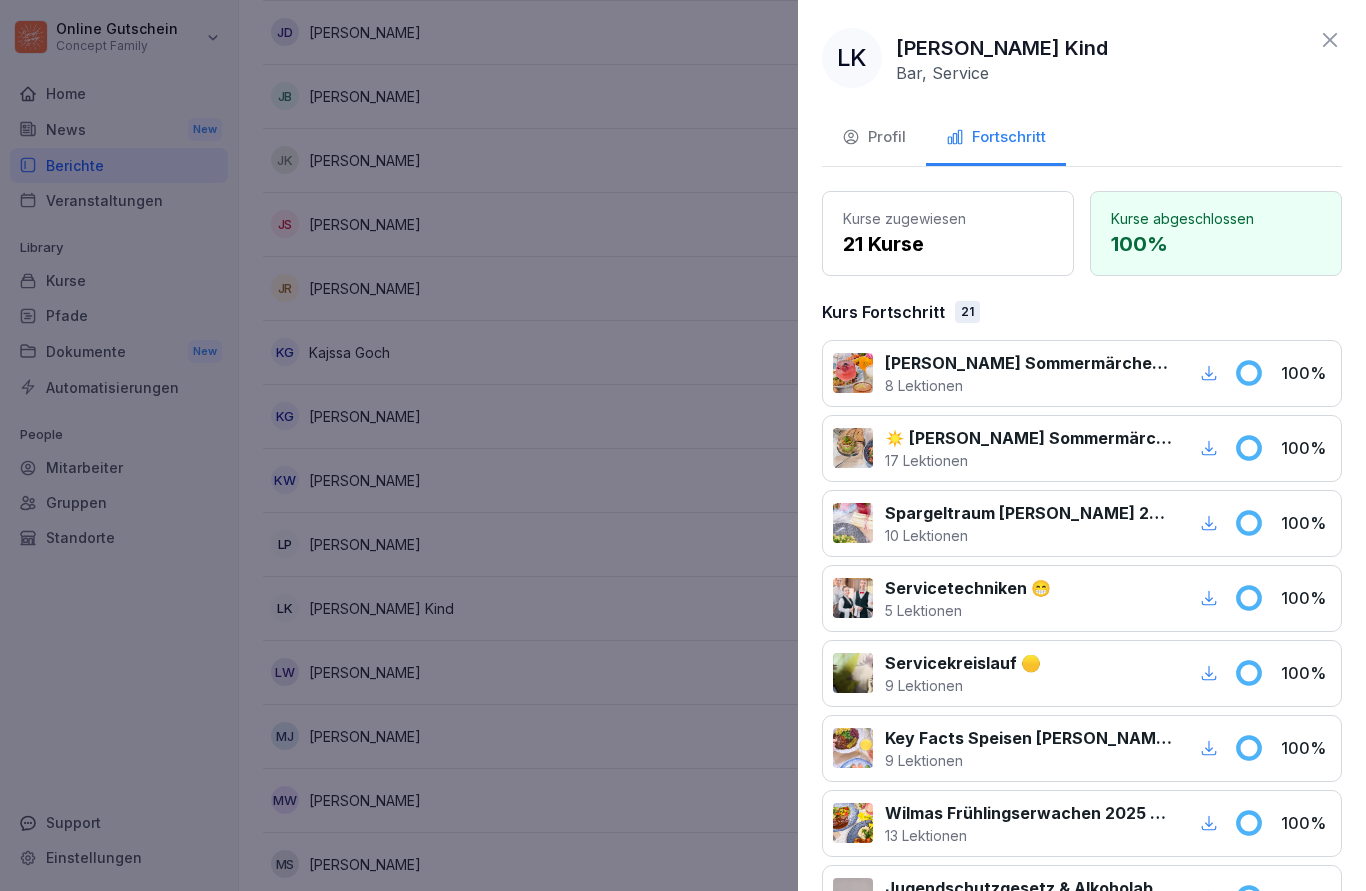 click at bounding box center (683, 445) 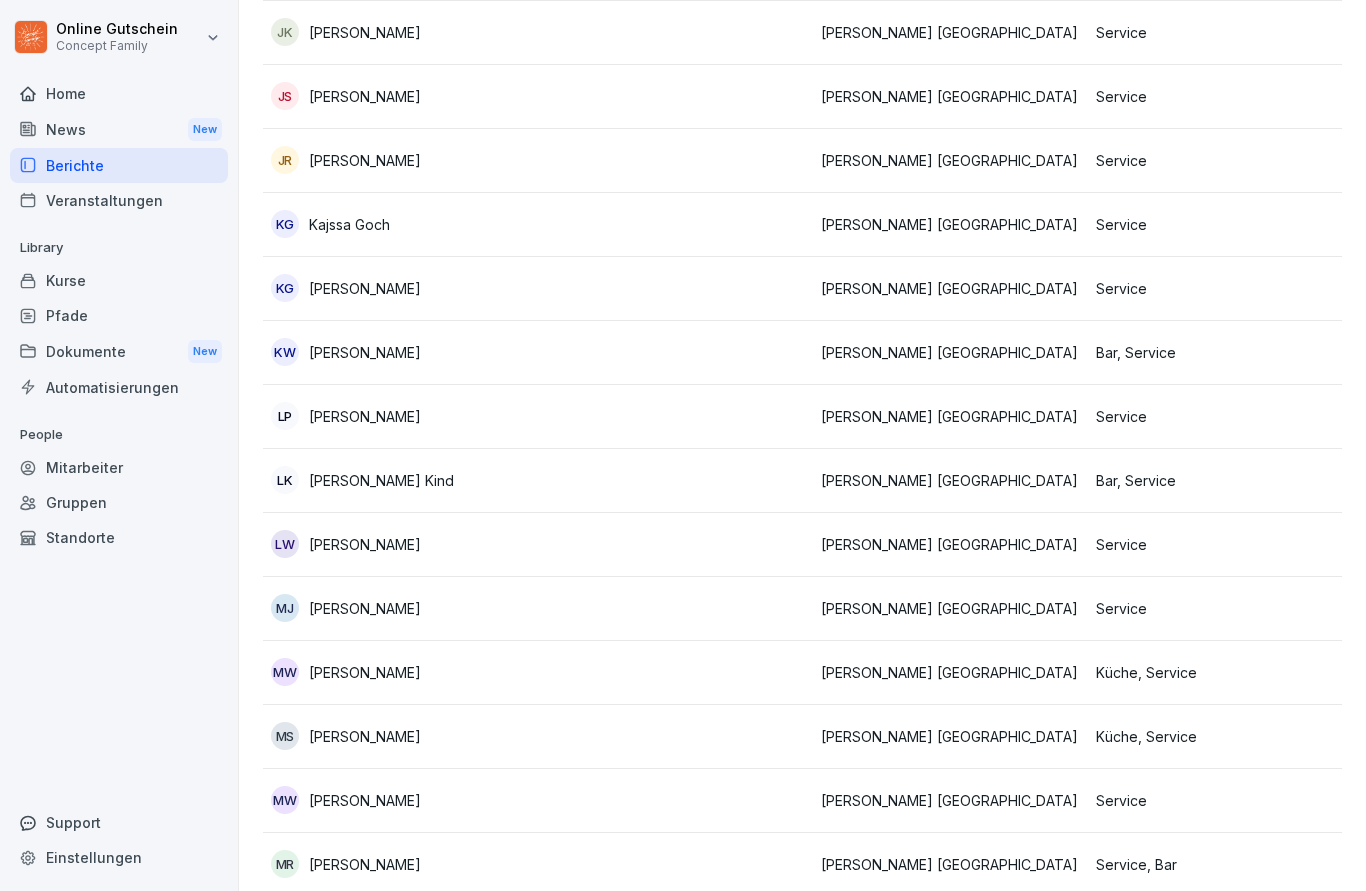 scroll, scrollTop: 990, scrollLeft: 0, axis: vertical 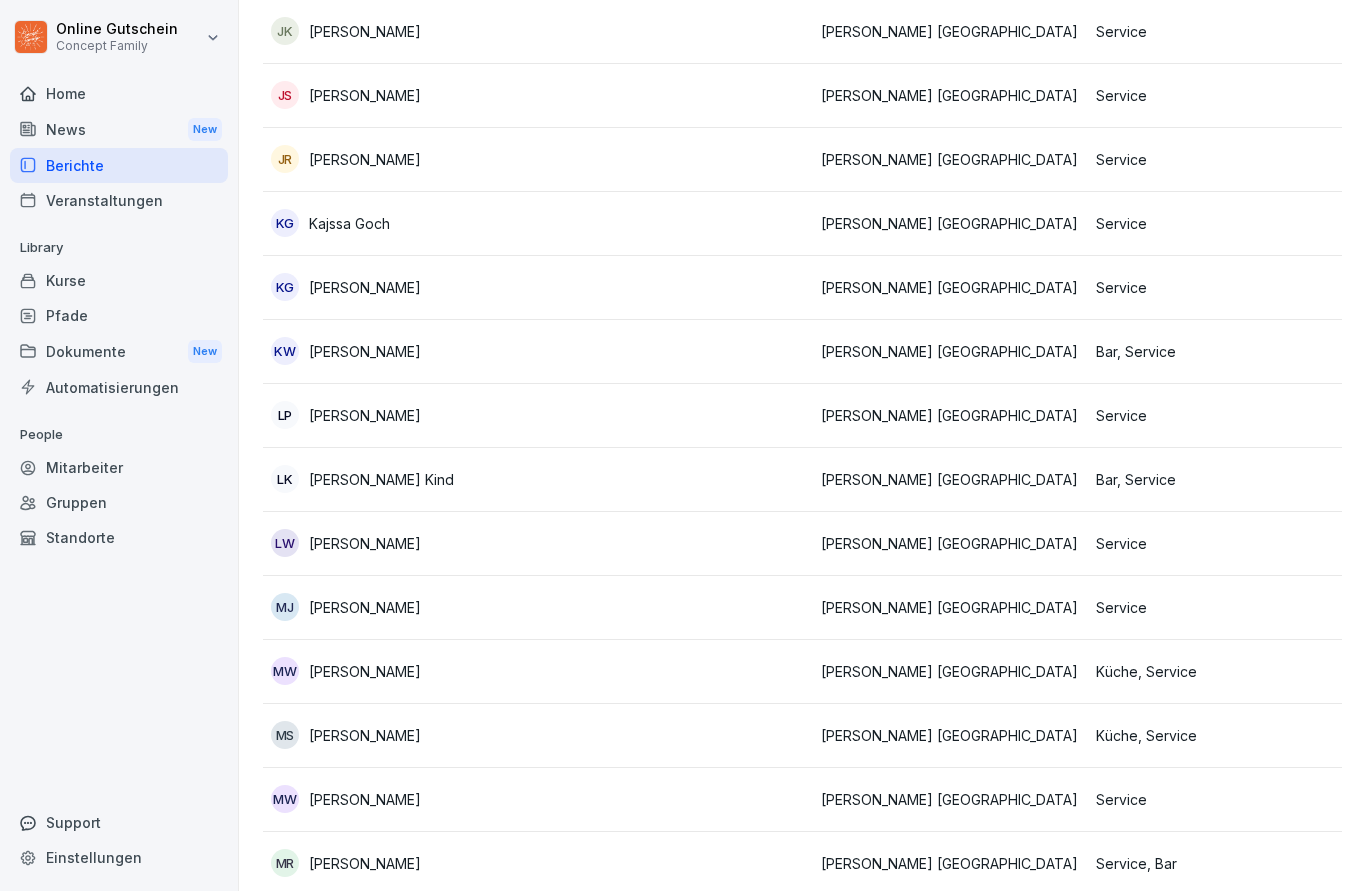 click on "[PERSON_NAME] [GEOGRAPHIC_DATA]" at bounding box center [950, 607] 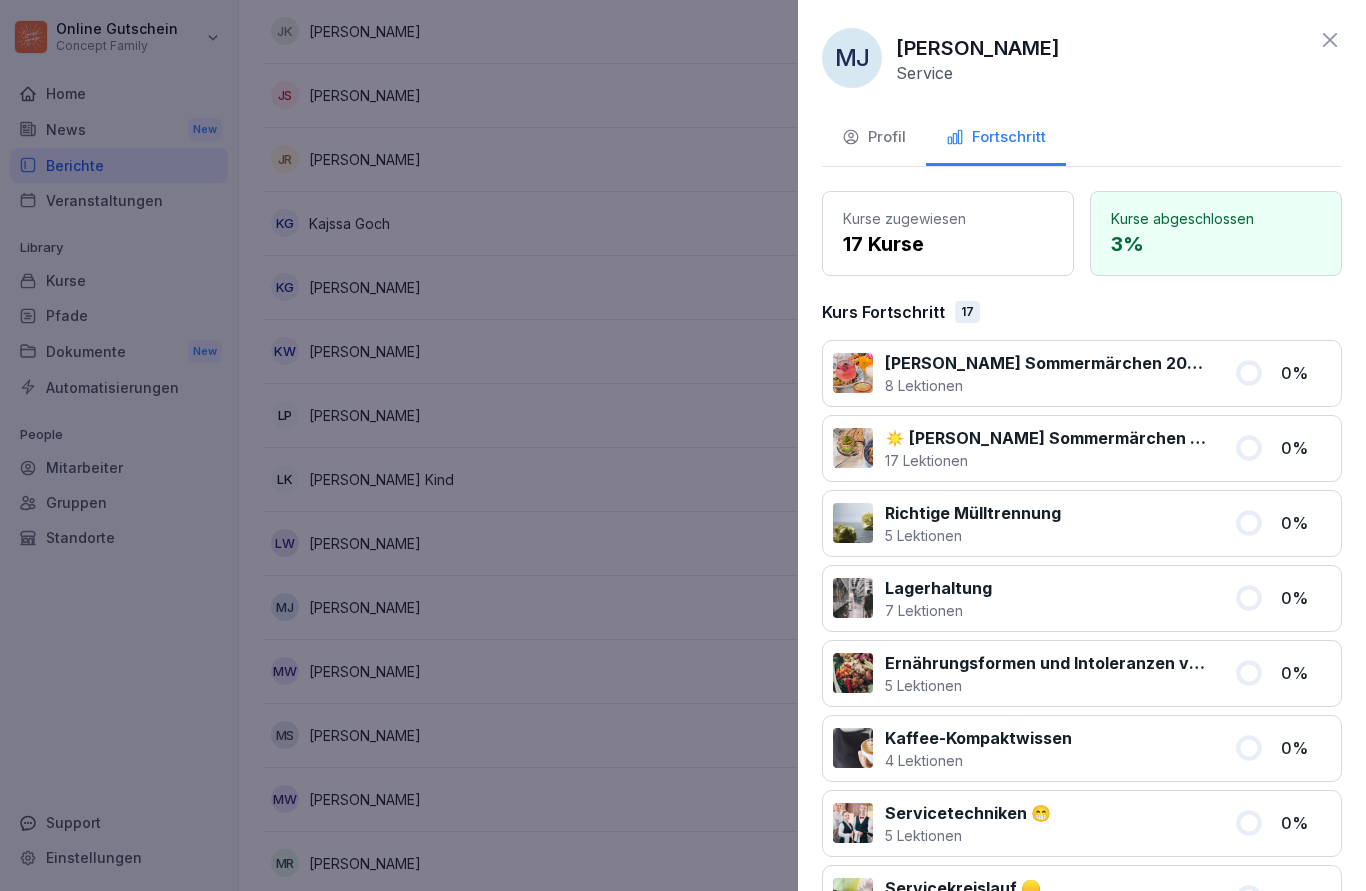 click at bounding box center [683, 445] 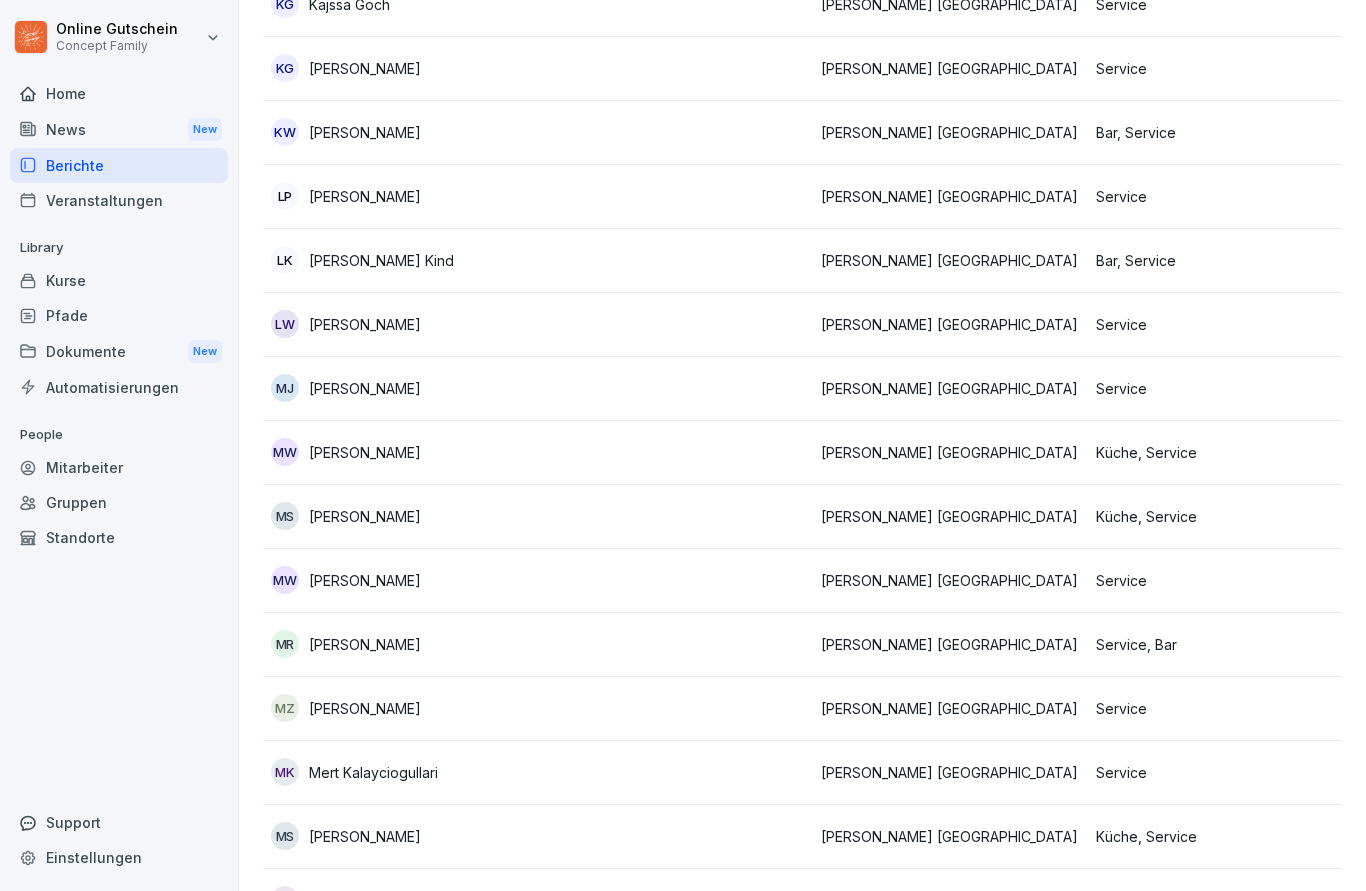 scroll, scrollTop: 1214, scrollLeft: 0, axis: vertical 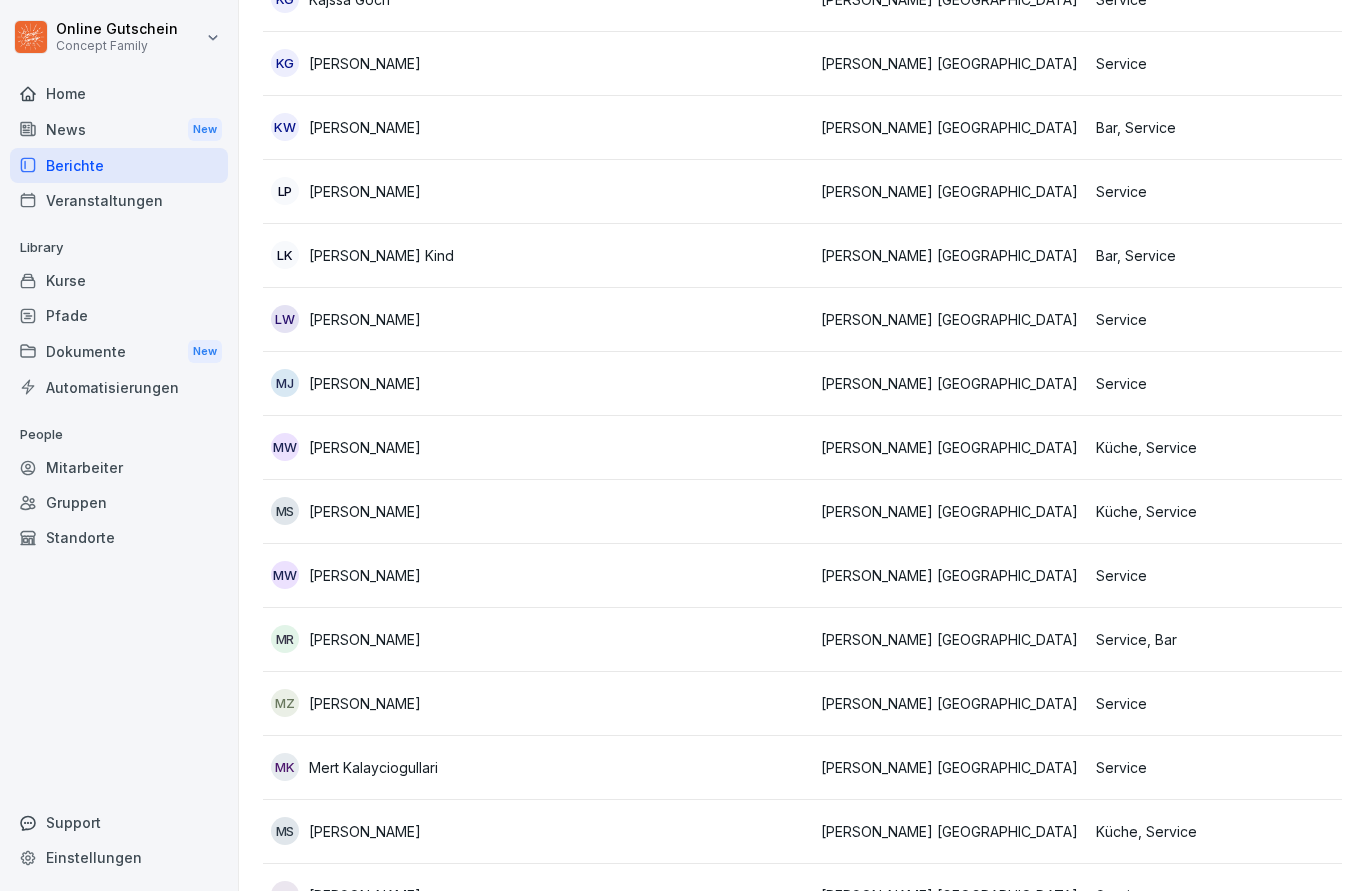 click on "[PERSON_NAME] [GEOGRAPHIC_DATA]" at bounding box center (950, 575) 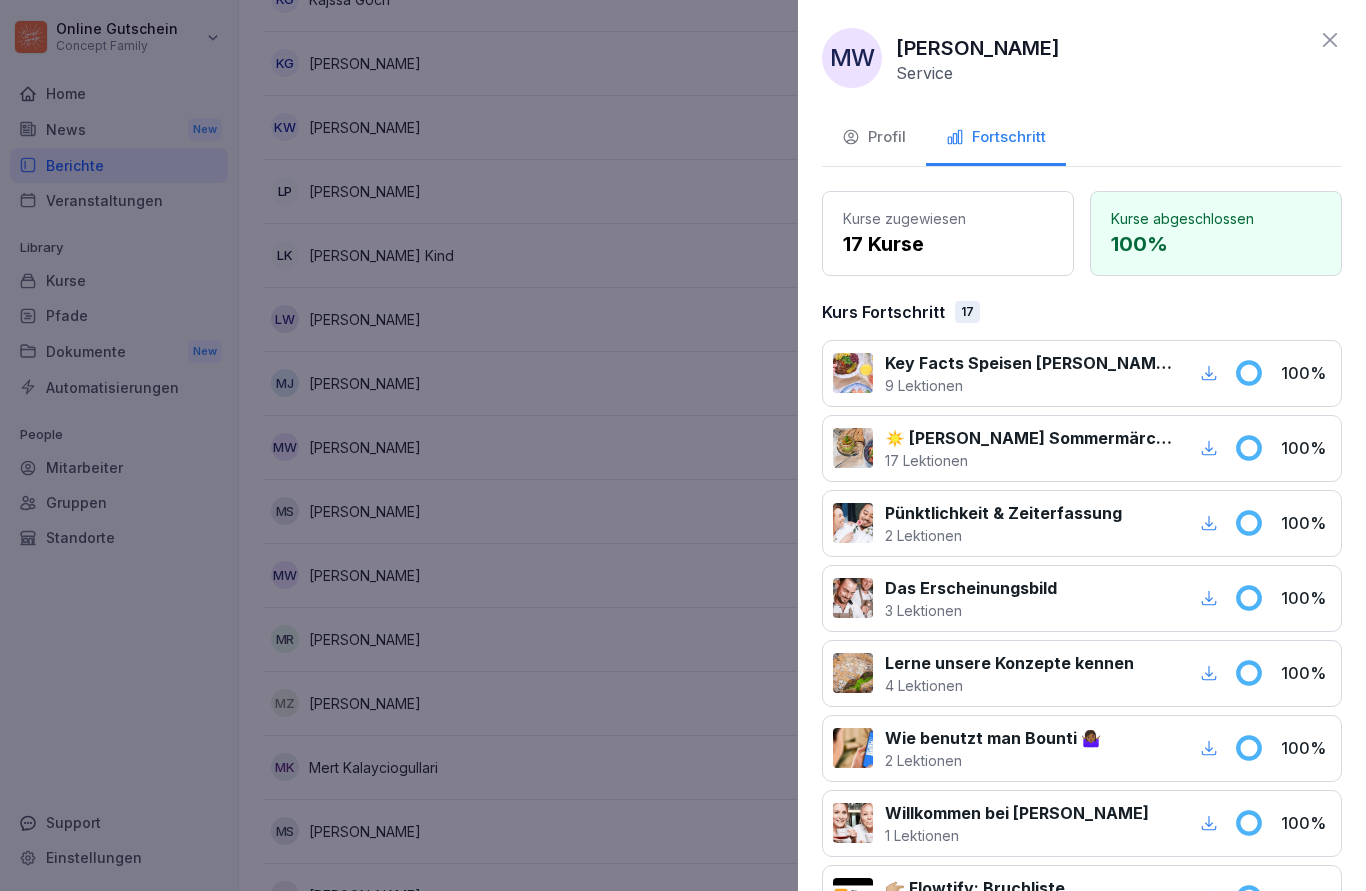 click at bounding box center [683, 445] 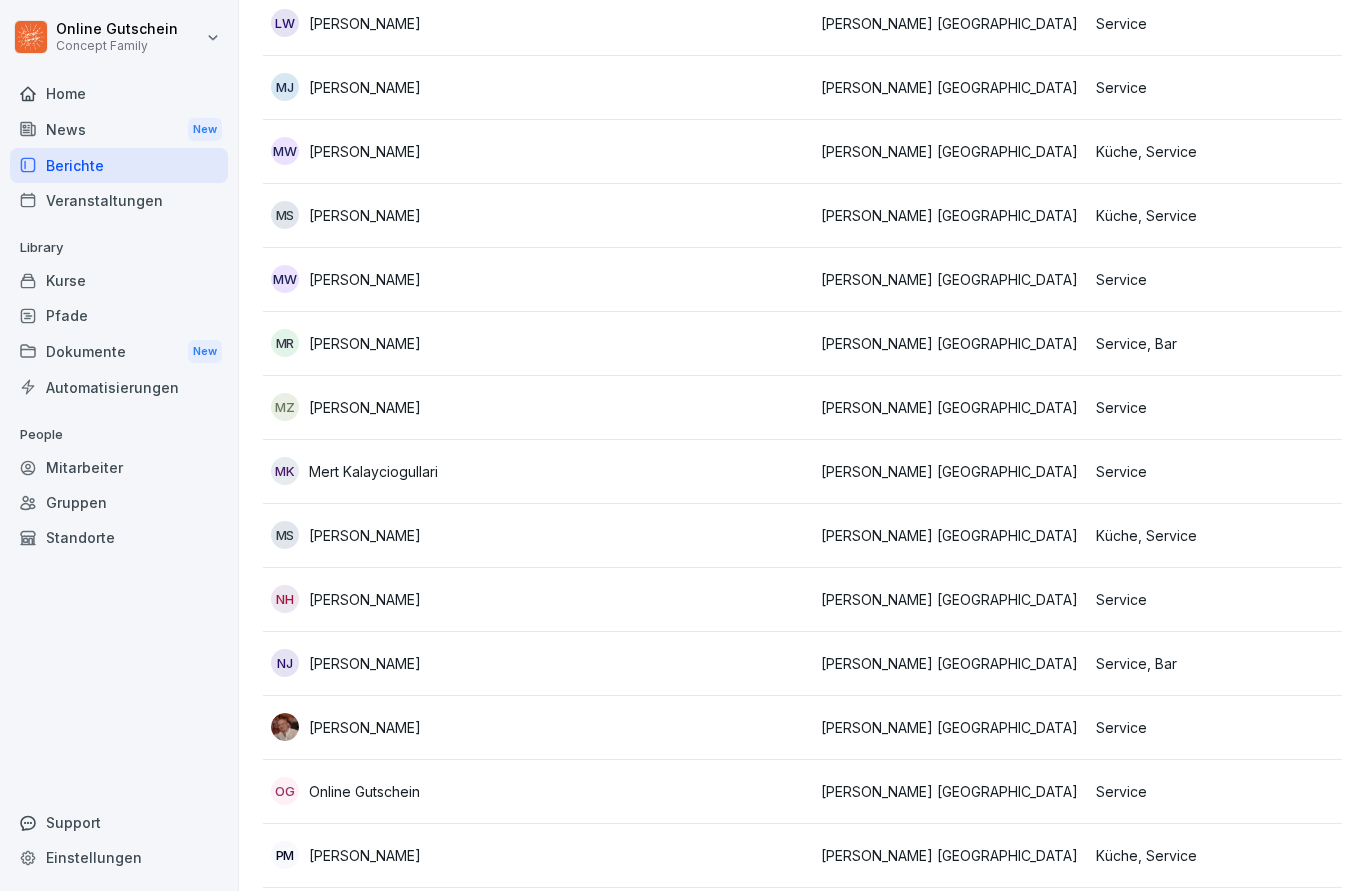 scroll, scrollTop: 1521, scrollLeft: 0, axis: vertical 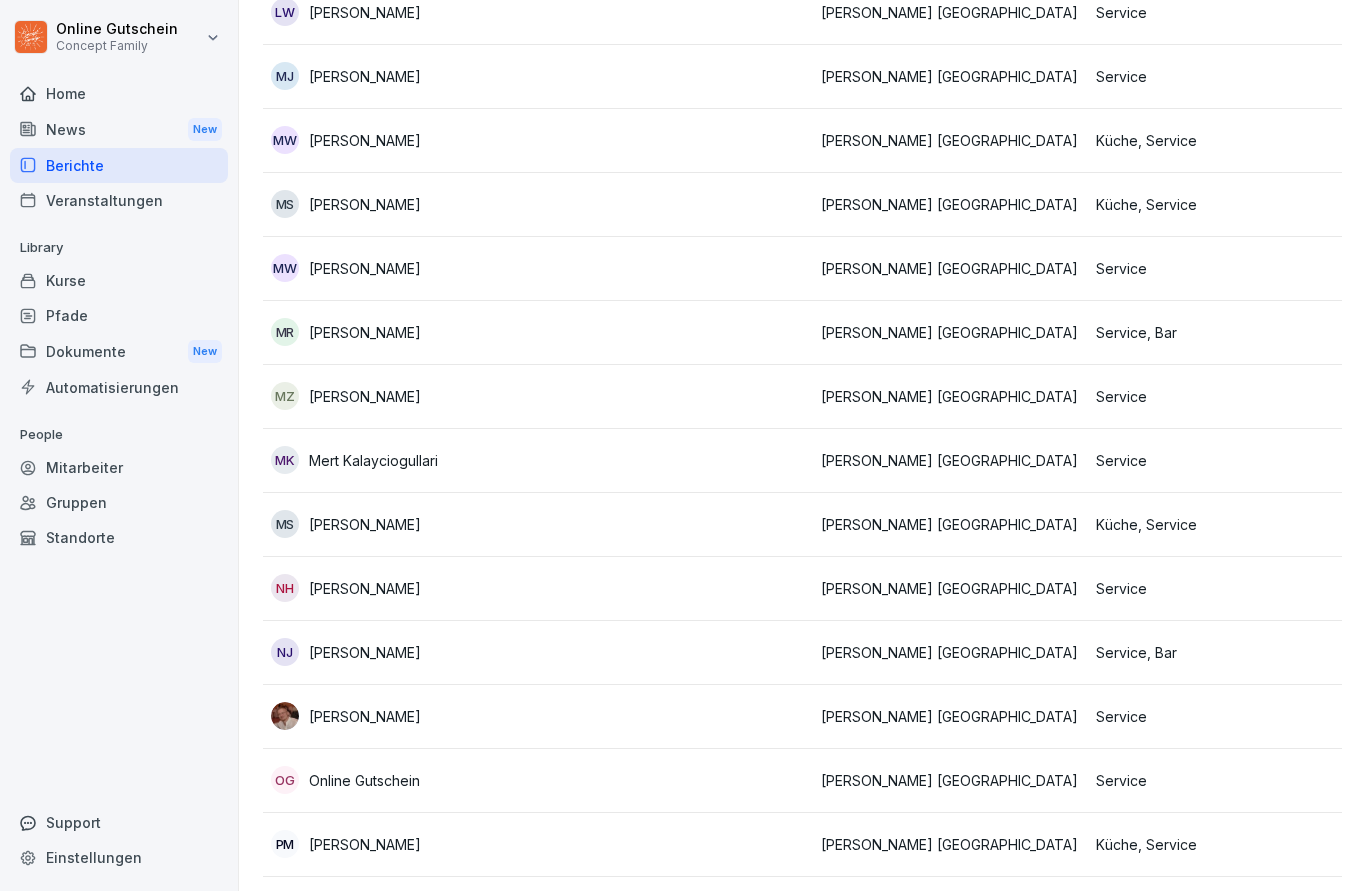 click on "[PERSON_NAME] [GEOGRAPHIC_DATA]" at bounding box center [950, 588] 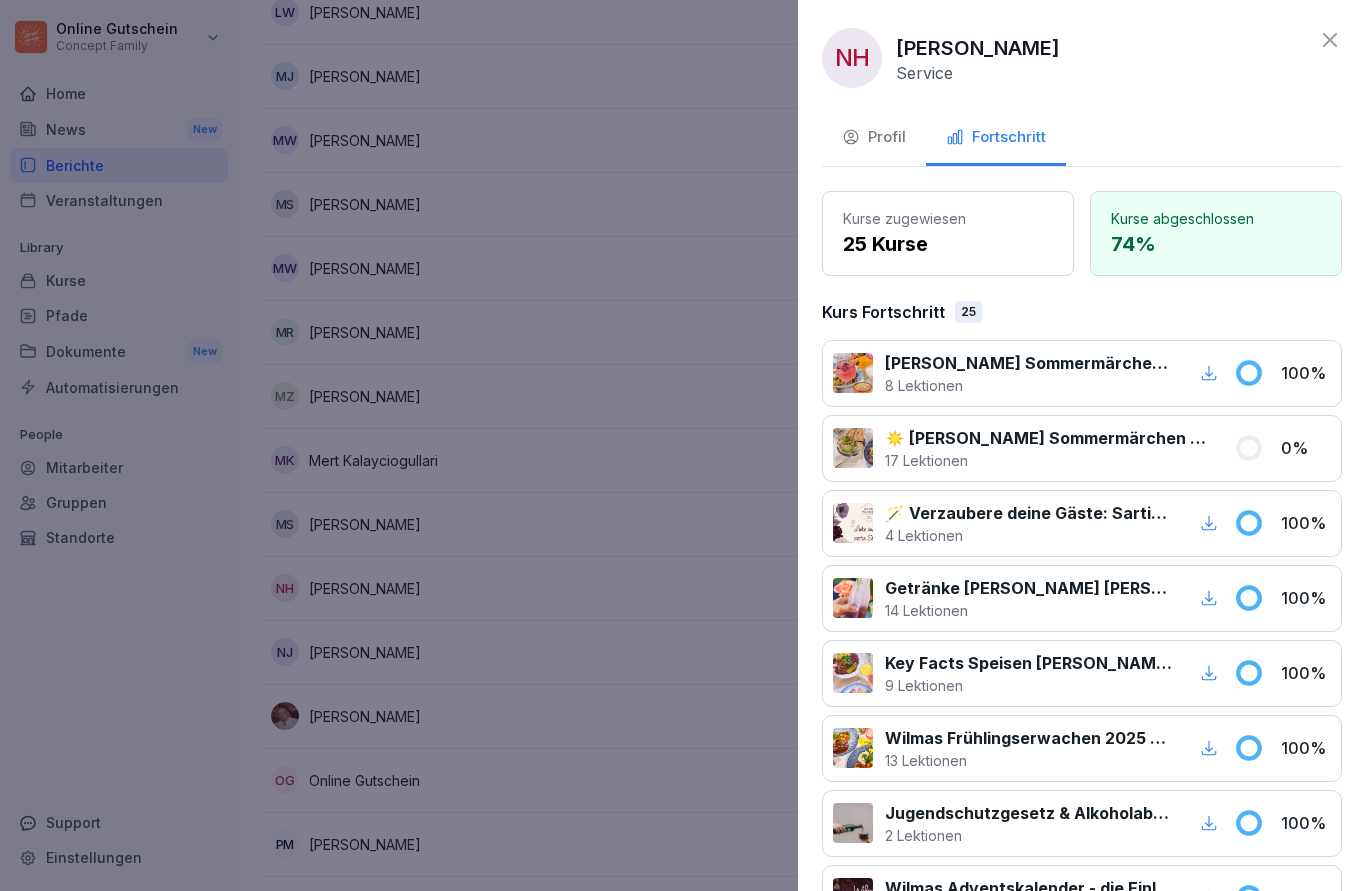click at bounding box center (683, 445) 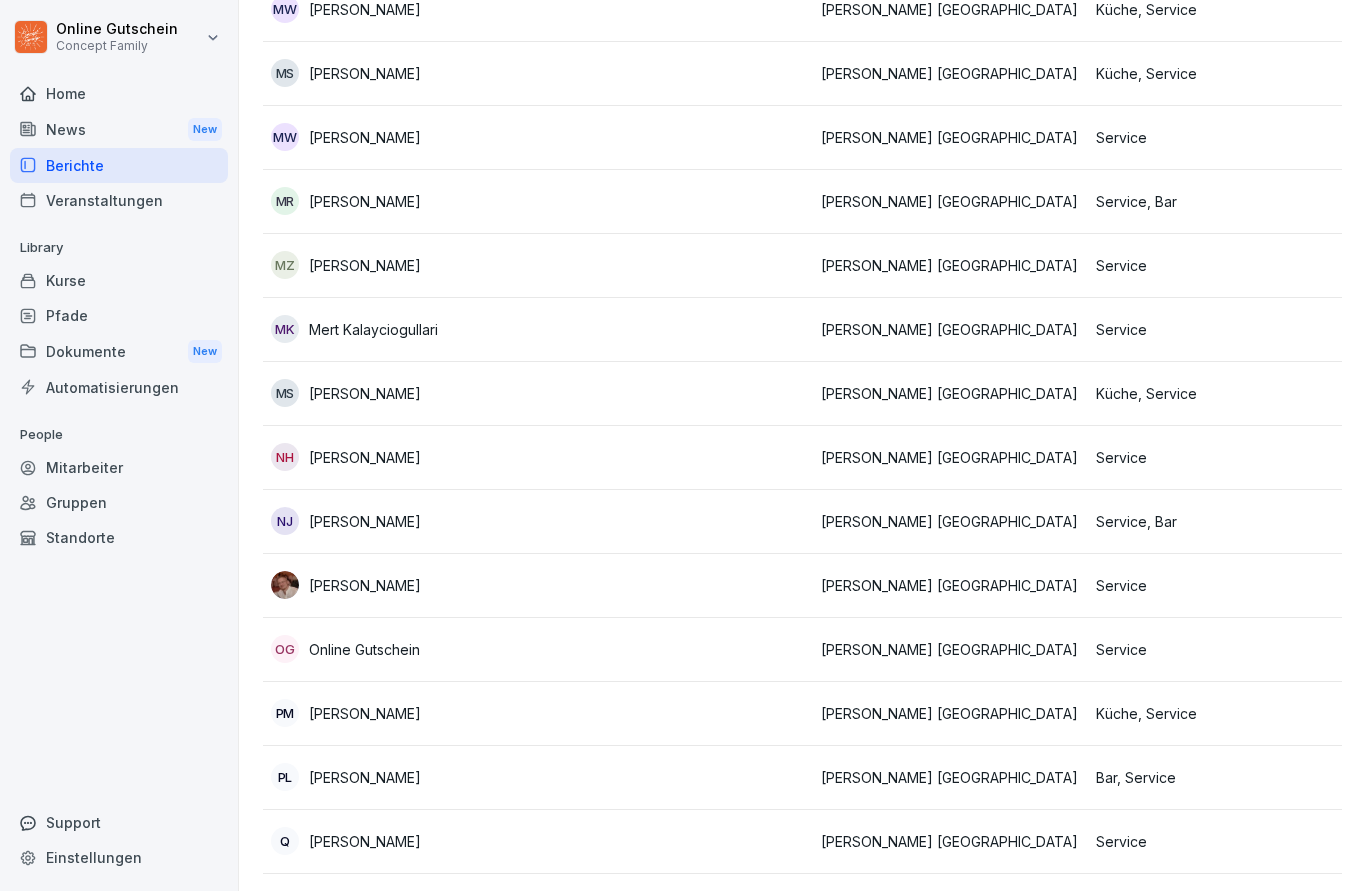 scroll, scrollTop: 1664, scrollLeft: 0, axis: vertical 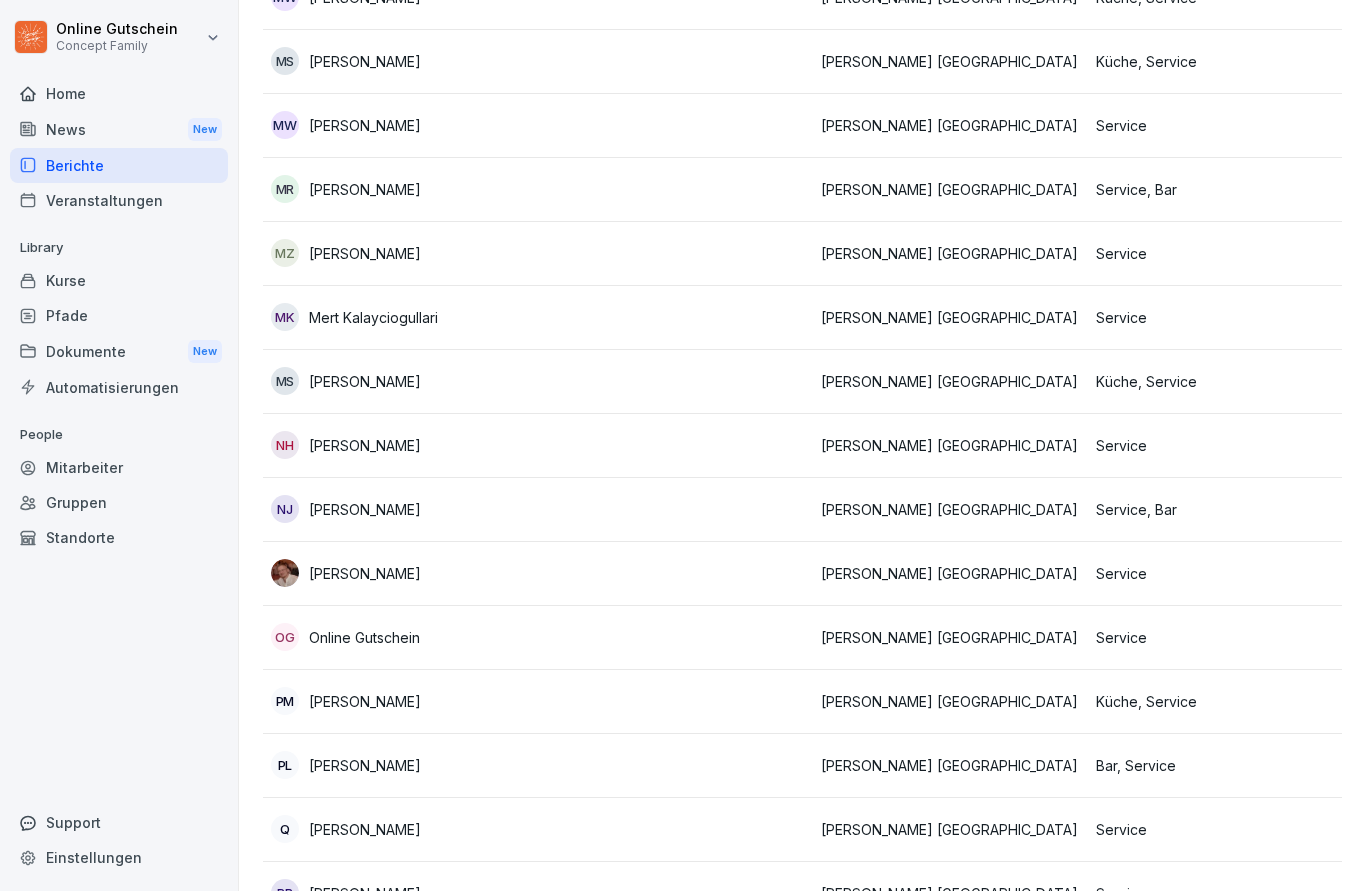 click on "[PERSON_NAME] [GEOGRAPHIC_DATA]" at bounding box center [950, 573] 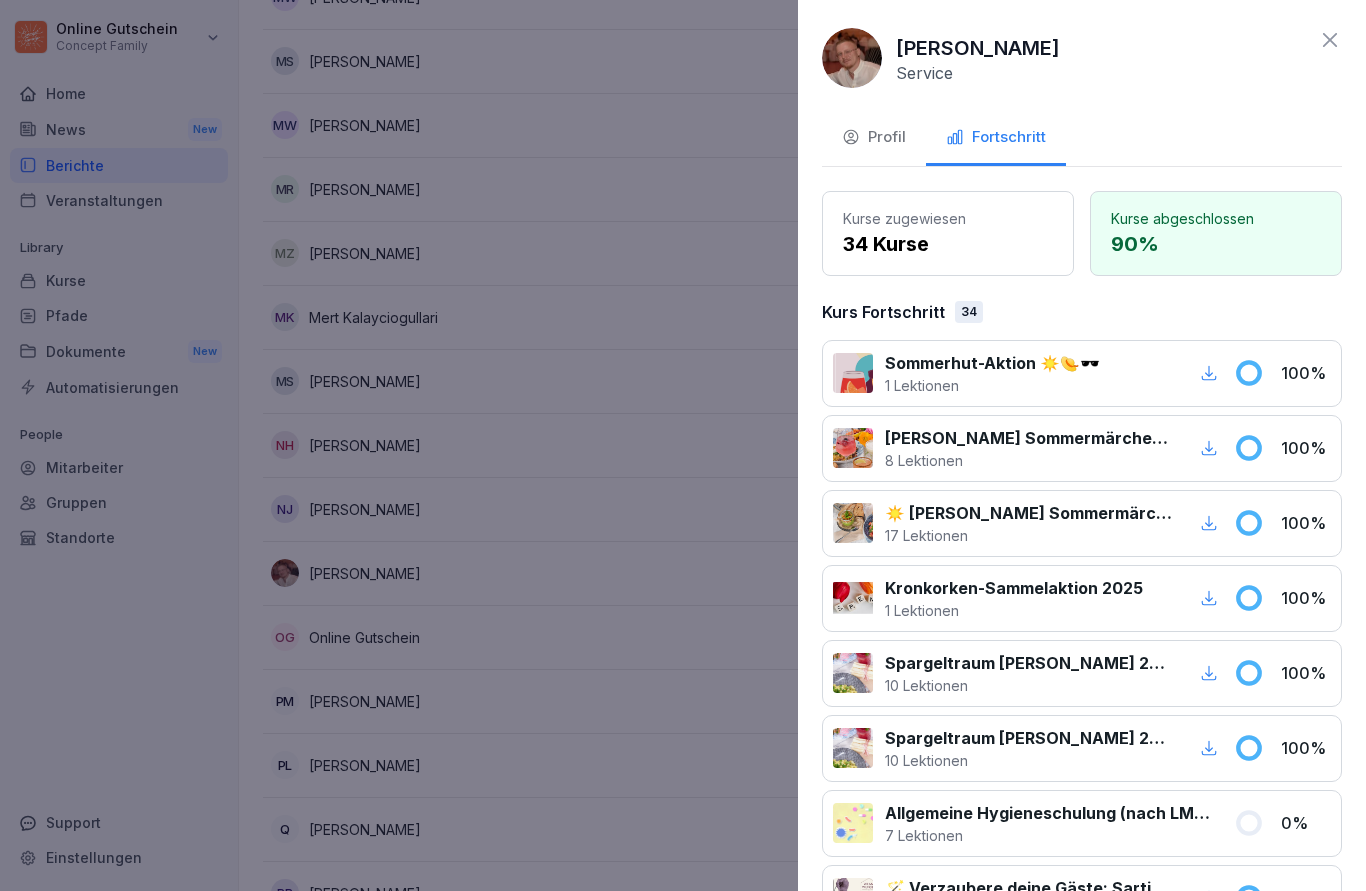 click at bounding box center (683, 445) 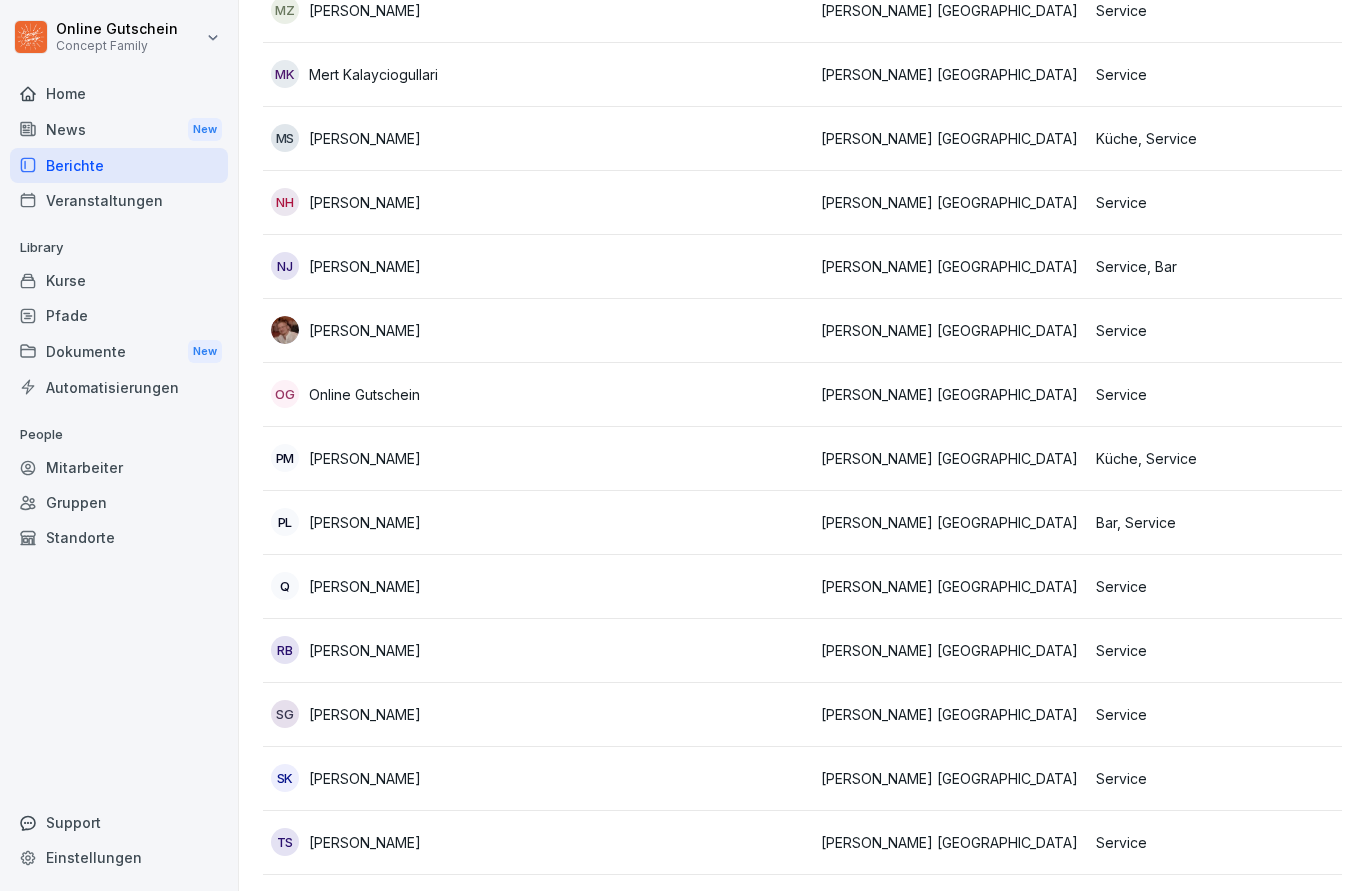 scroll, scrollTop: 1915, scrollLeft: 0, axis: vertical 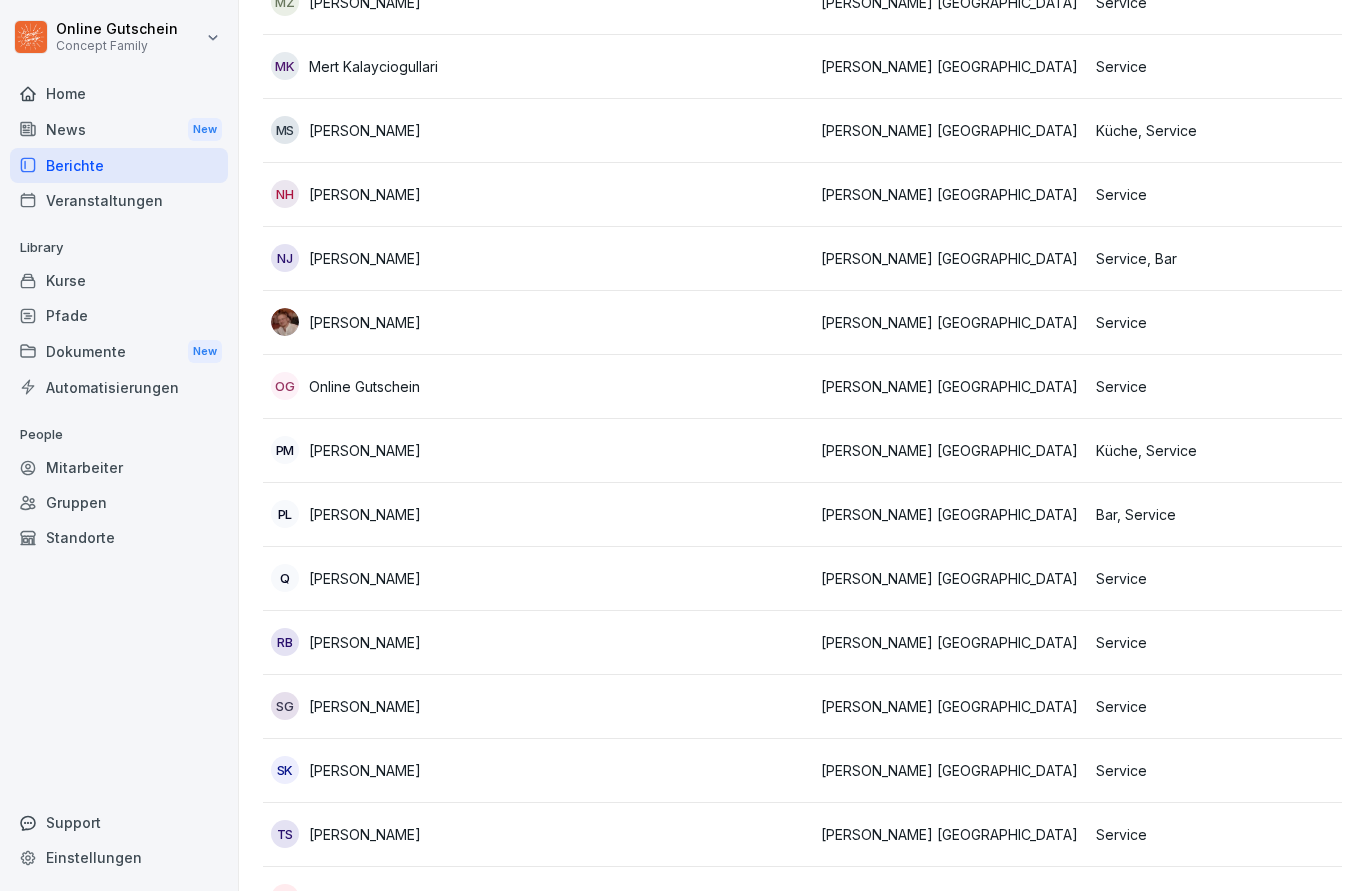 click on "Service" at bounding box center (1225, 643) 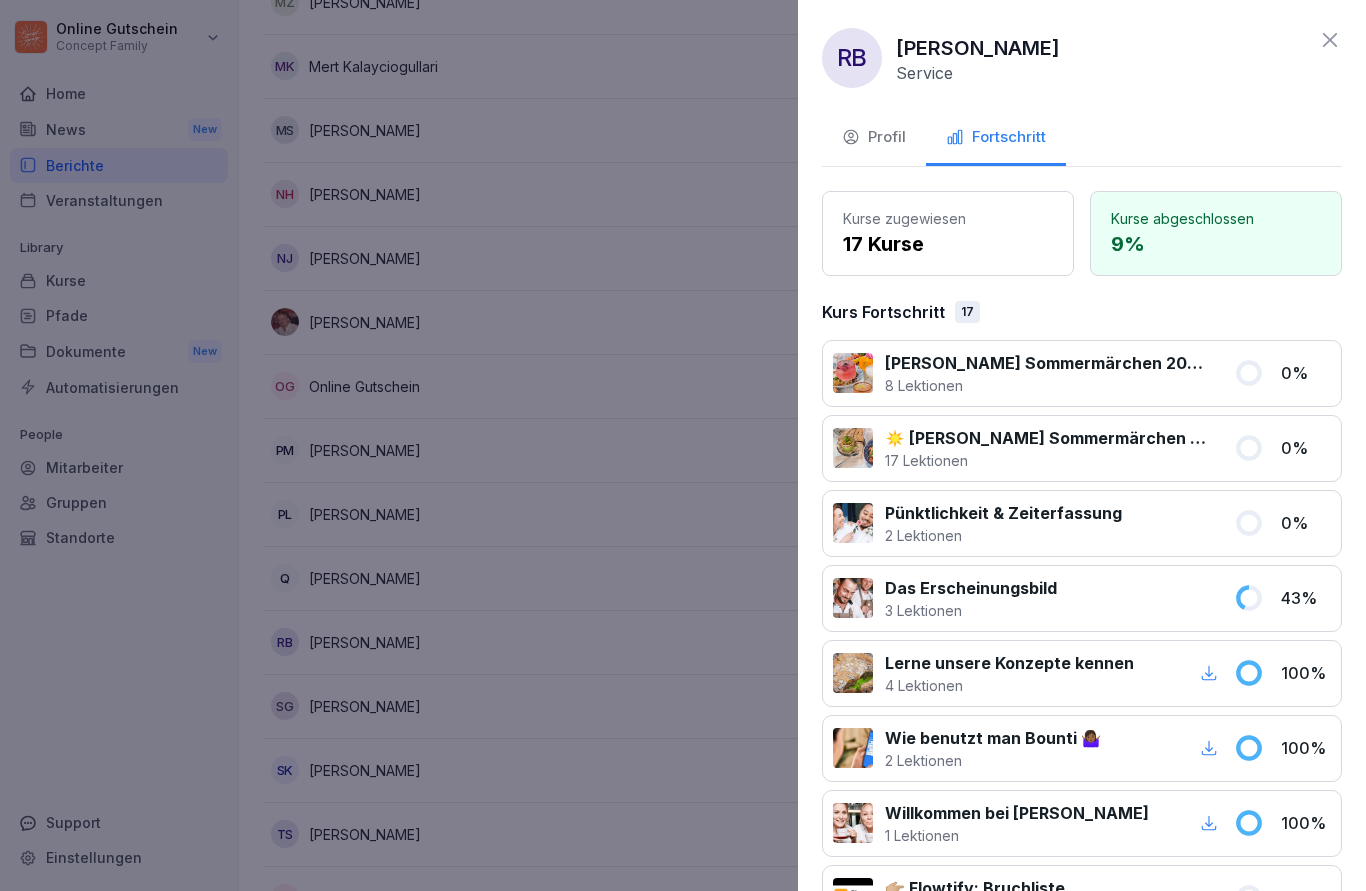 click at bounding box center [683, 445] 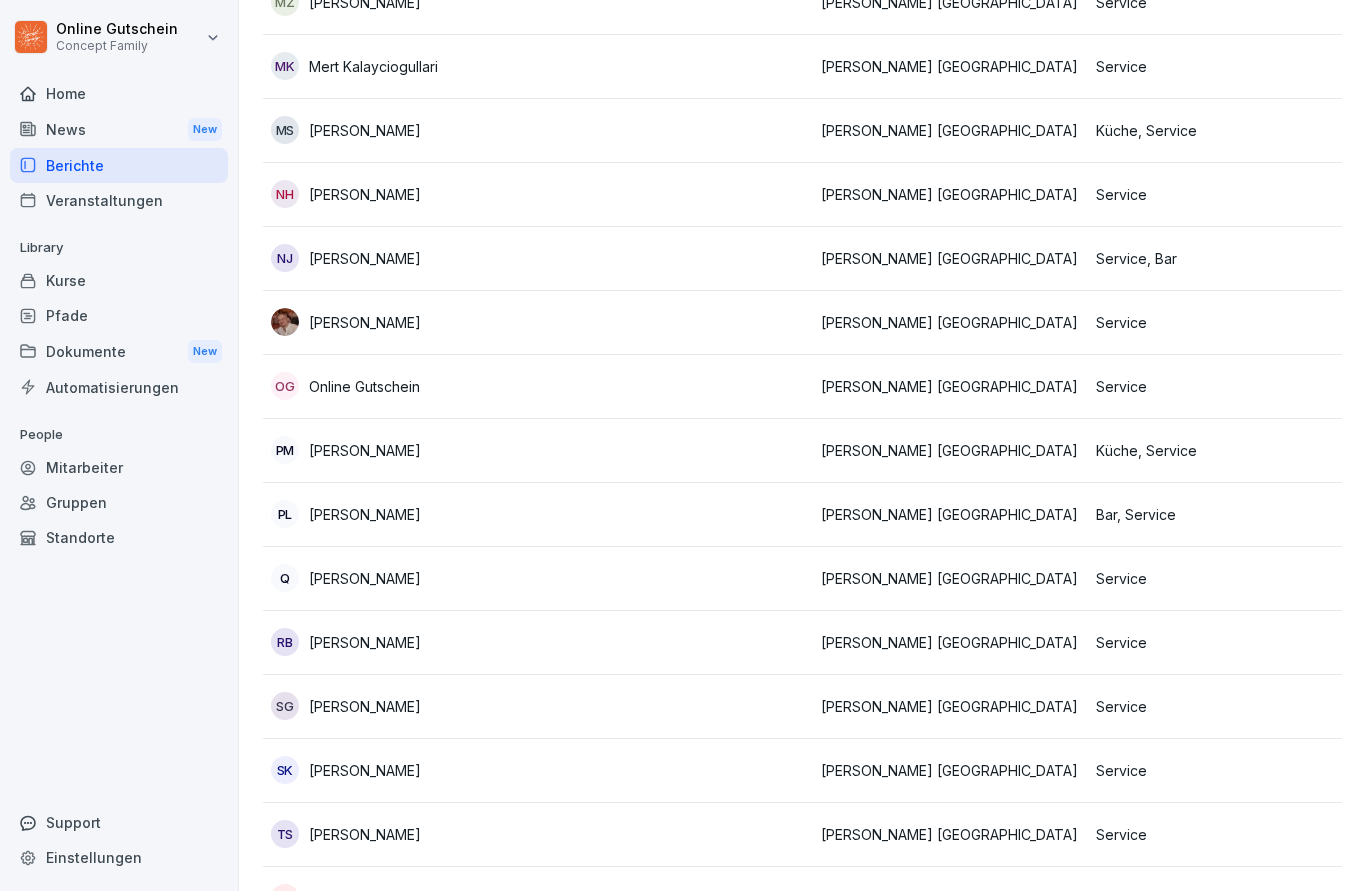 click on "[PERSON_NAME] [GEOGRAPHIC_DATA]" at bounding box center [950, 642] 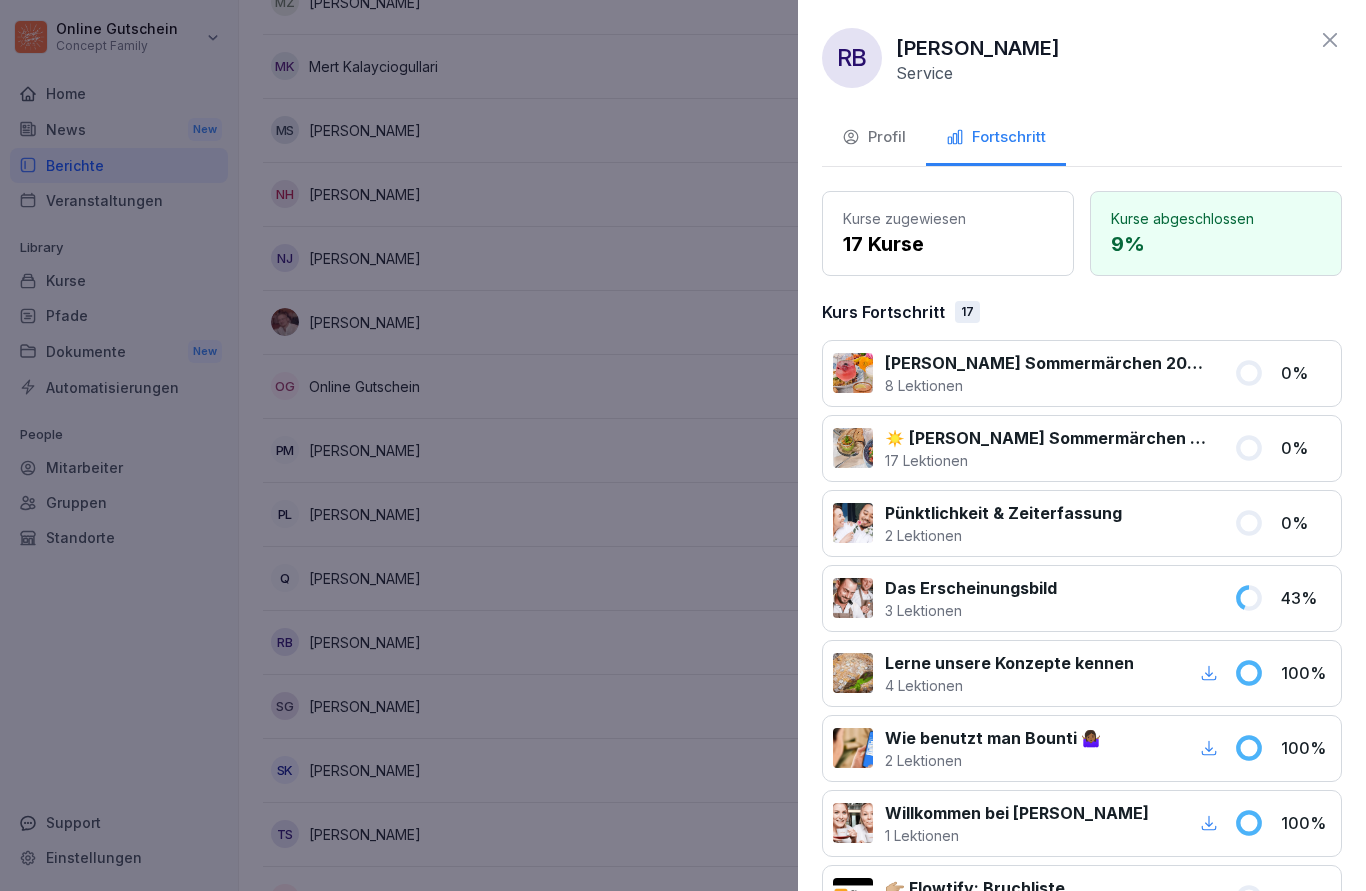 click at bounding box center [683, 445] 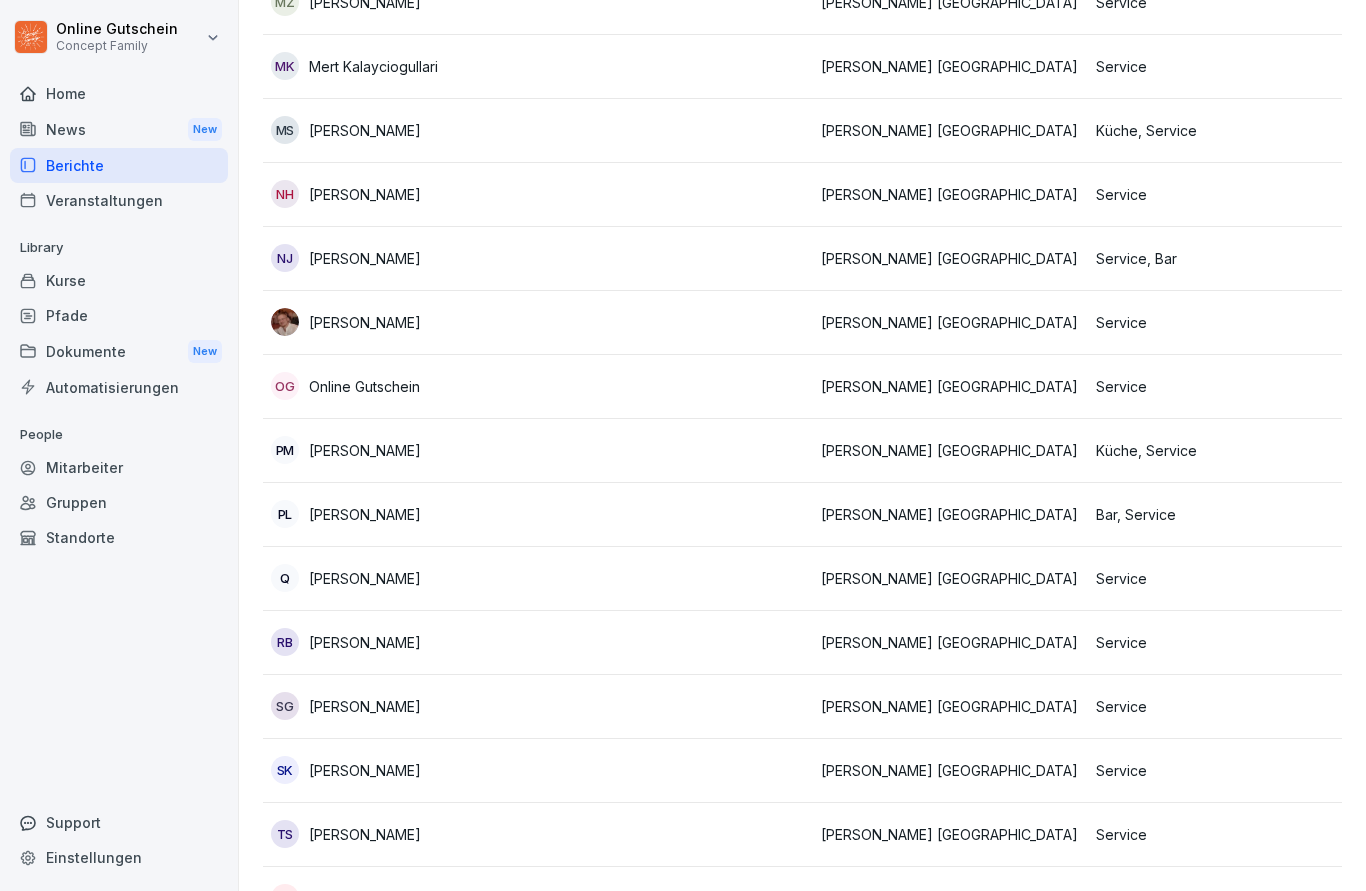 click at bounding box center [675, 707] 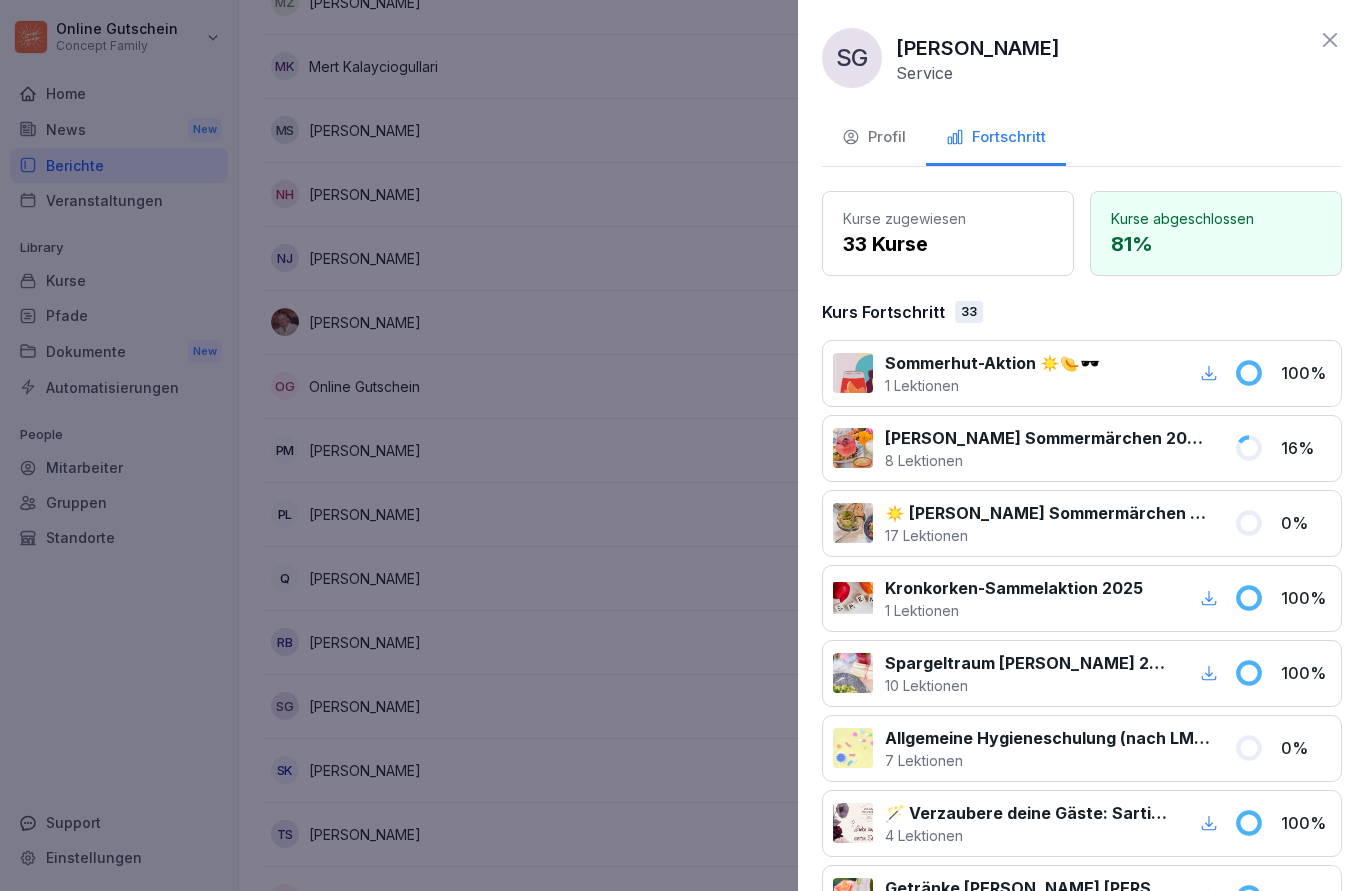 click at bounding box center (683, 445) 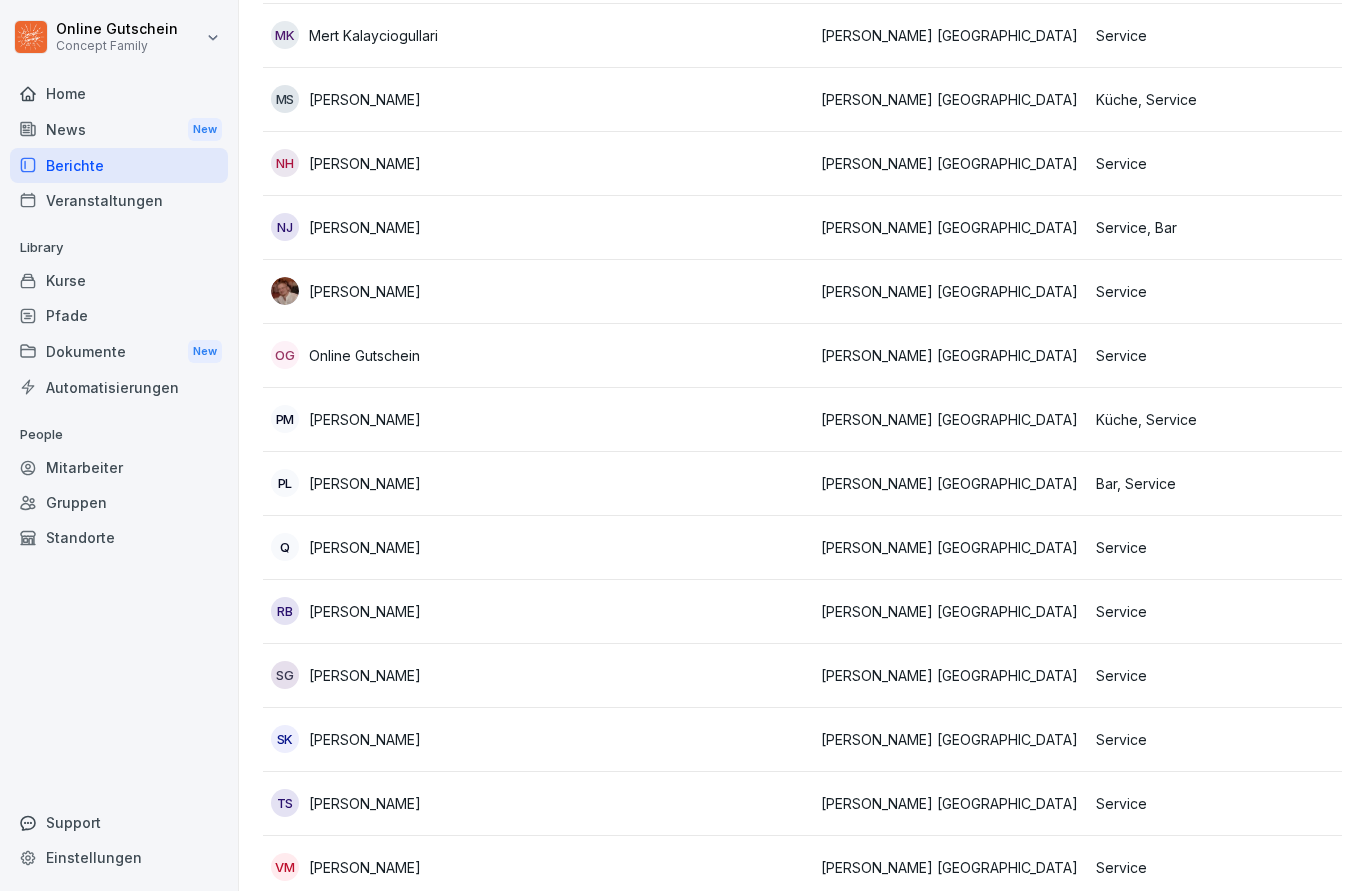 scroll, scrollTop: 1945, scrollLeft: 0, axis: vertical 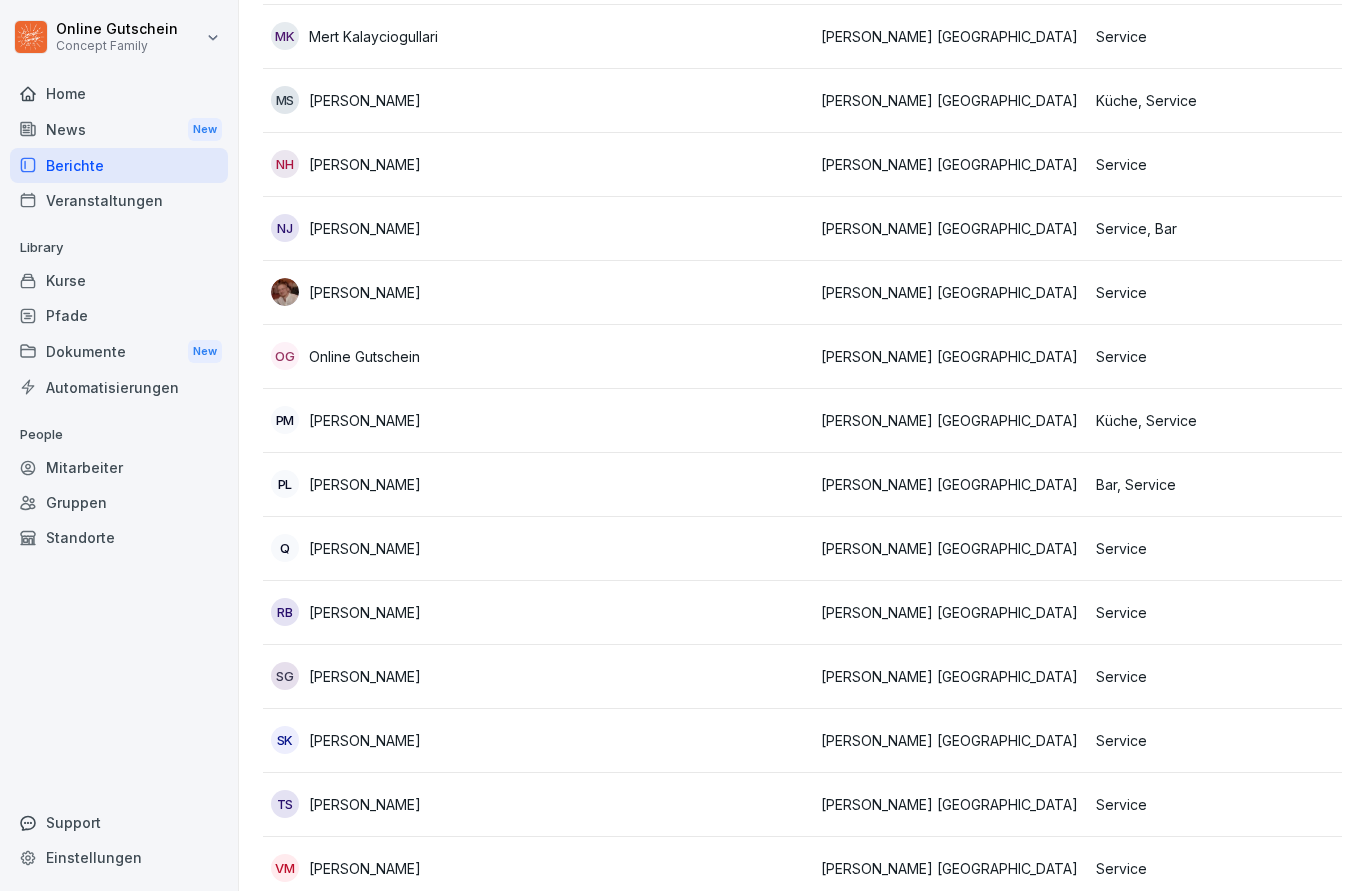 click on "Service" at bounding box center (1225, 740) 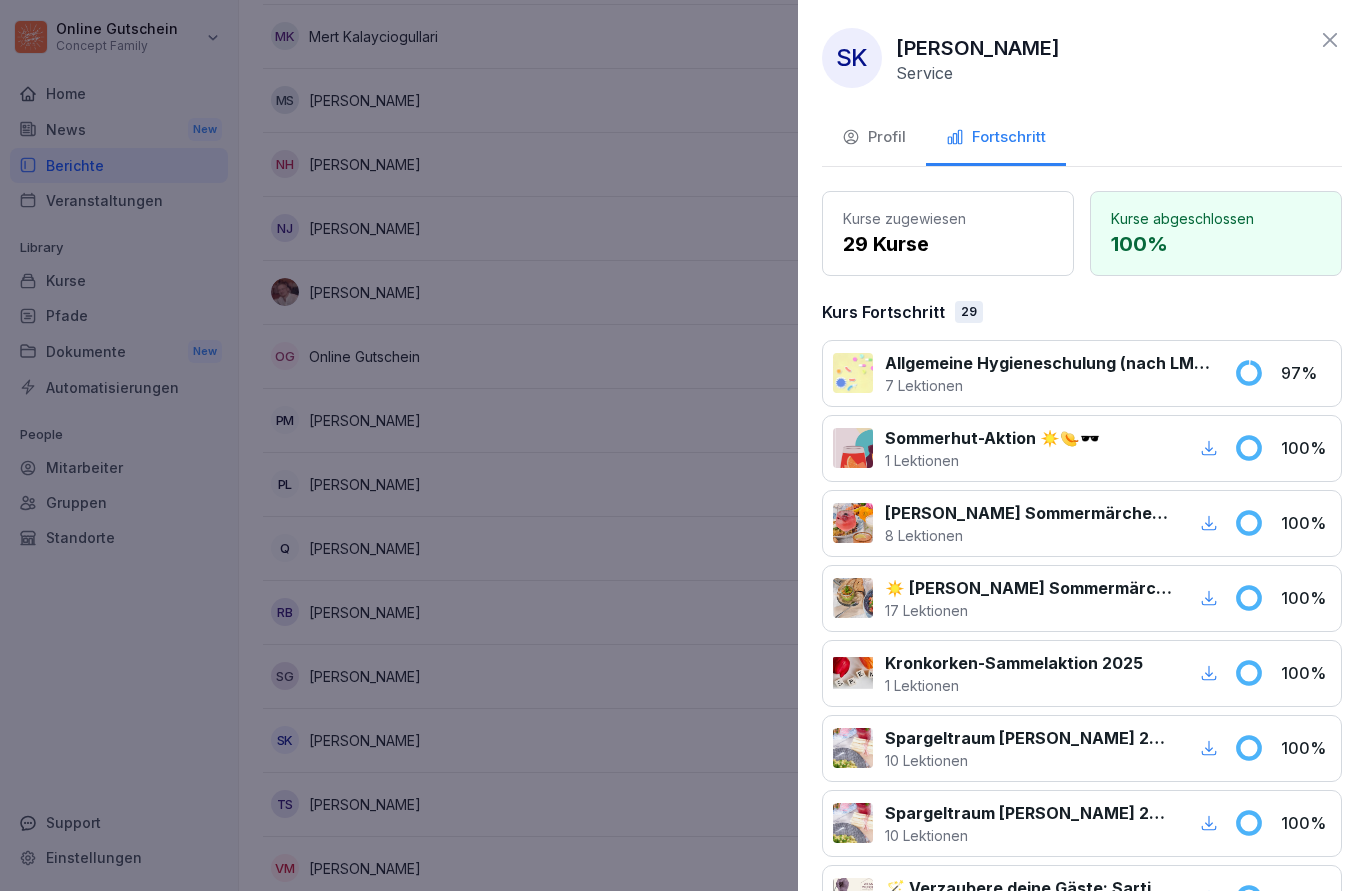 click at bounding box center [683, 445] 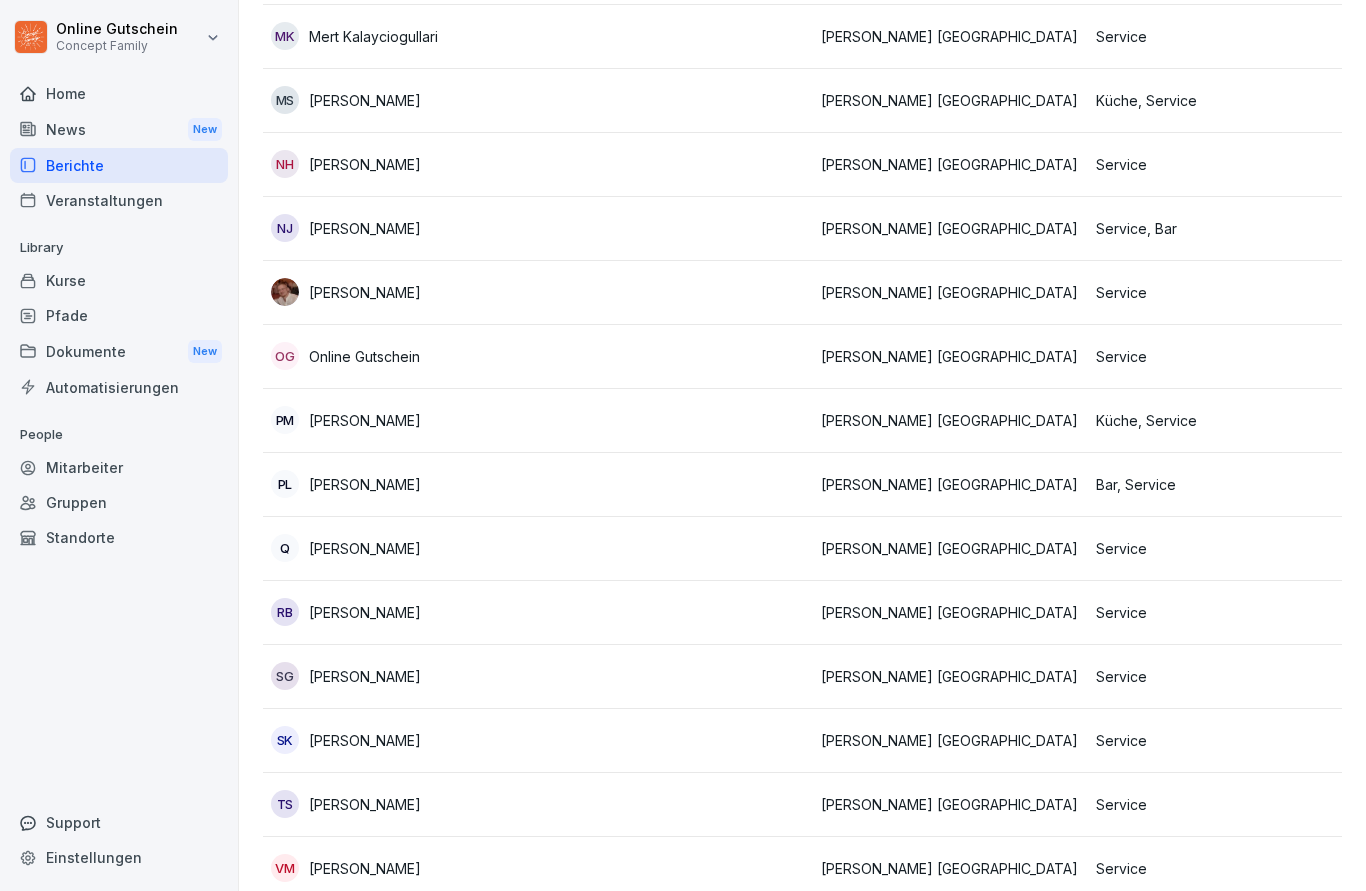 click on "[PERSON_NAME] [GEOGRAPHIC_DATA]" at bounding box center (950, 804) 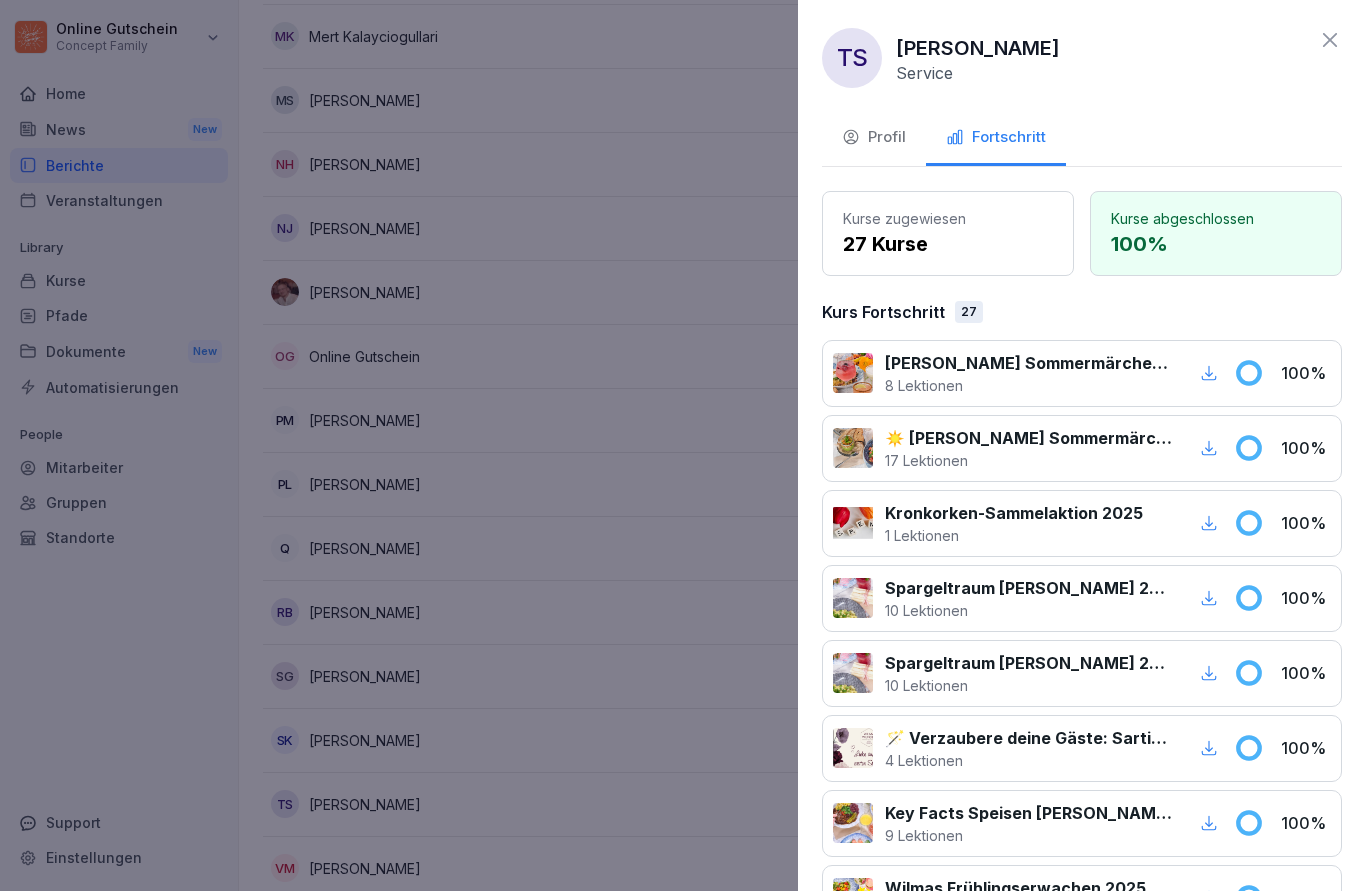 click at bounding box center (683, 445) 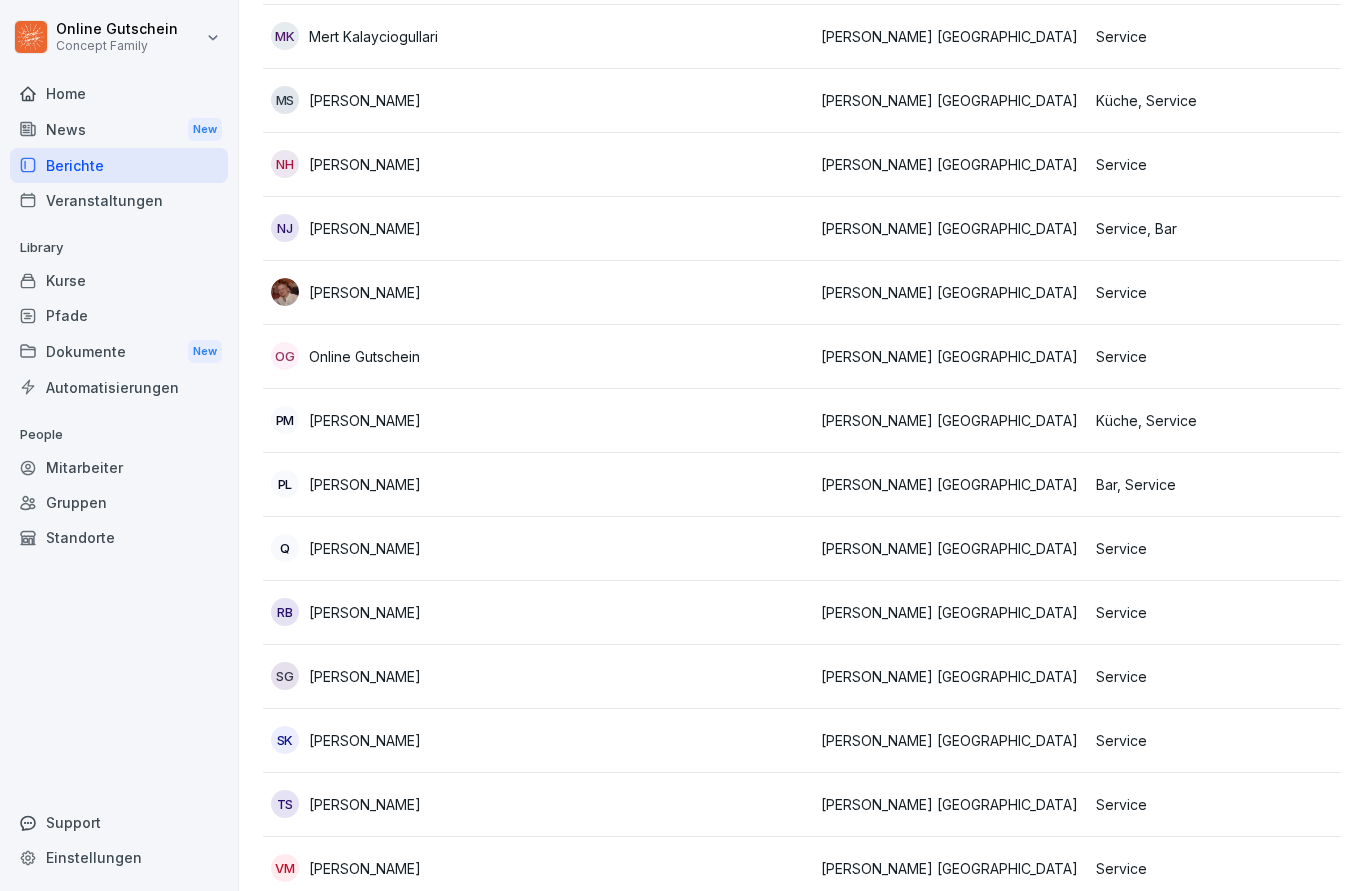 click on "Service" at bounding box center (1225, 741) 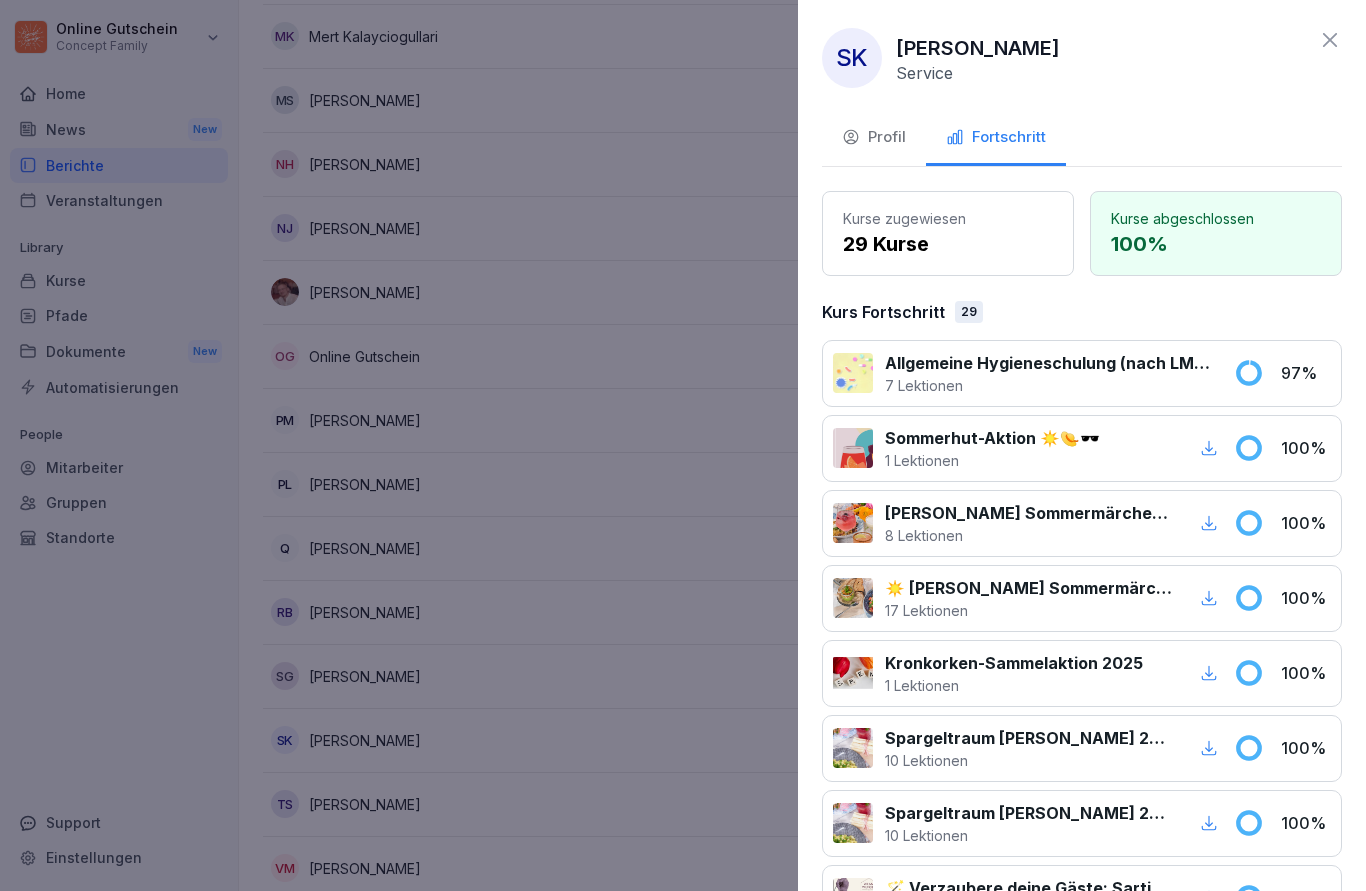 click at bounding box center [683, 445] 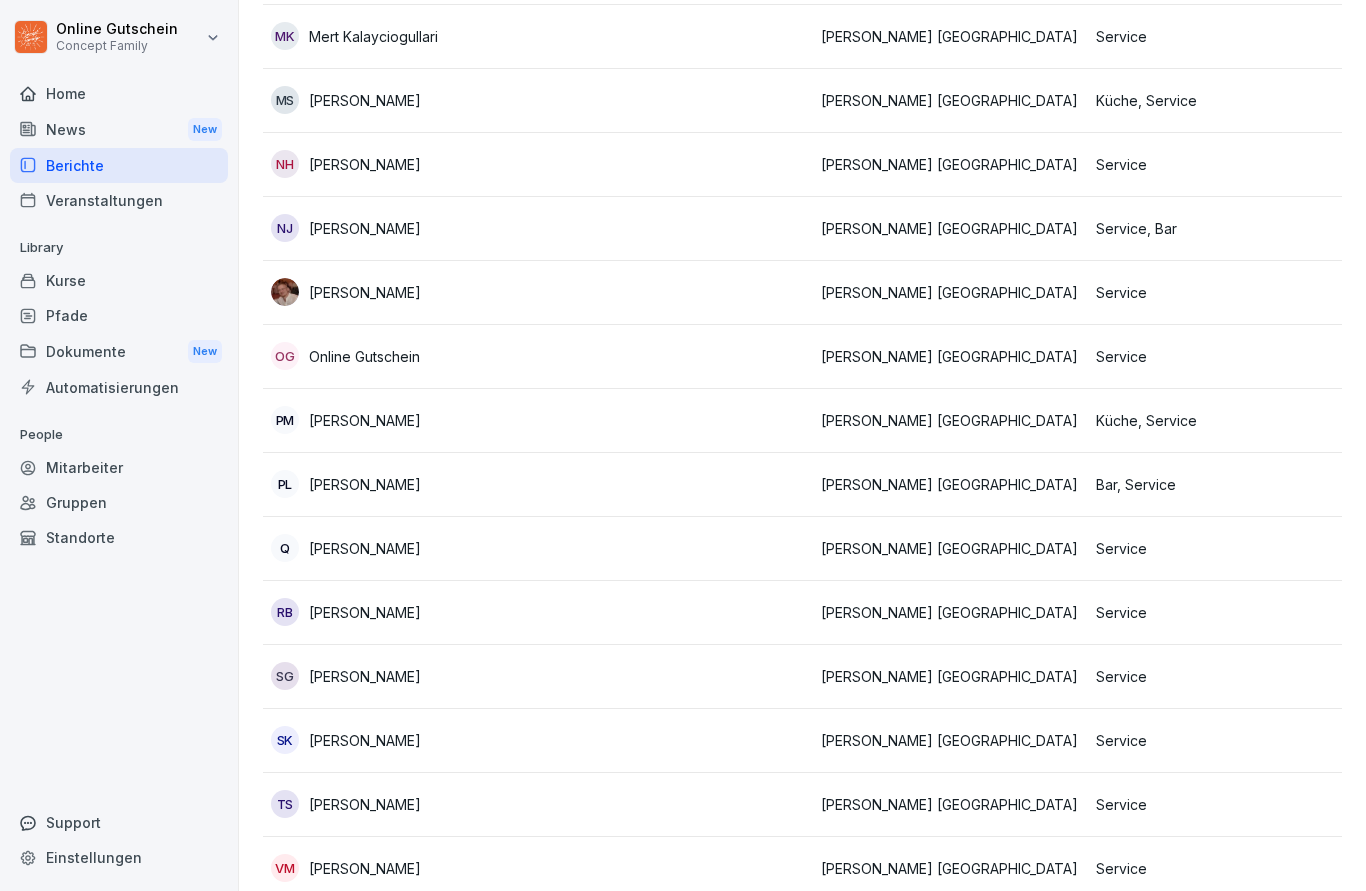 click on "Service" at bounding box center [1225, 868] 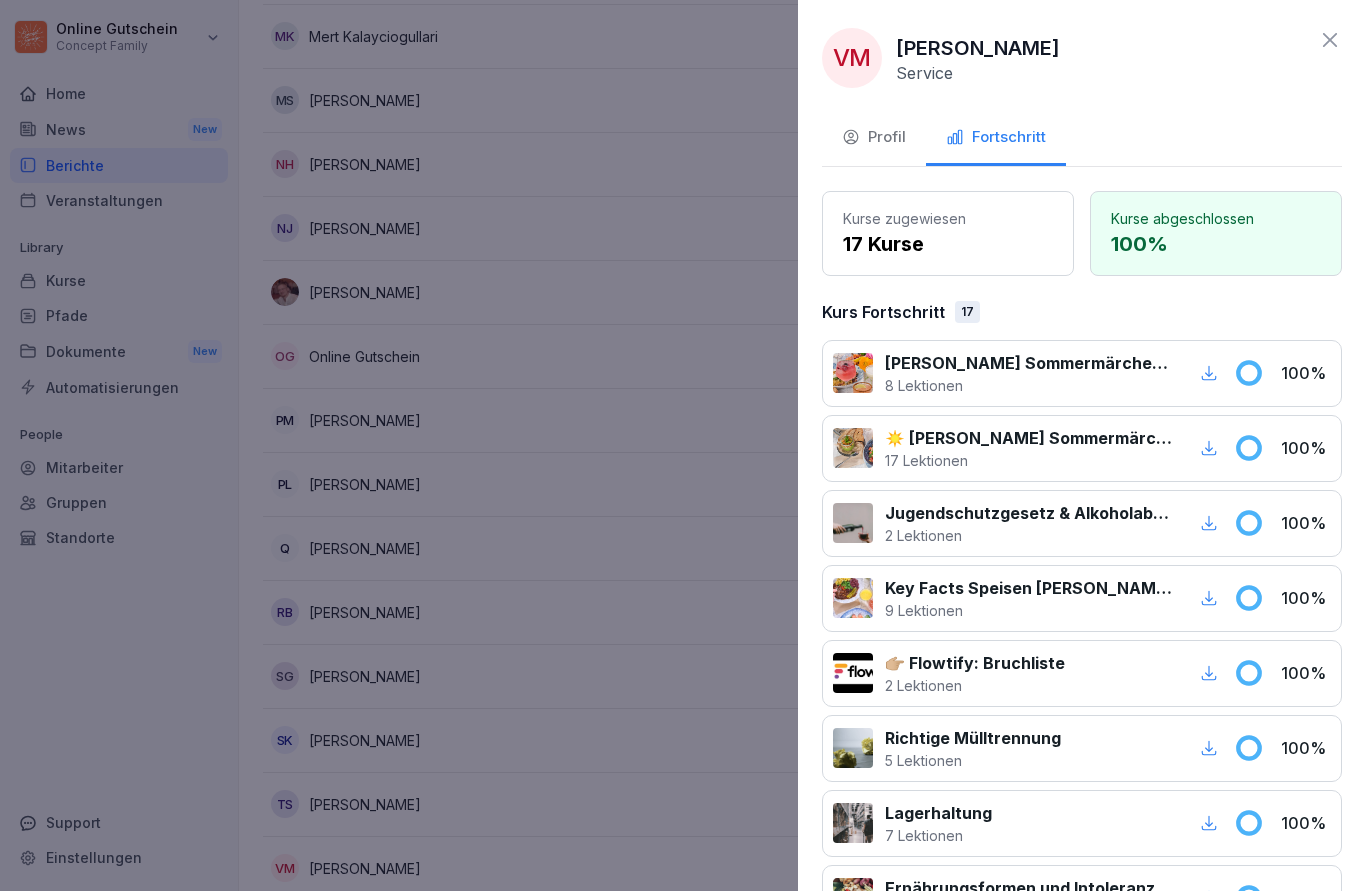 click at bounding box center [683, 445] 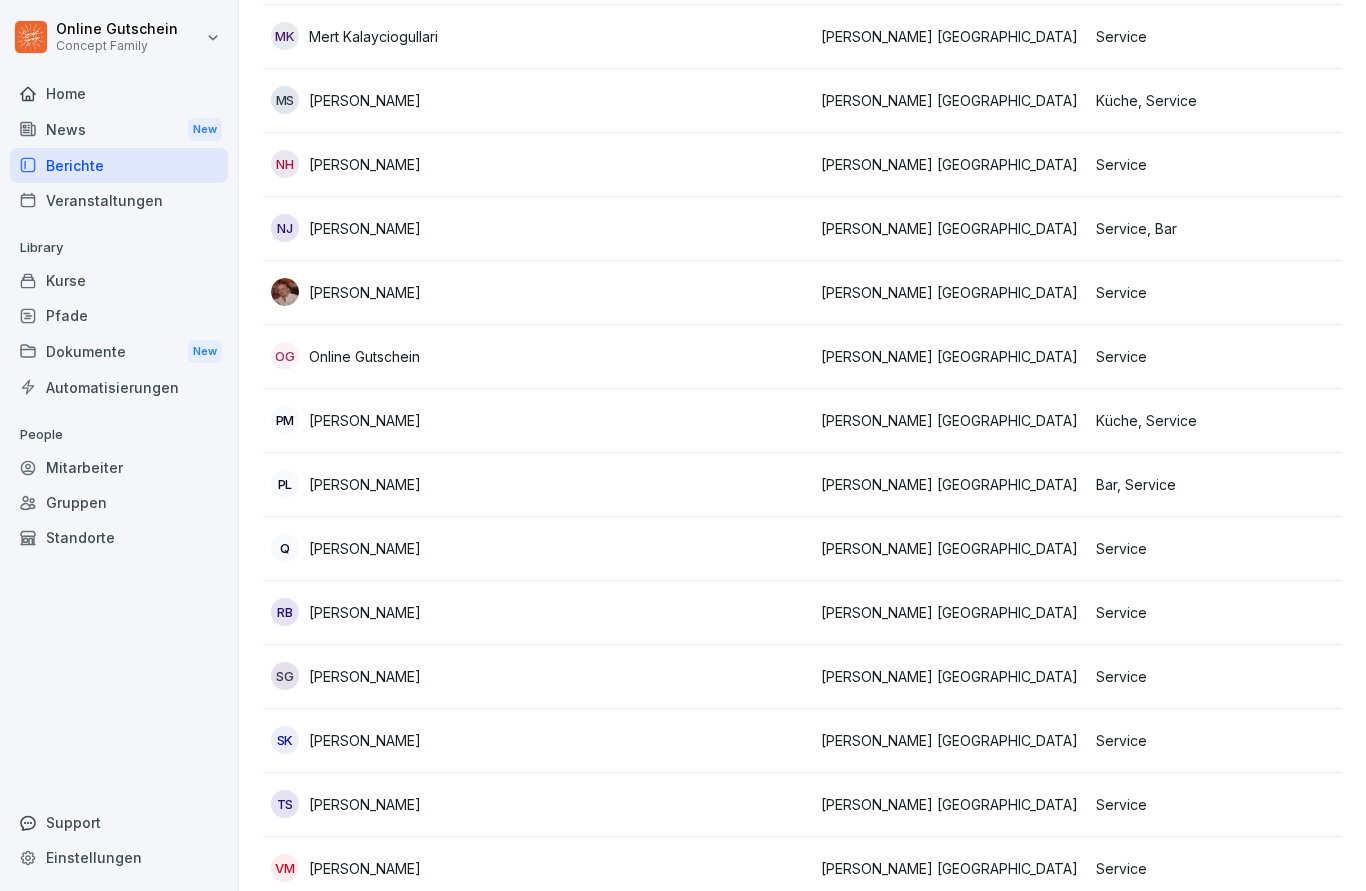 click on "[PERSON_NAME] [GEOGRAPHIC_DATA]" at bounding box center (950, 805) 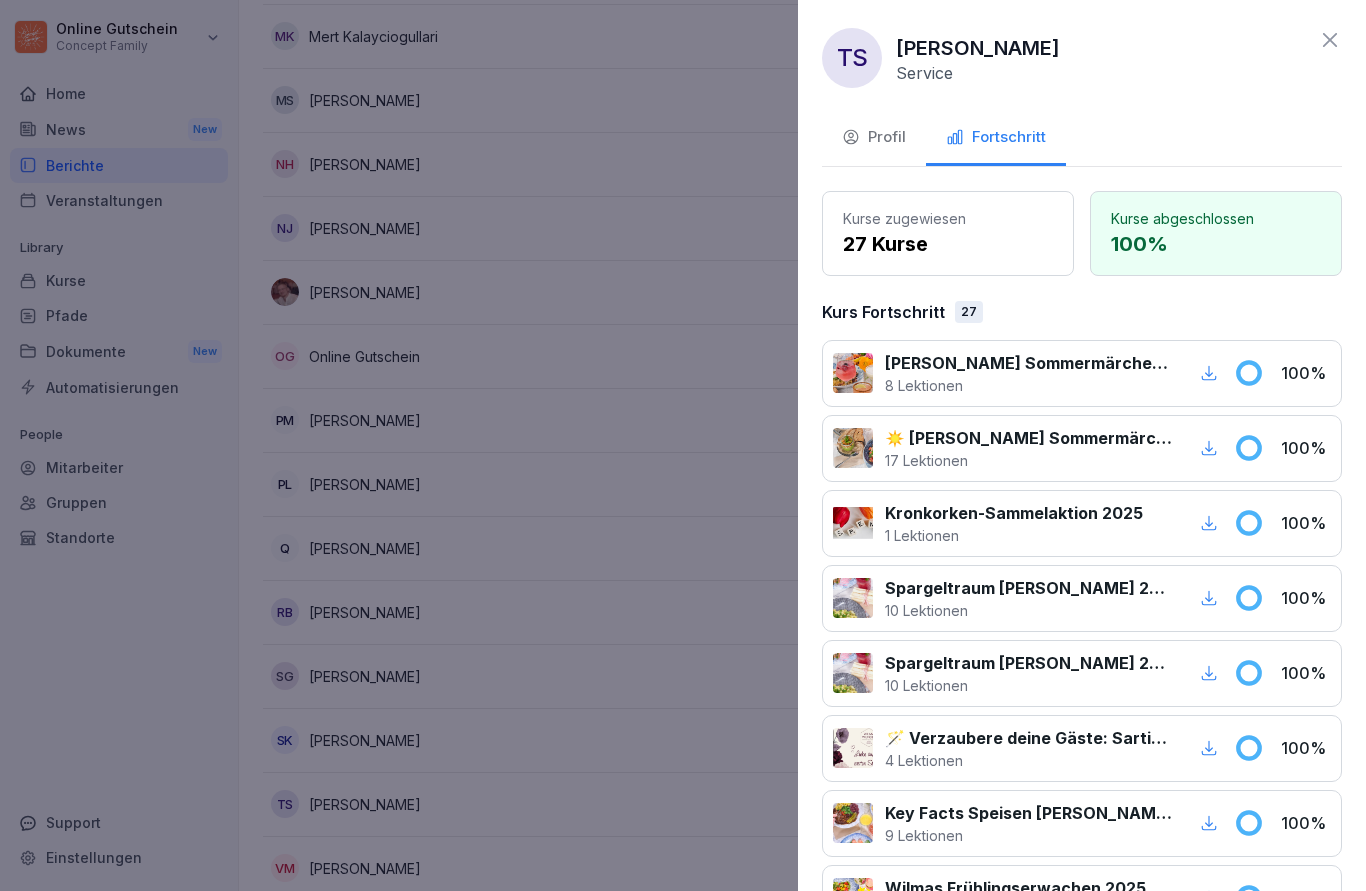click at bounding box center [683, 445] 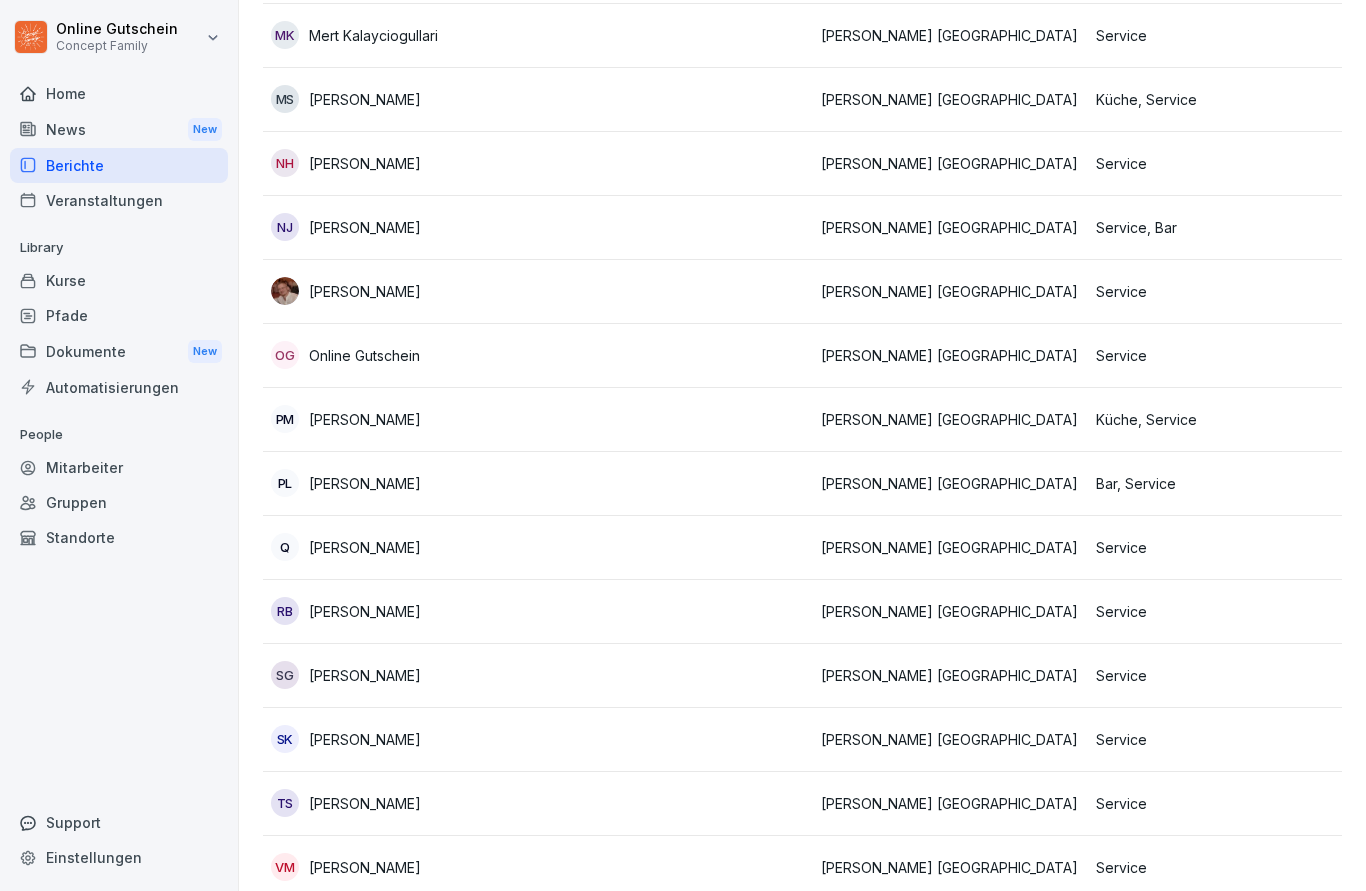 scroll, scrollTop: 1945, scrollLeft: 0, axis: vertical 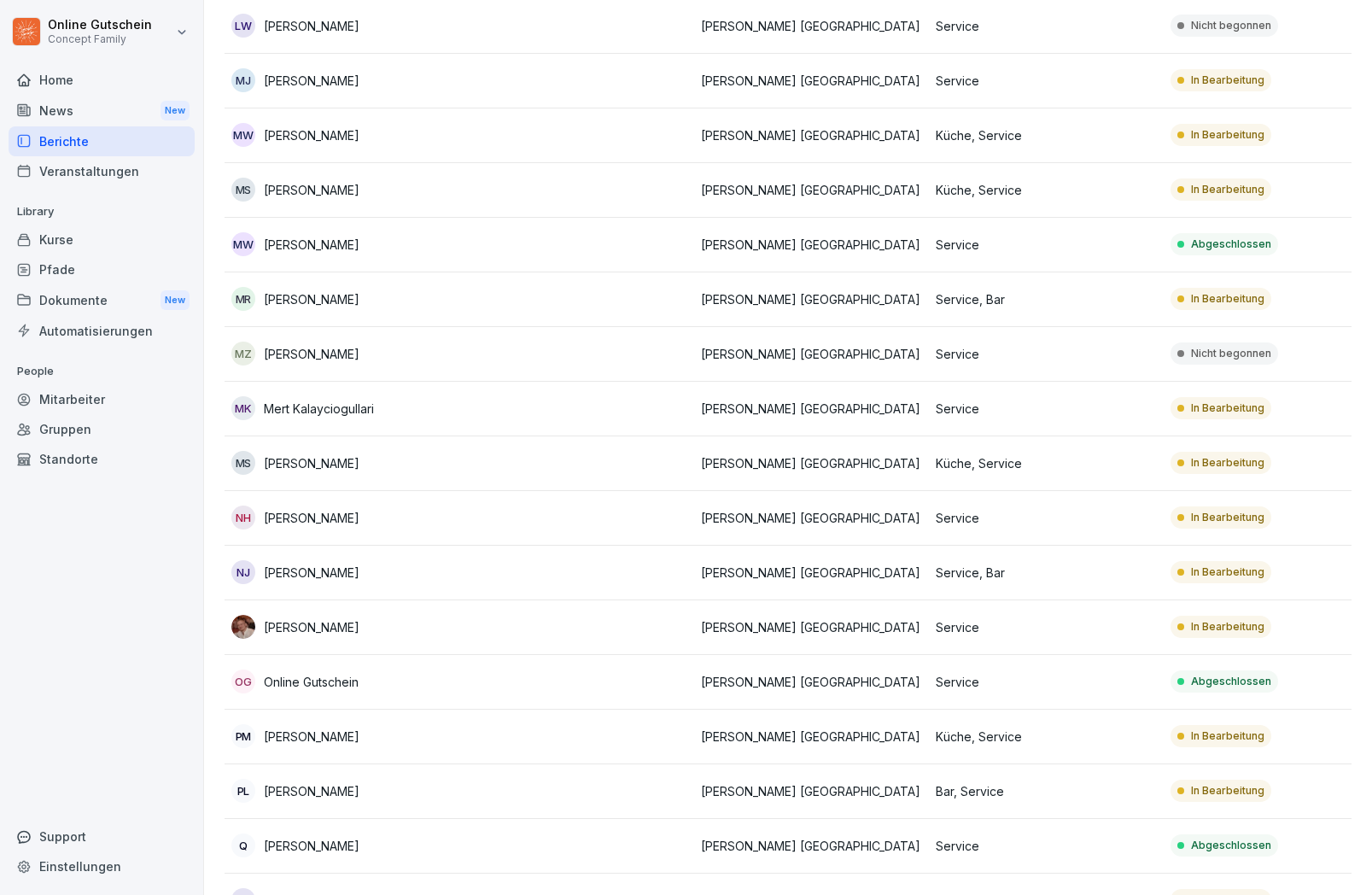 click on "In Bearbeitung" at bounding box center (1281, 737) 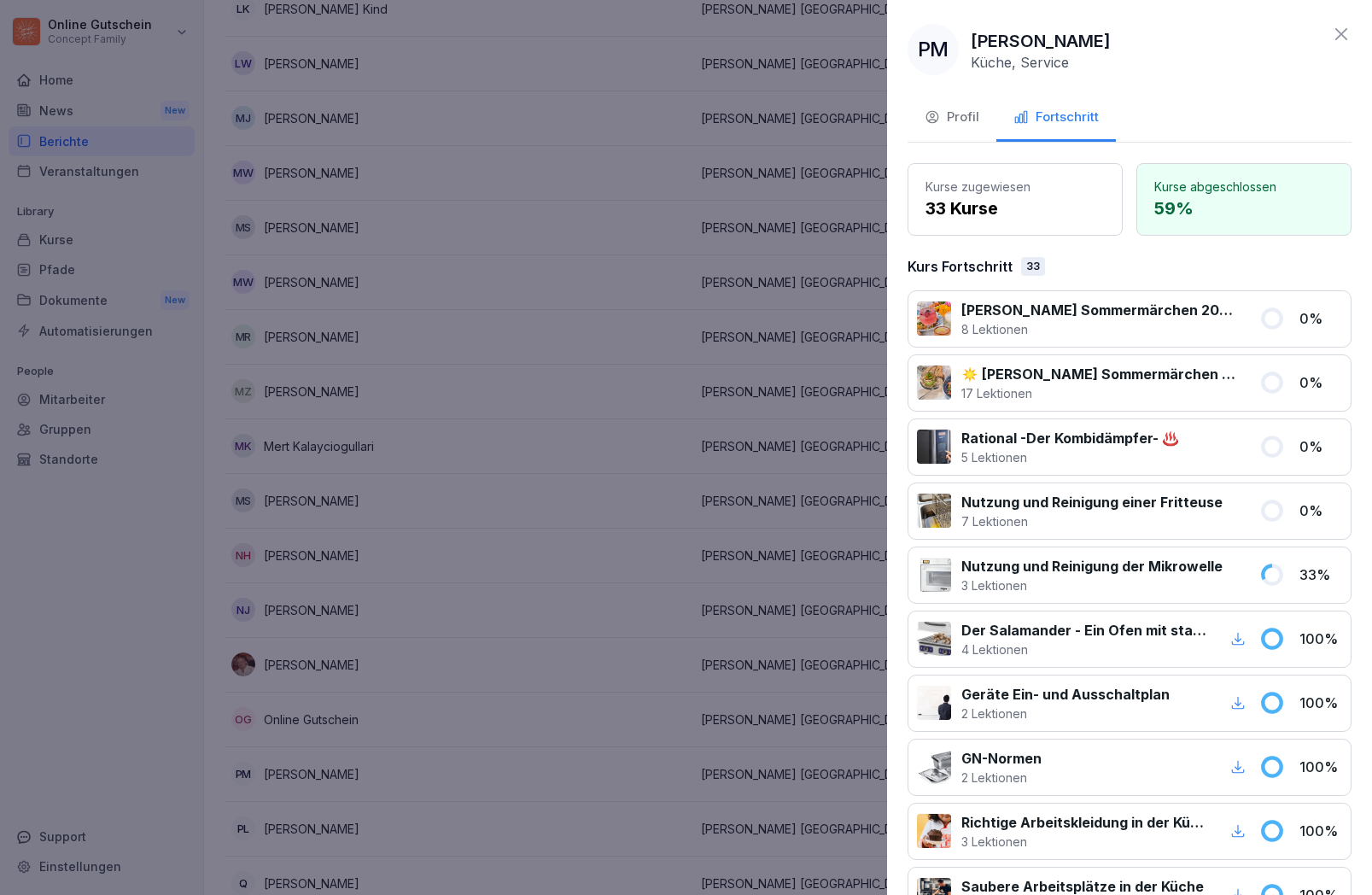 click on "PM [PERSON_NAME] Küche, Service Profil Fortschritt Kurse zugewiesen 33 Kurse Kurse abgeschlossen 59 % Kurs Fortschritt 33 [PERSON_NAME] Sommermärchen 2025 - Getränke 8 Lektionen 0 % ☀️ [PERSON_NAME] Sommermärchen 2025 - Speisen 17 Lektionen 0 % Rational -Der Kombidämpfer- ♨️ 5 Lektionen 0 % Nutzung und Reinigung einer Fritteuse 7 Lektionen 0 % Nutzung und Reinigung der Mikrowelle 3 Lektionen 33 % Der Salamander - Ein Ofen mit starker Oberhitze 4 Lektionen 100 % Geräte Ein- und Ausschaltplan 2 Lektionen 100 % GN-Normen 2 Lektionen 100 % Richtige Arbeitskleidung in der Küche 3 Lektionen 100 % Saubere Arbeitsplätze in der Küche 4 Lektionen 100 % Desserts 🍪 6 Lektionen 100 % Kinderkarte 🦄 4 Lektionen 100 % Warm & Wunderbar 🍲 9 Lektionen 100 % Salat & So 🥗 3 Lektionen 100 % Flammkuchen 🌿 5 Lektionen 100 % Zum Auftakt 🫶🏼 4 Lektionen 100 % Frühstück 🍳 14 Lektionen 100 % Basisartikel 🔪 30 Lektionen 100 % Richtige Mülltrennung 5 Lektionen 100 % Lagerhaltung 100 % 100" at bounding box center (1130, 448) 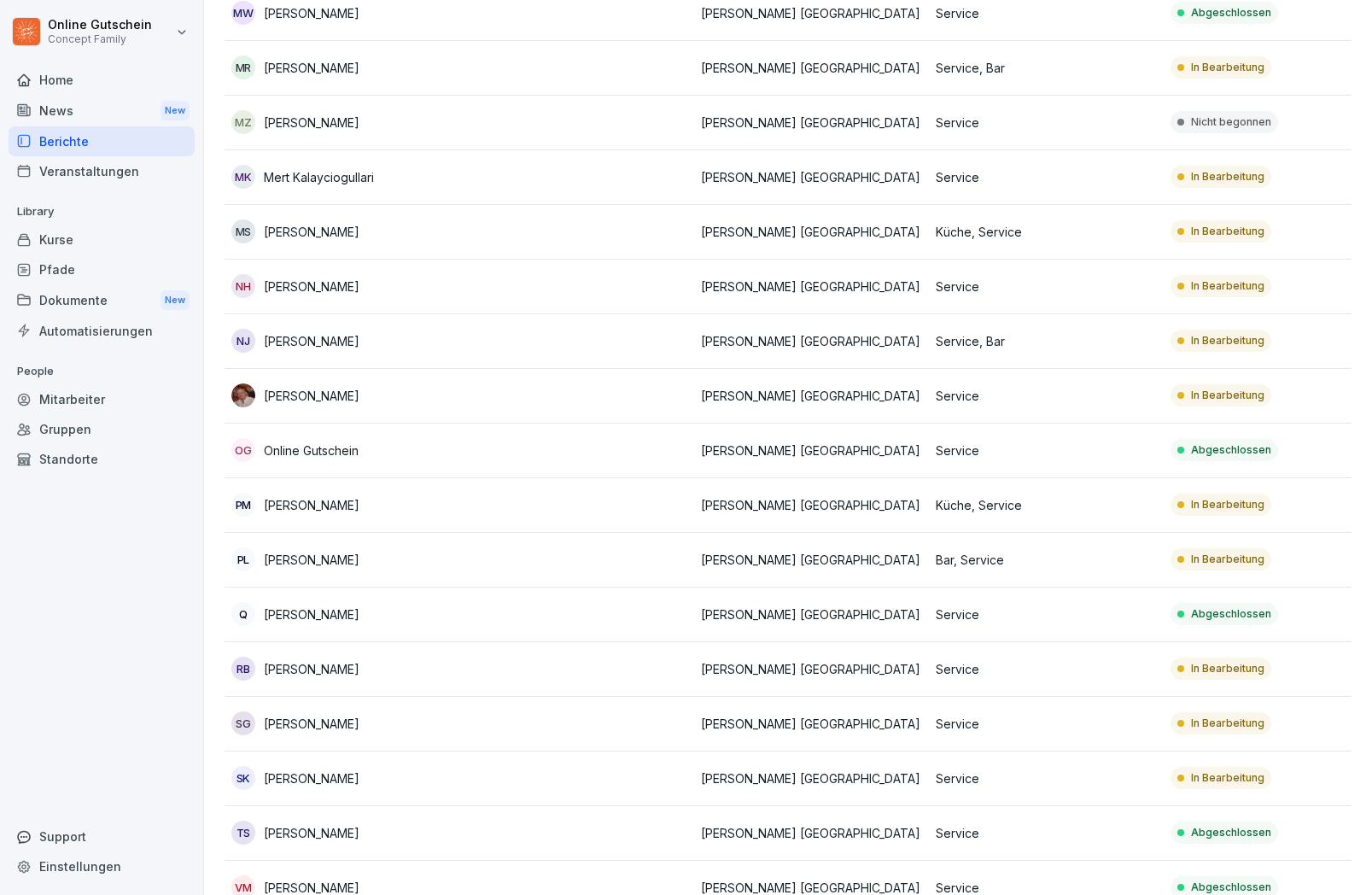 click on "Abgeschlossen" at bounding box center [1281, 834] 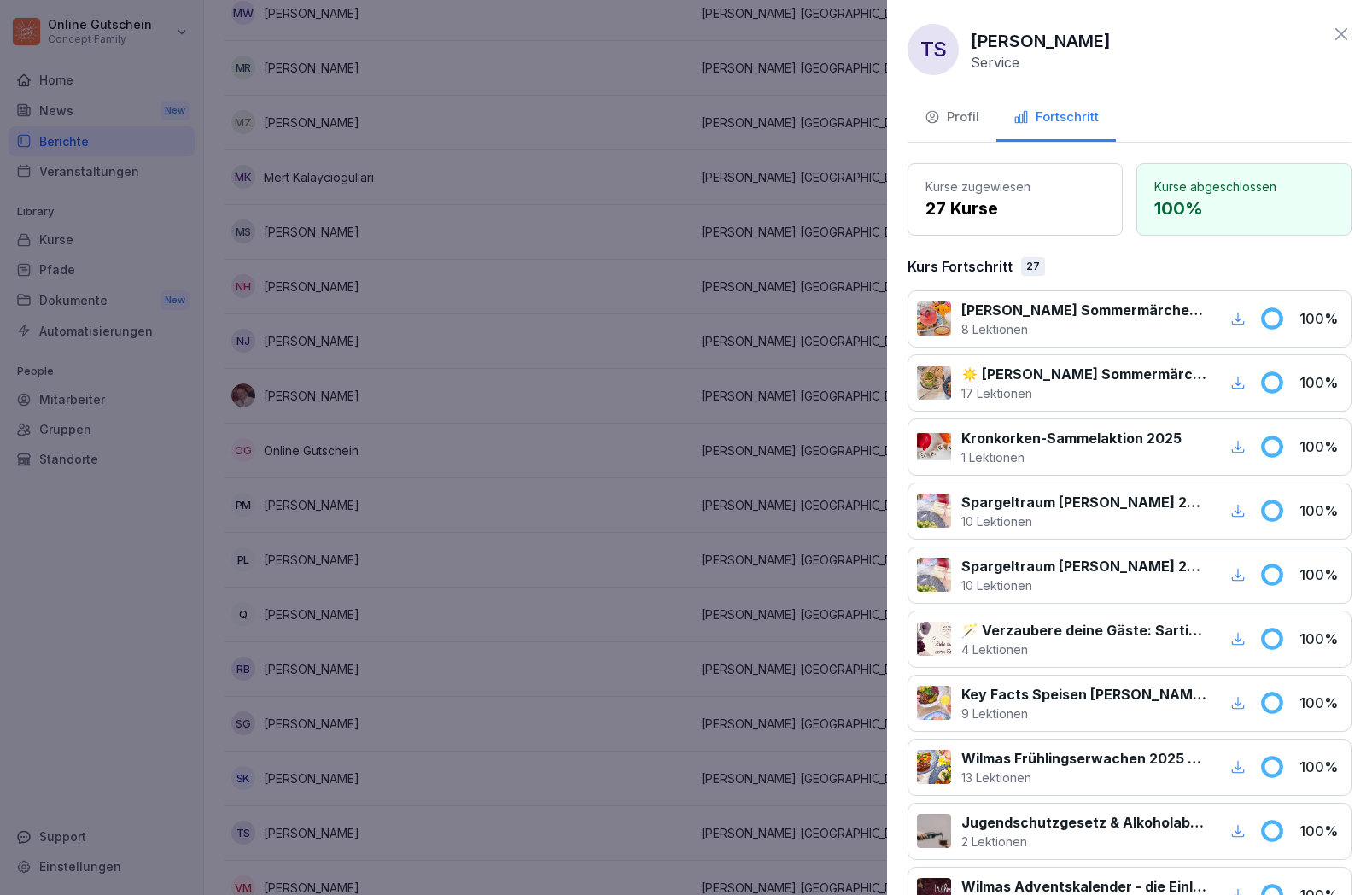 click at bounding box center (686, 448) 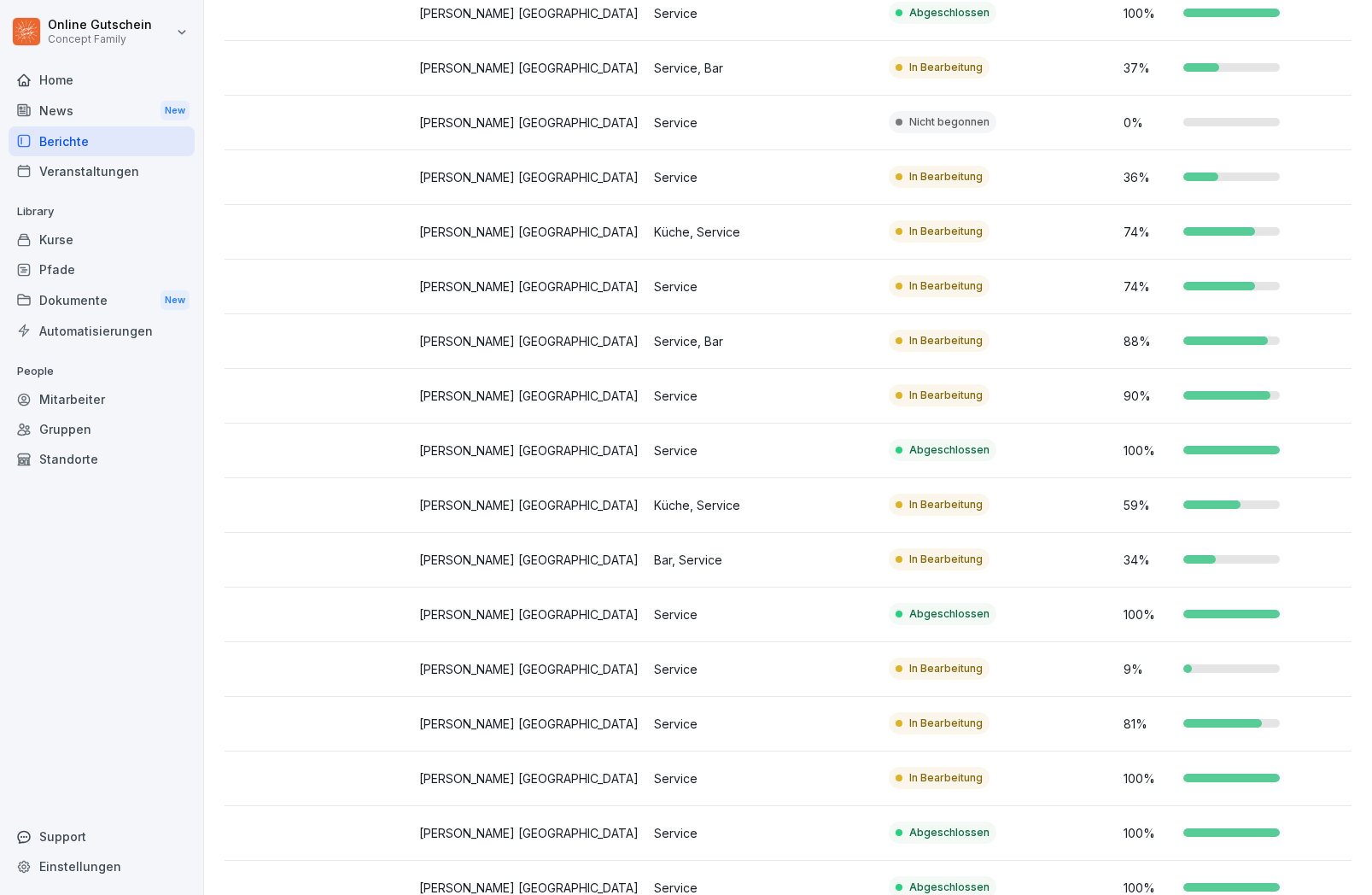 scroll, scrollTop: 0, scrollLeft: 282, axis: horizontal 